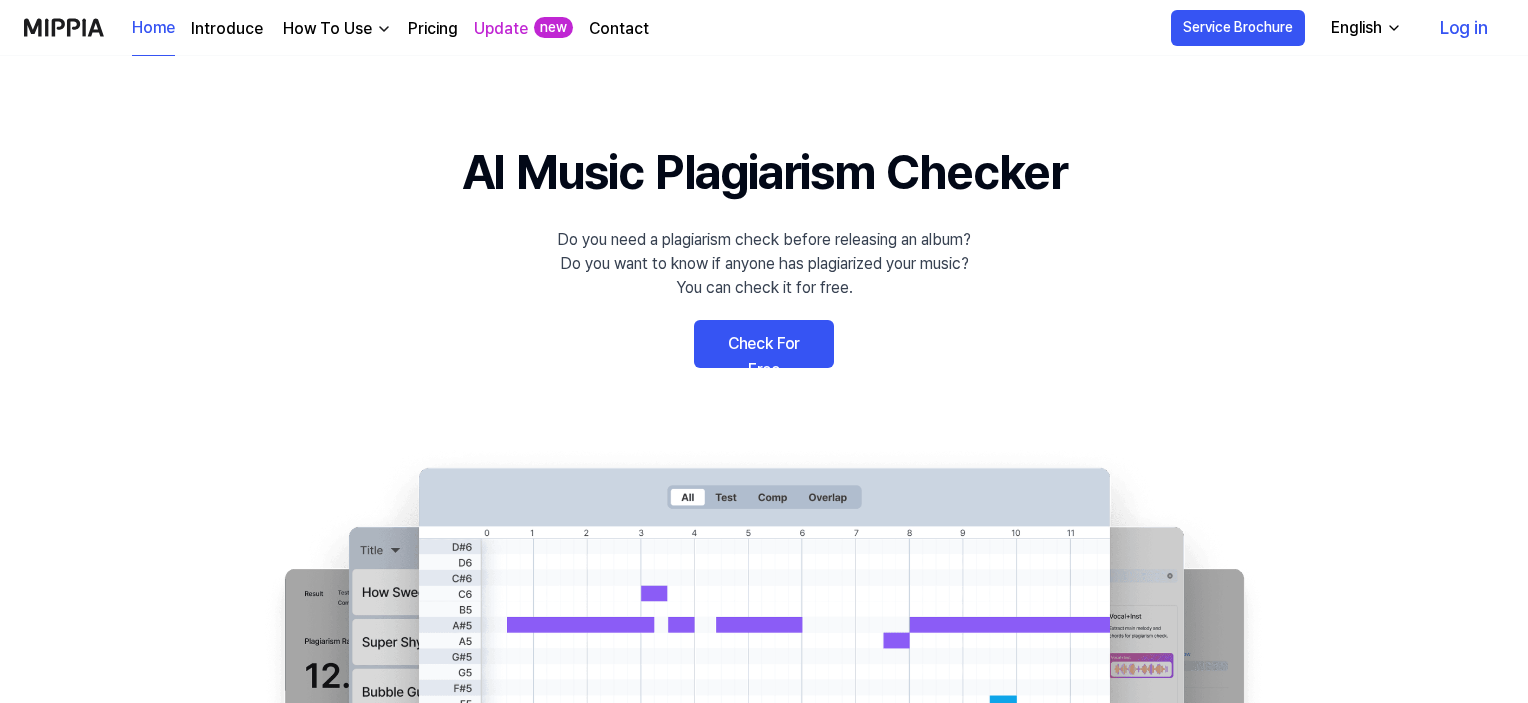 scroll, scrollTop: 900, scrollLeft: 0, axis: vertical 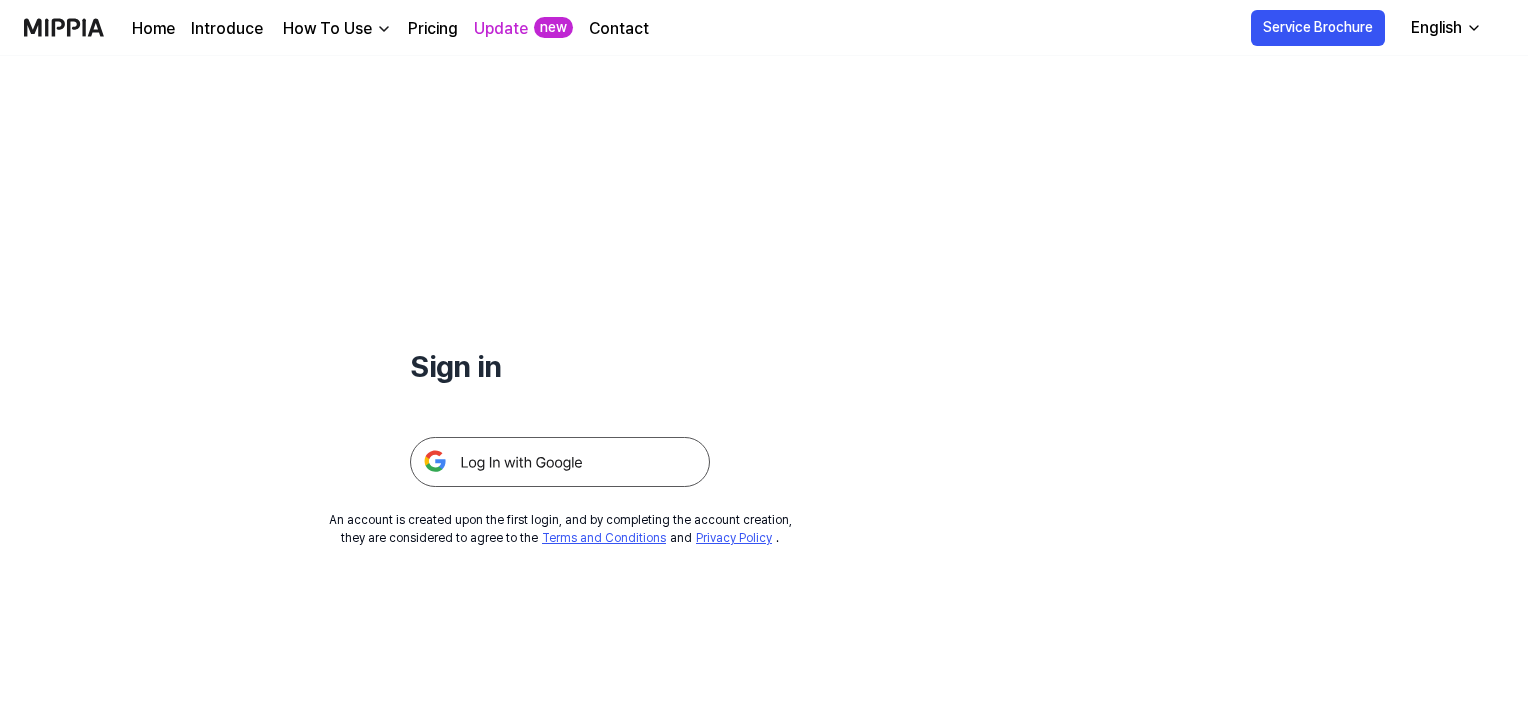 click at bounding box center [560, 462] 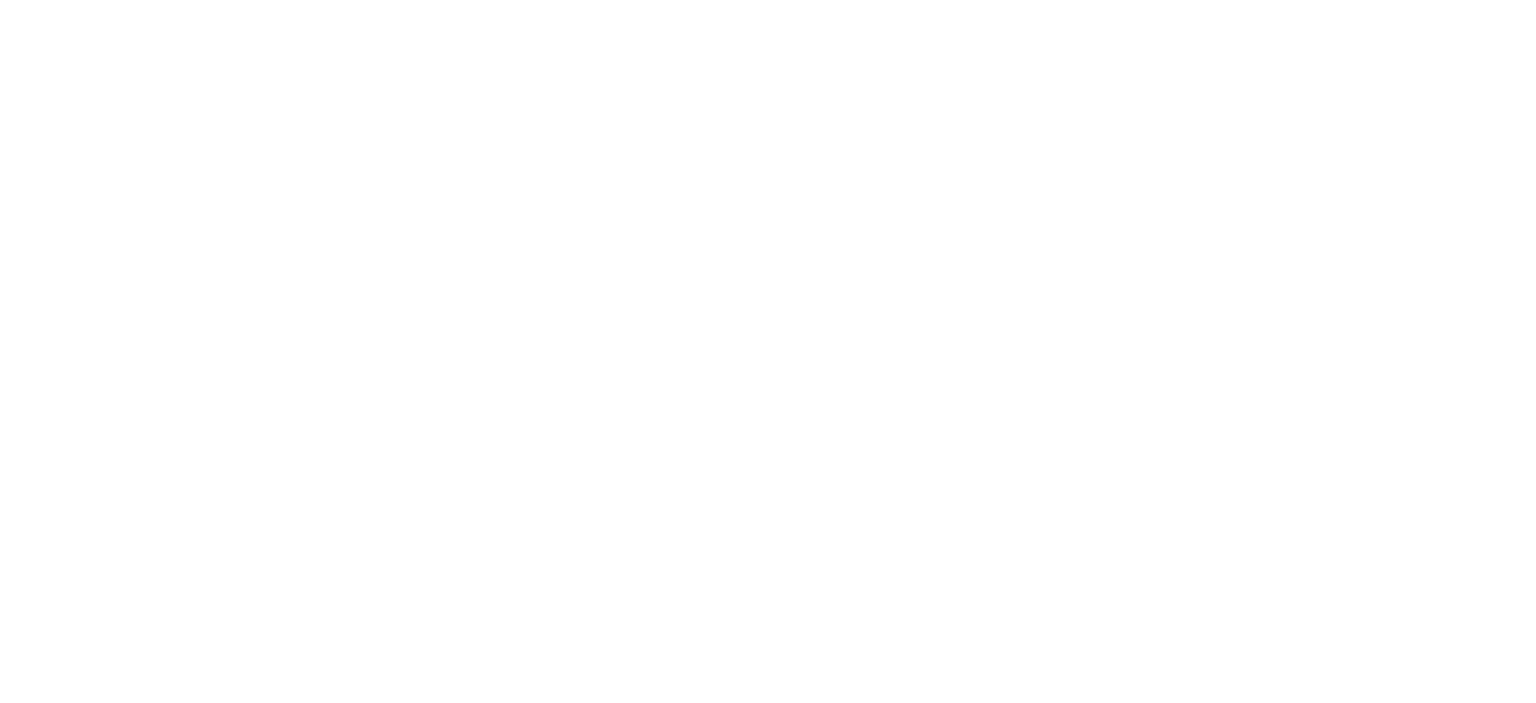 scroll, scrollTop: 0, scrollLeft: 0, axis: both 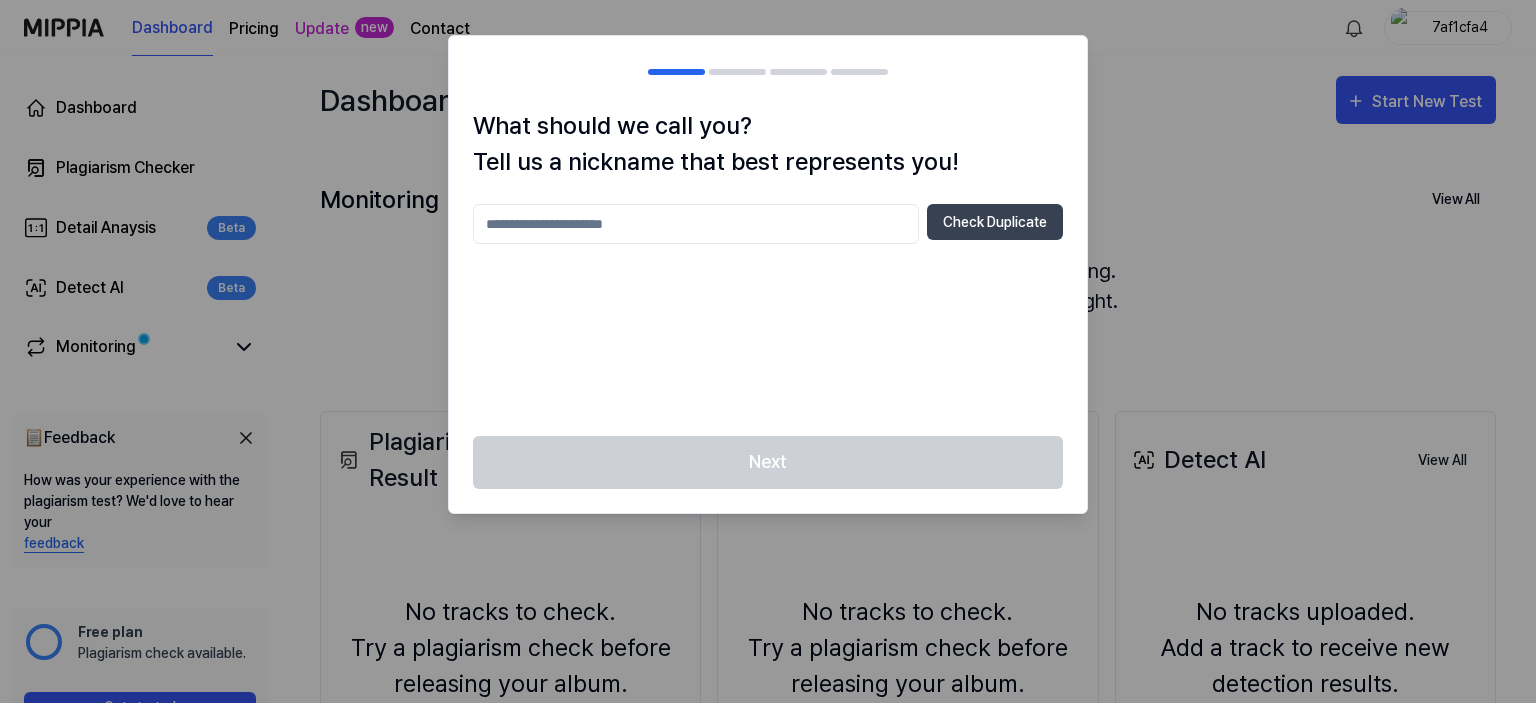 click at bounding box center [696, 224] 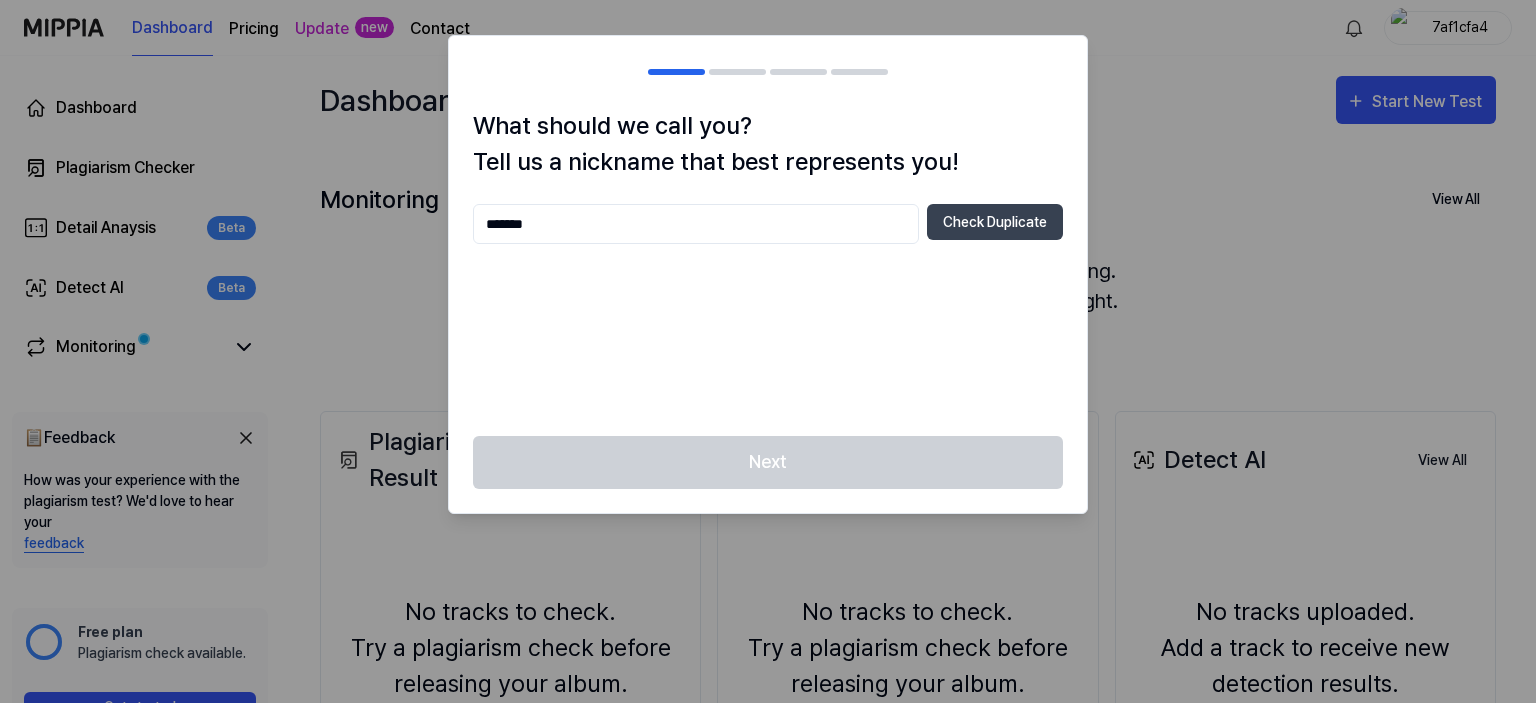 click on "*******" at bounding box center [696, 224] 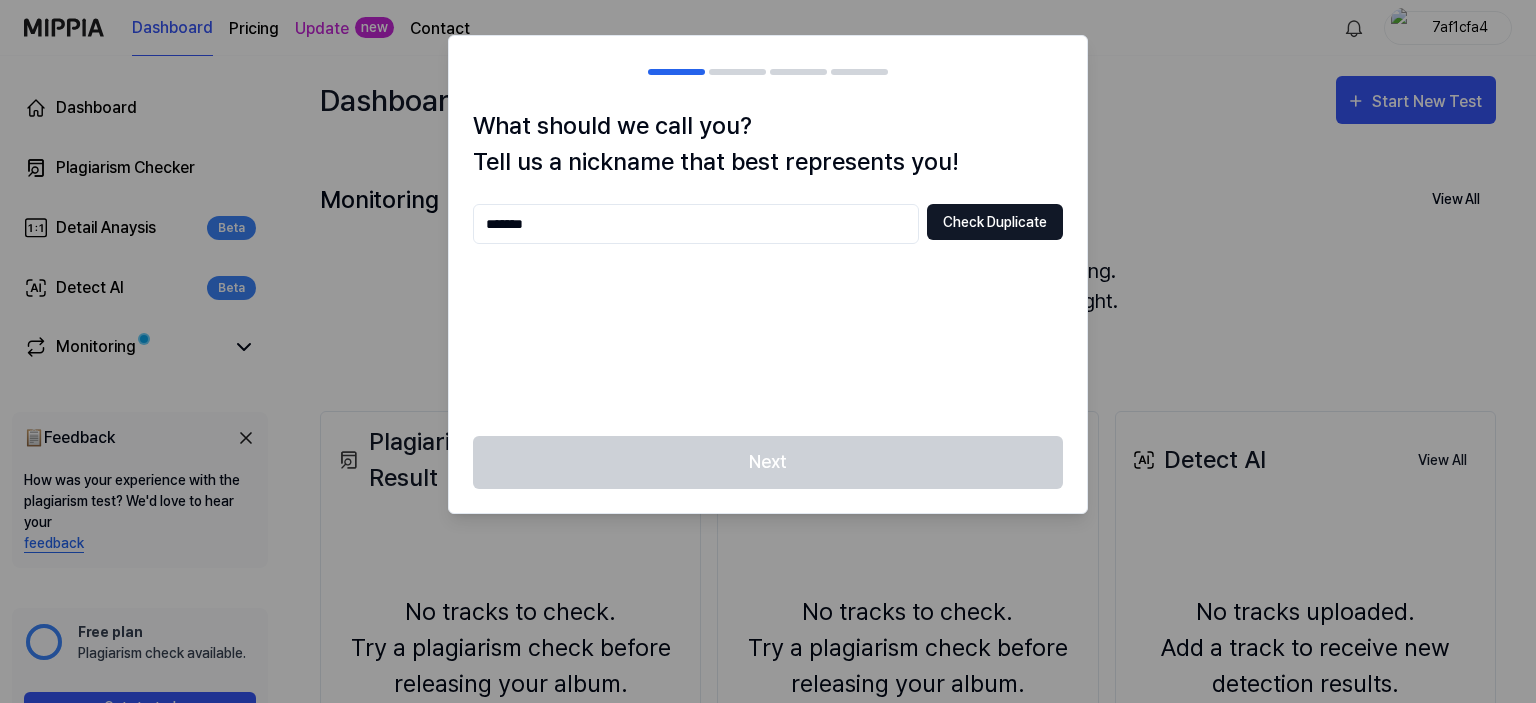type on "*******" 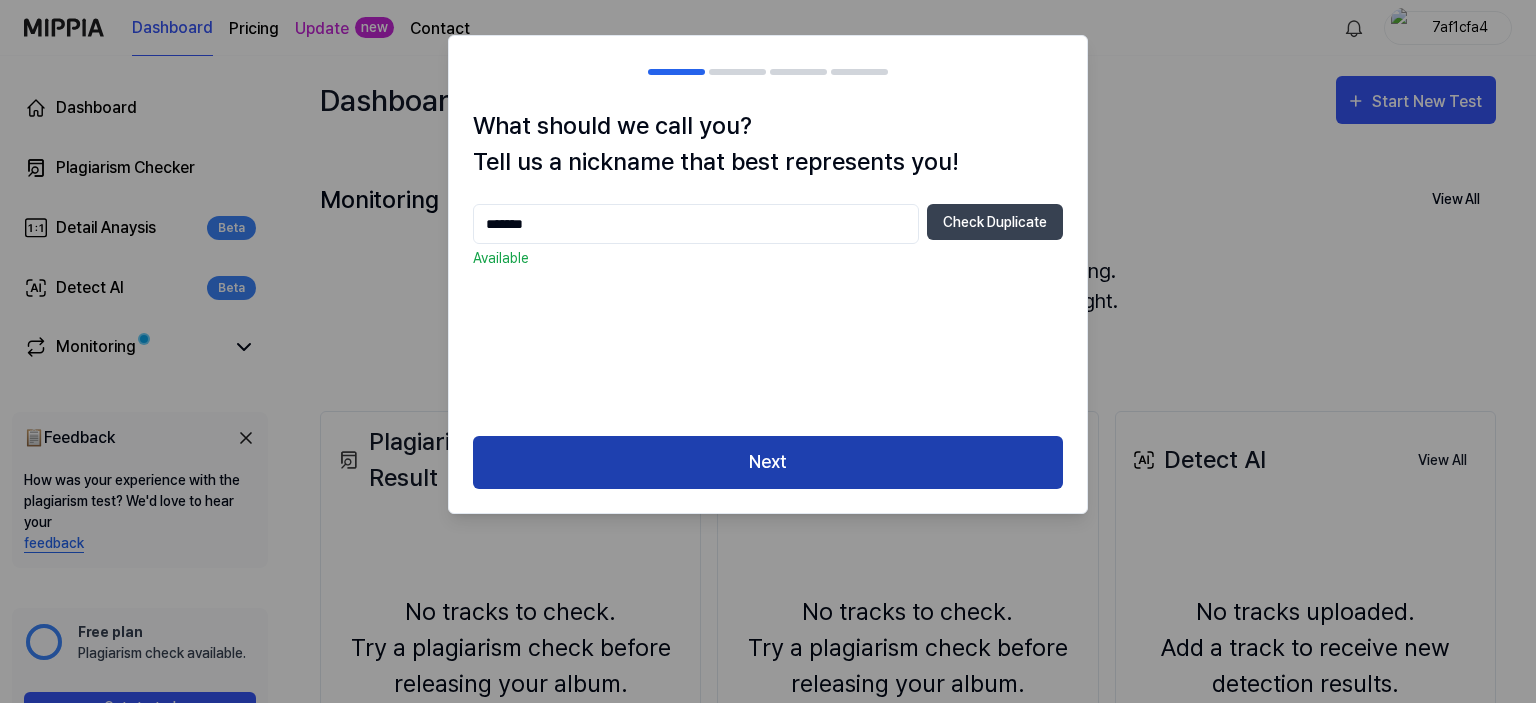 click on "Next" at bounding box center (768, 462) 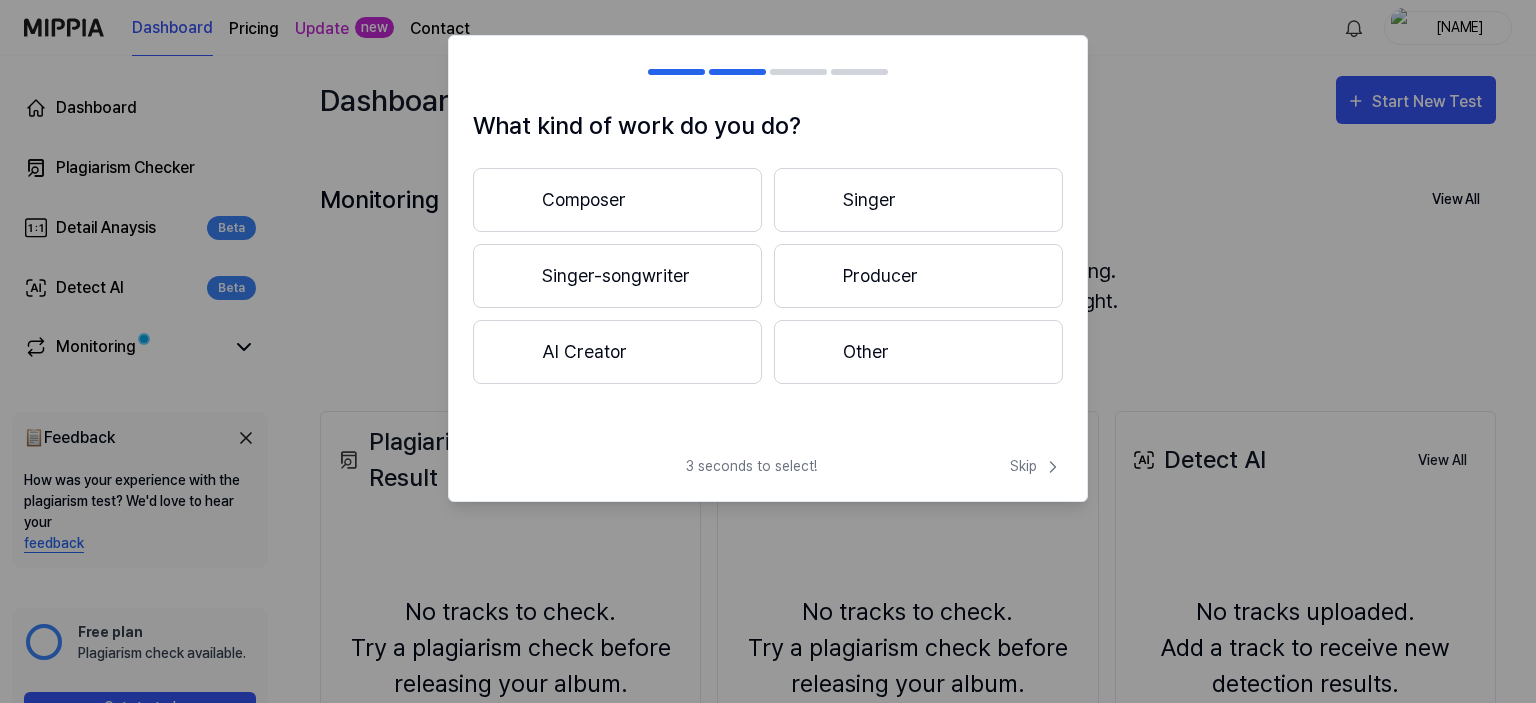 click on "Composer" at bounding box center [617, 200] 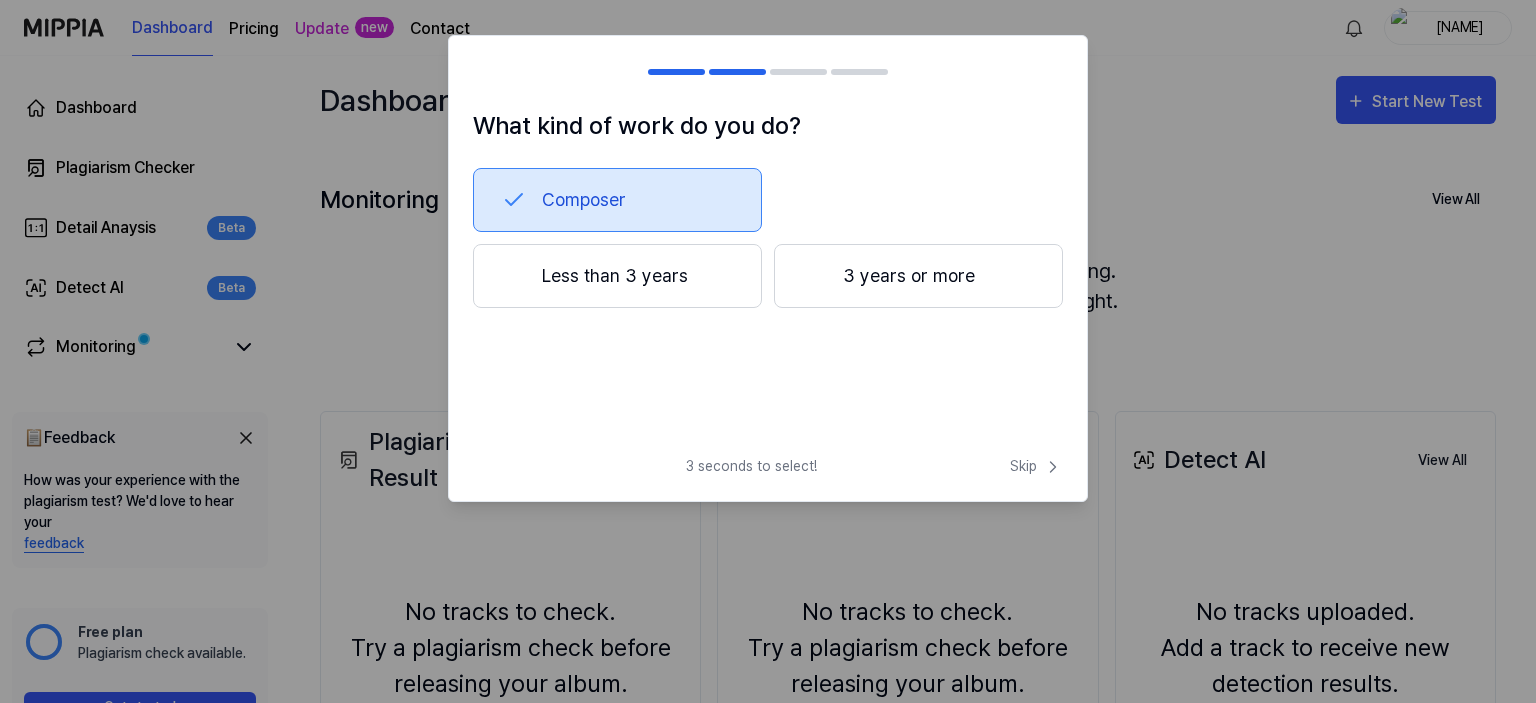 click on "Less than 3 years" at bounding box center [617, 276] 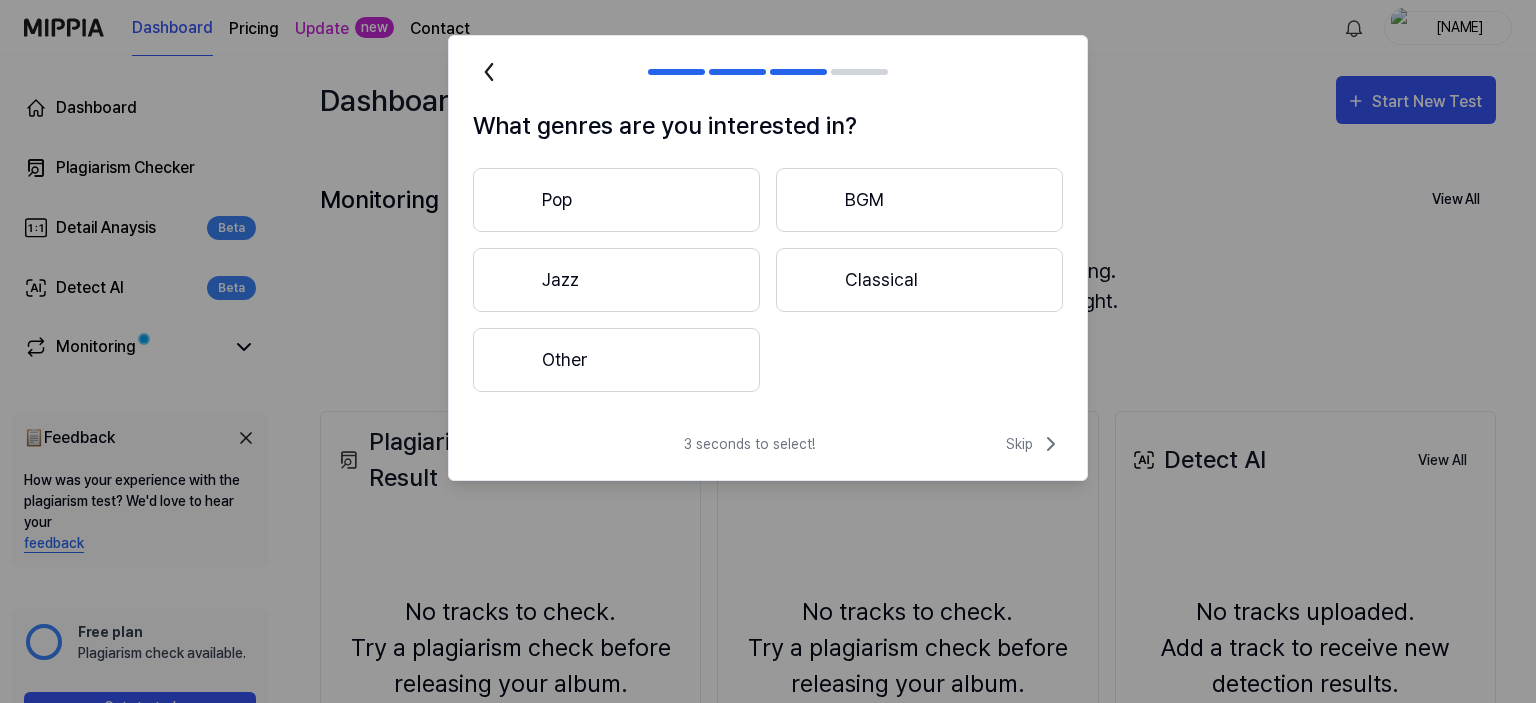 click on "Pop" at bounding box center (616, 200) 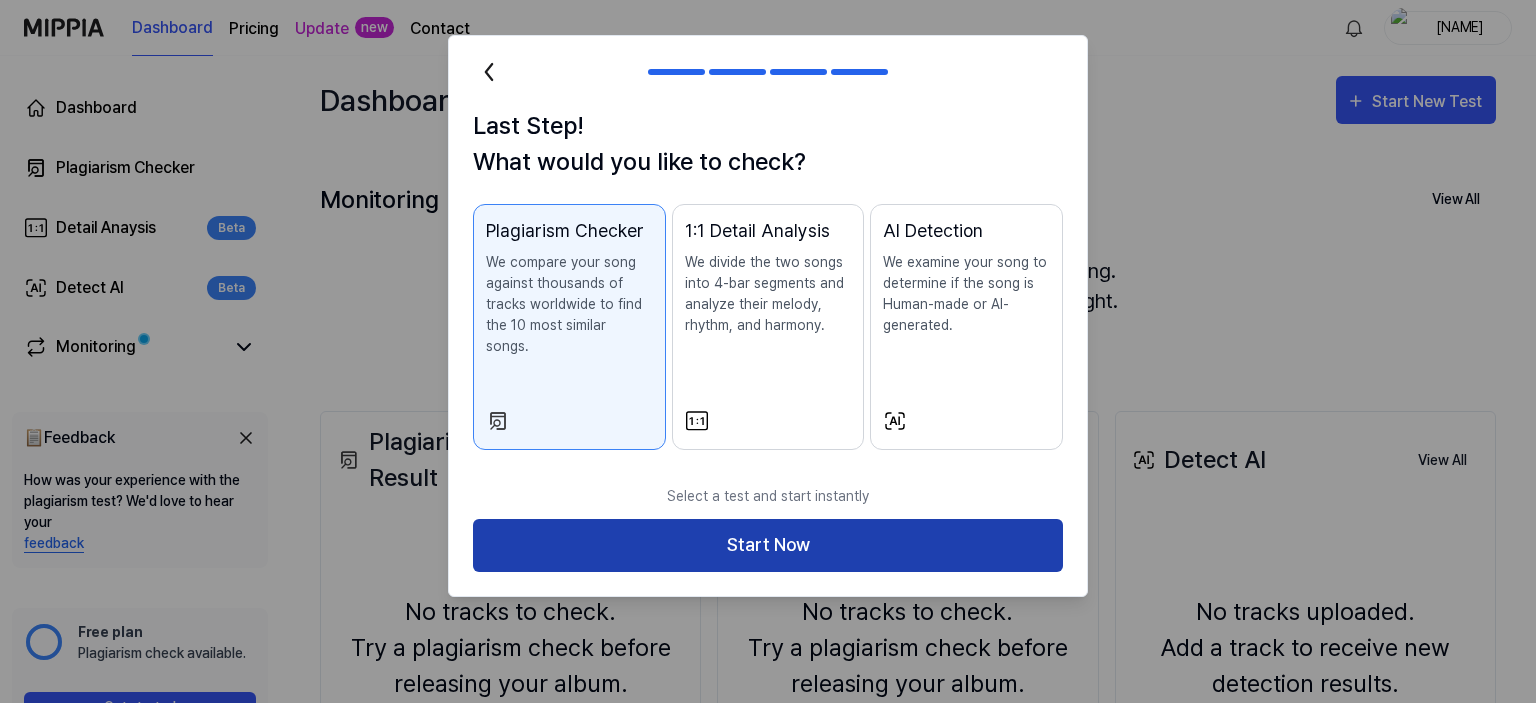 click on "Start Now" at bounding box center [768, 545] 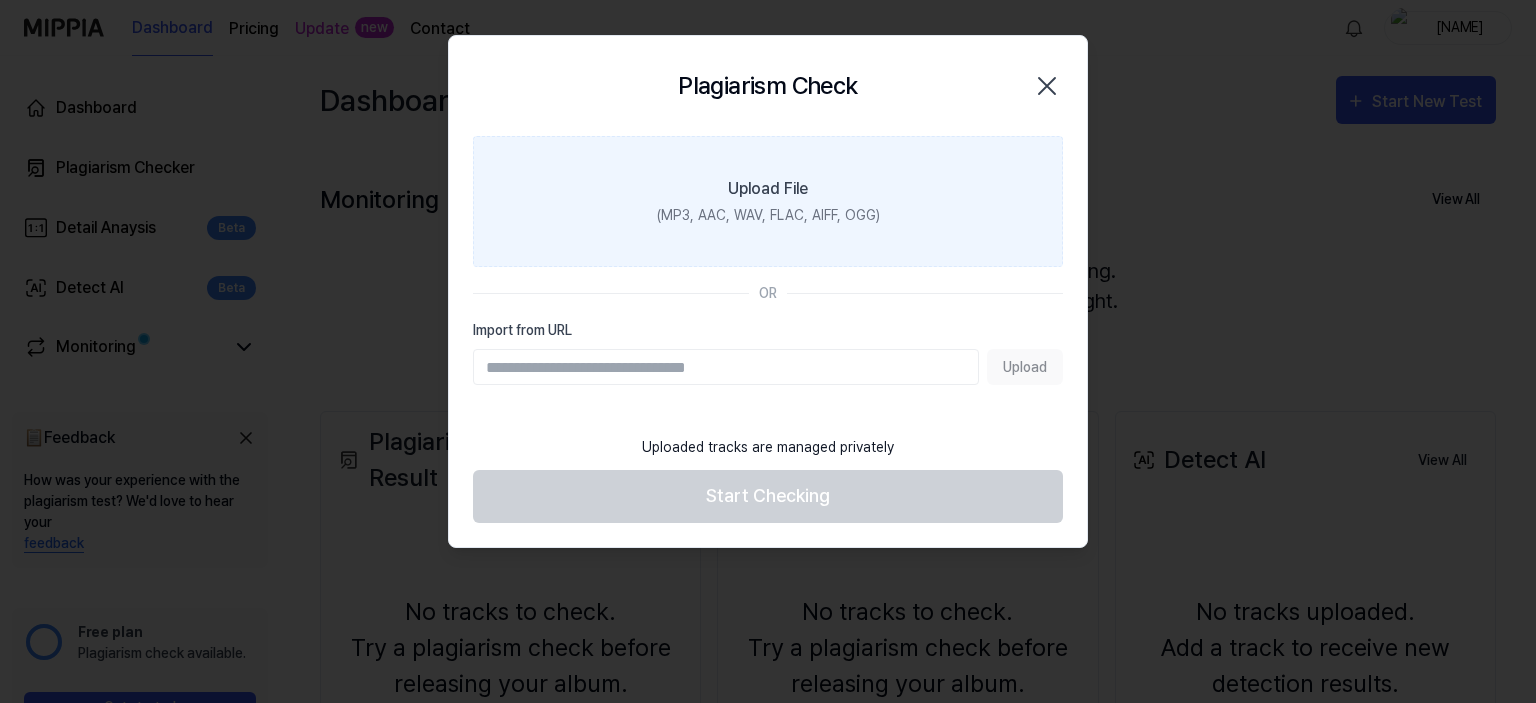 click on "Upload File" at bounding box center [768, 189] 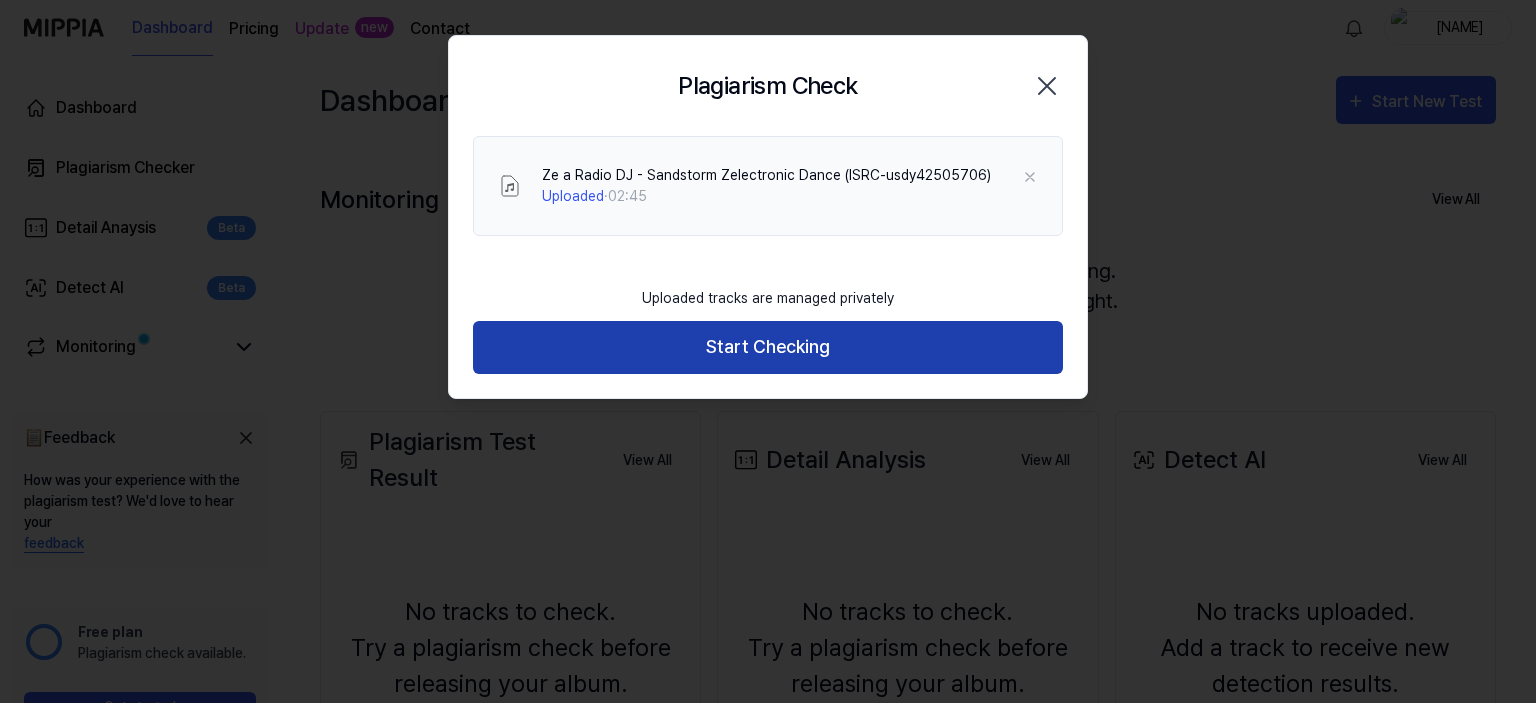 click on "Start Checking" at bounding box center [768, 347] 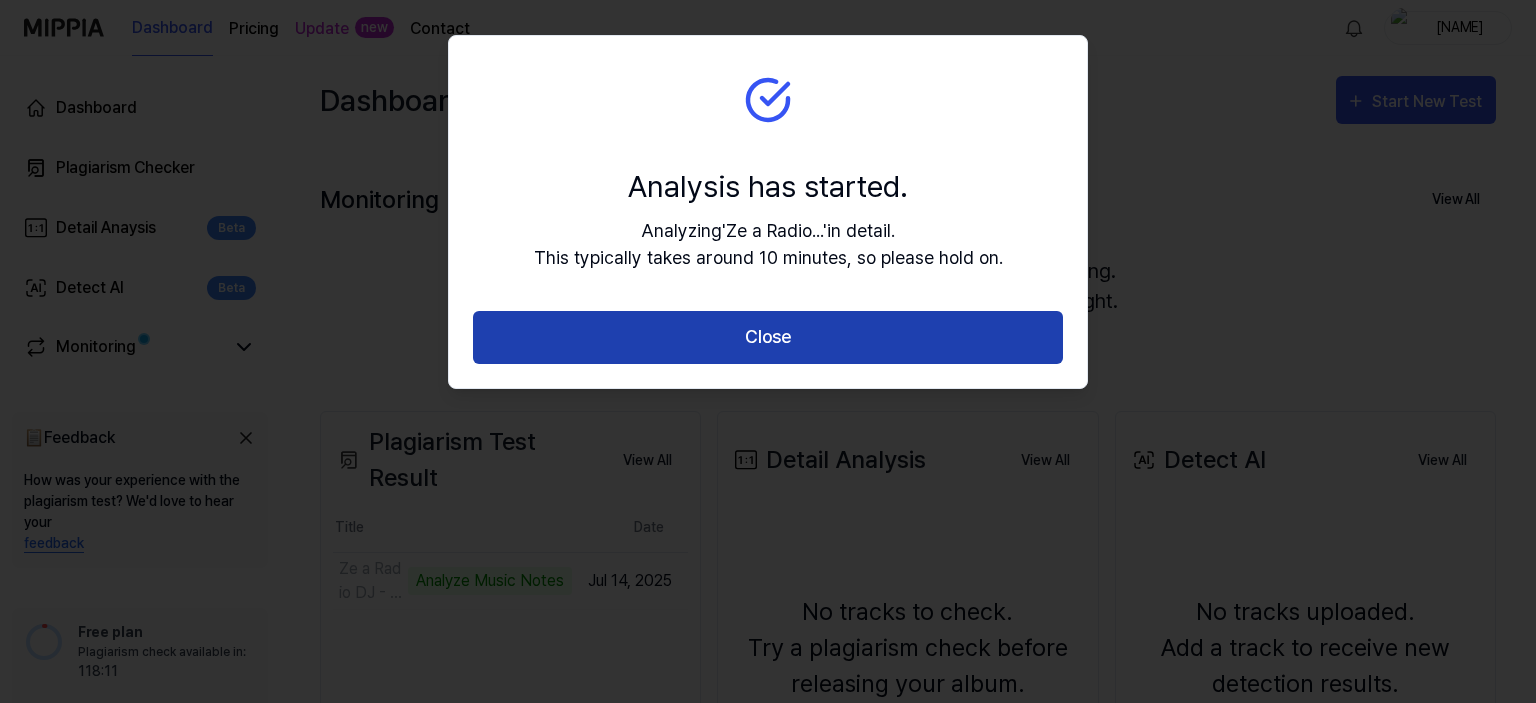 click on "Close" at bounding box center [768, 337] 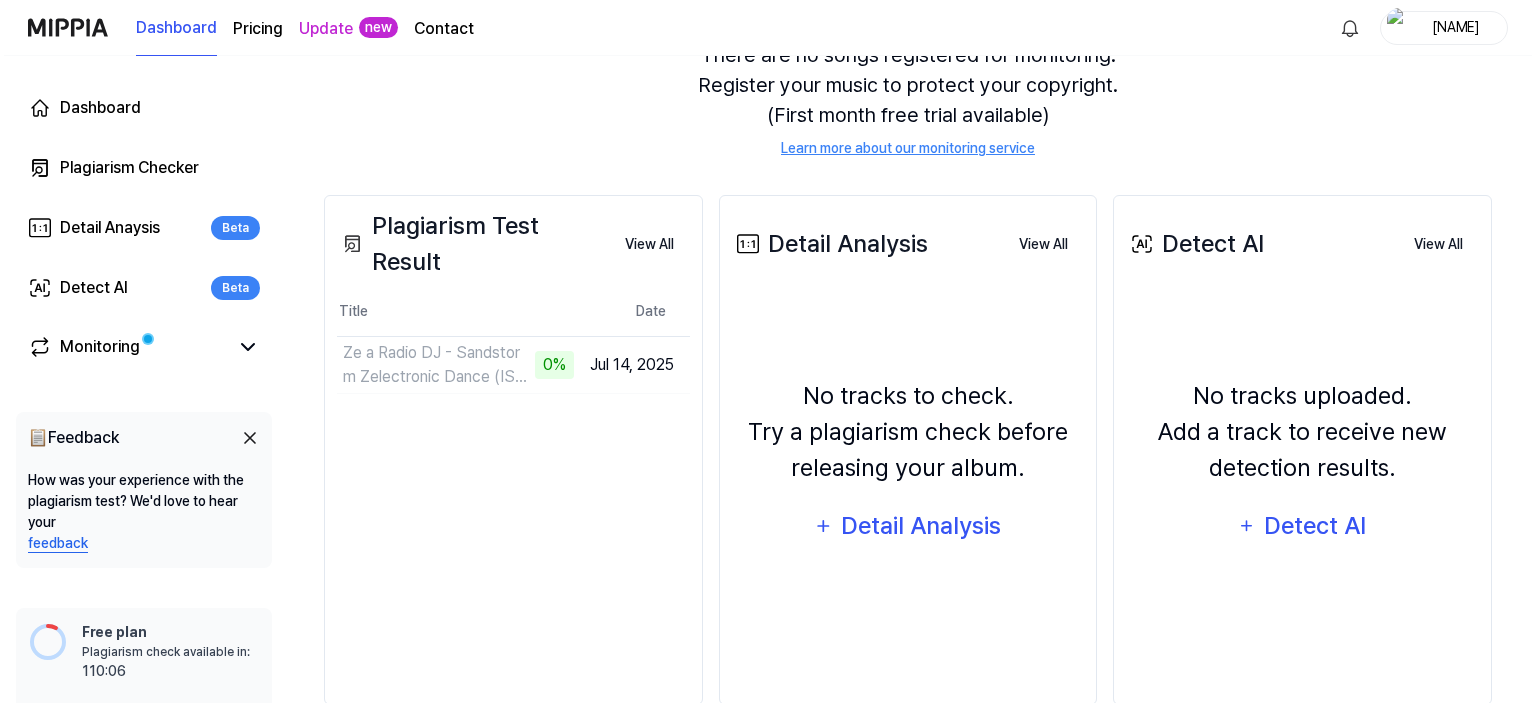 scroll, scrollTop: 256, scrollLeft: 0, axis: vertical 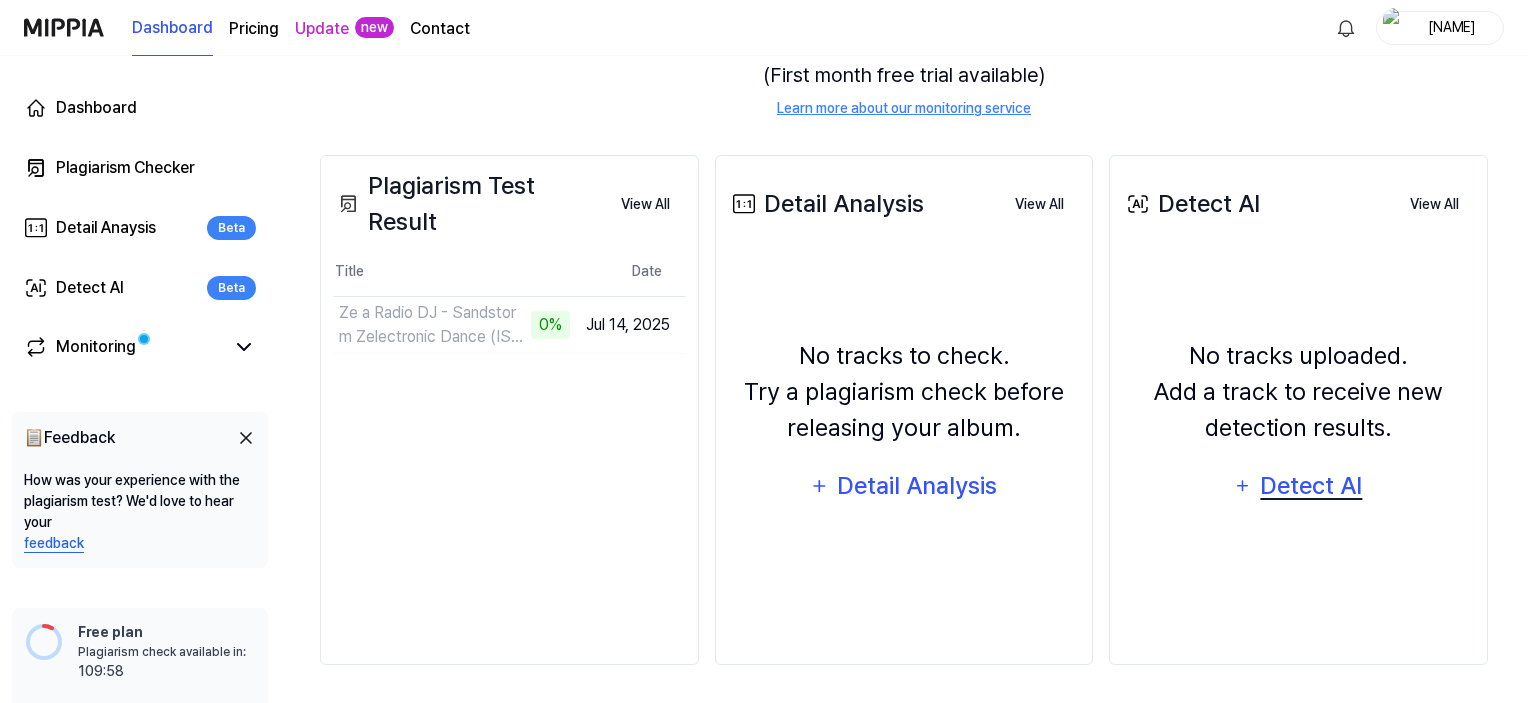 click on "Detect AI" at bounding box center (1311, 486) 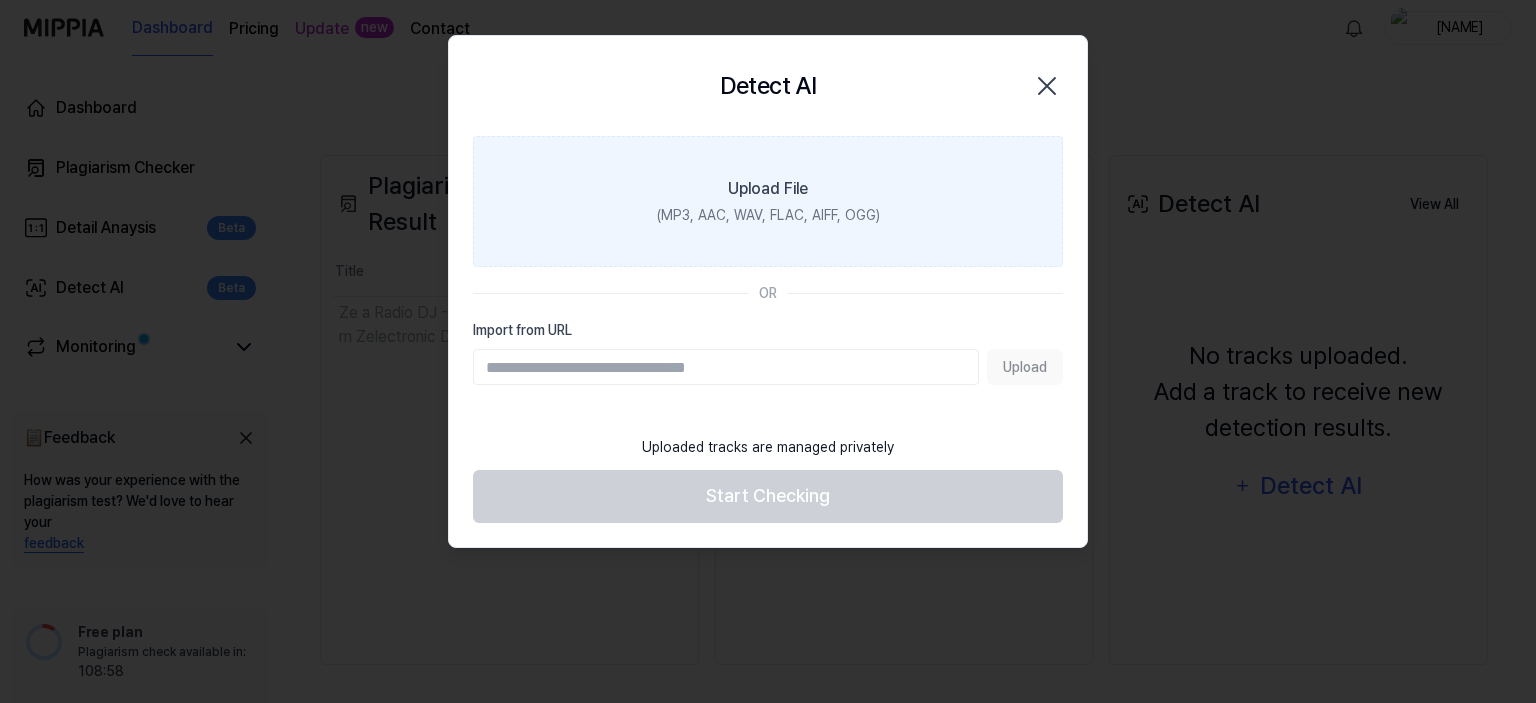 click on "(MP3, AAC, WAV, FLAC, AIFF, OGG)" at bounding box center [768, 215] 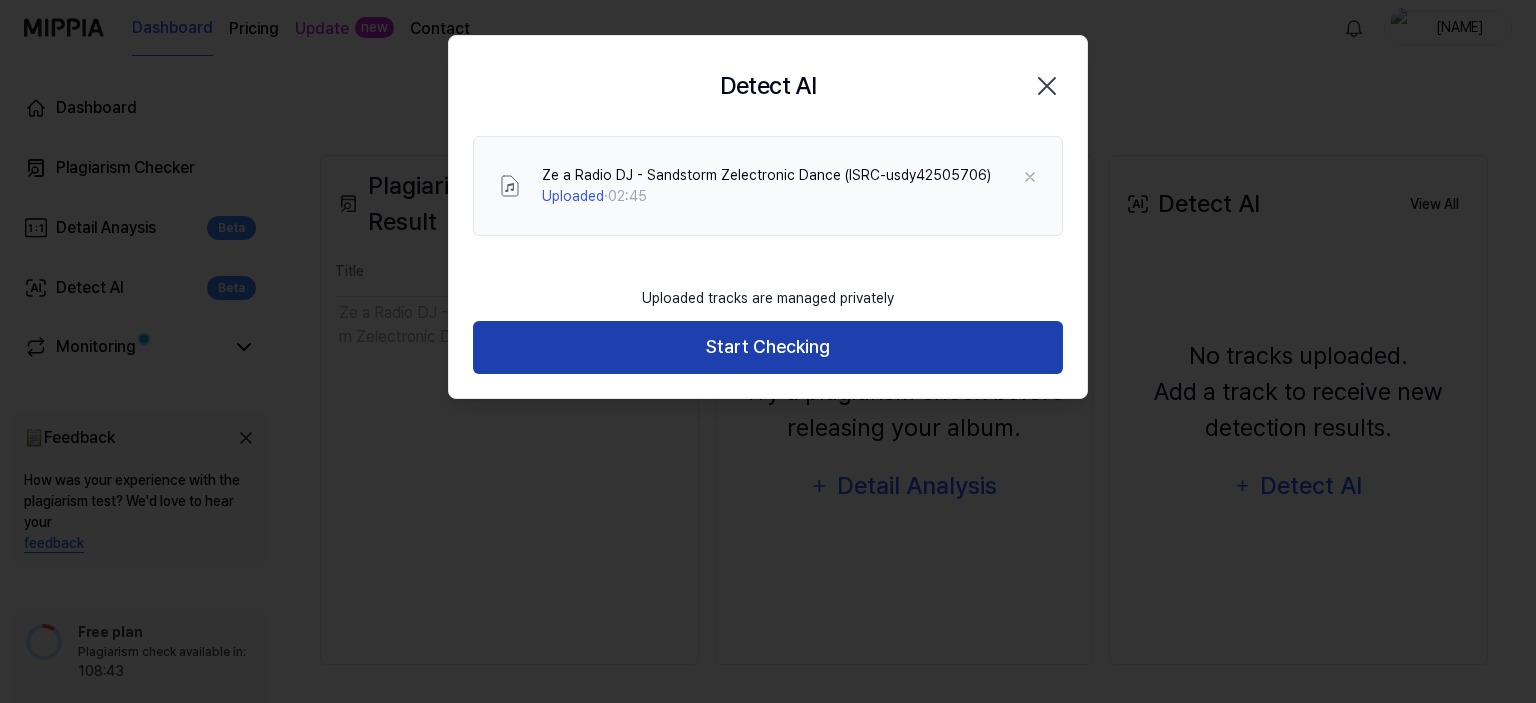 click on "Start Checking" at bounding box center (768, 347) 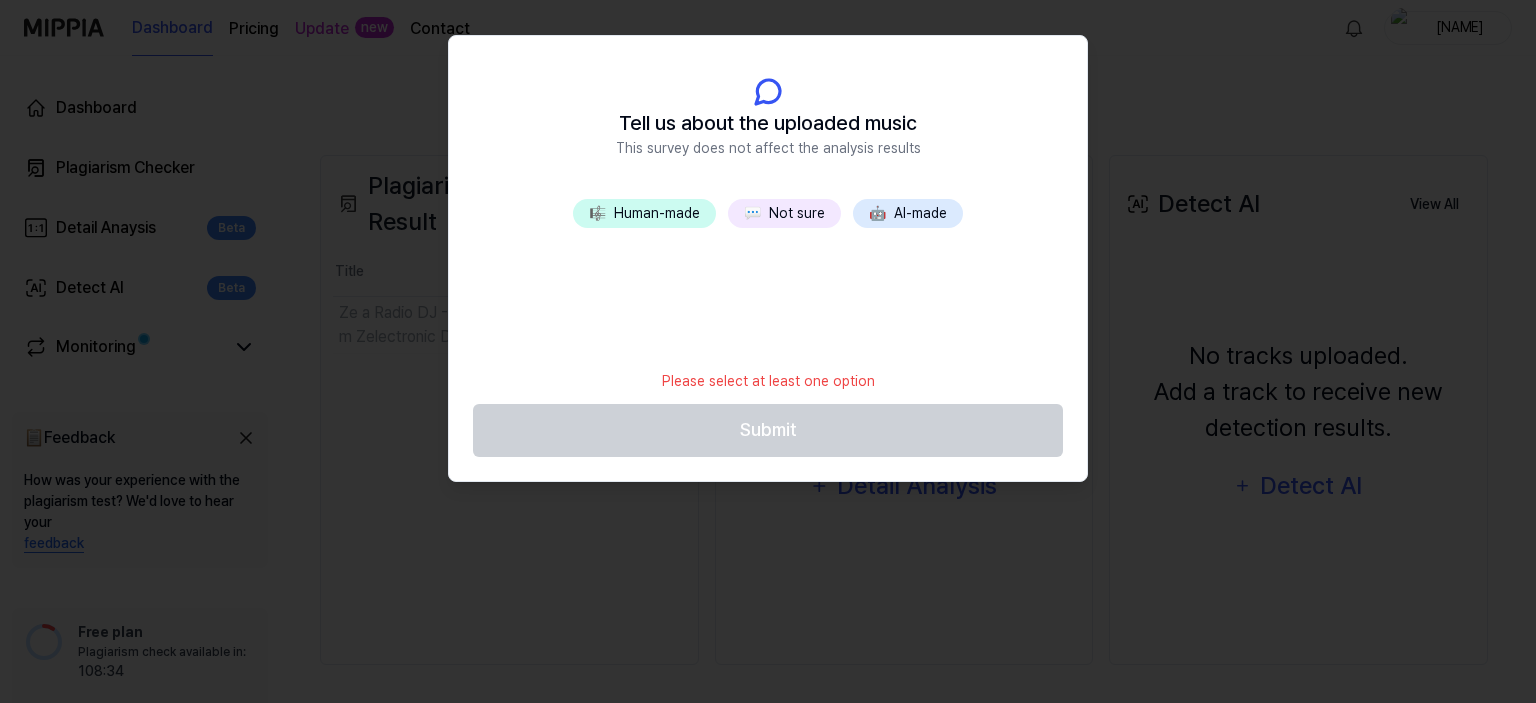 click at bounding box center [768, 351] 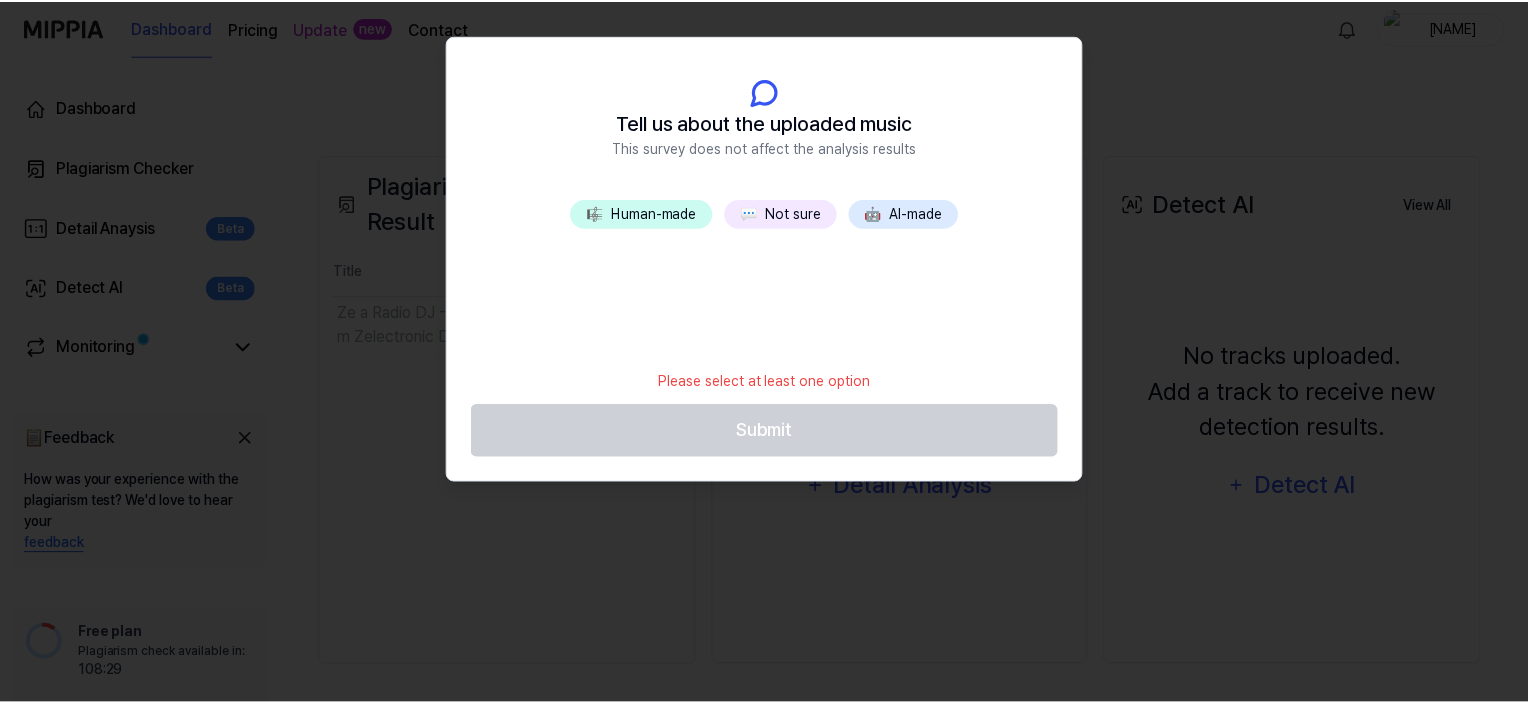 scroll, scrollTop: 216, scrollLeft: 0, axis: vertical 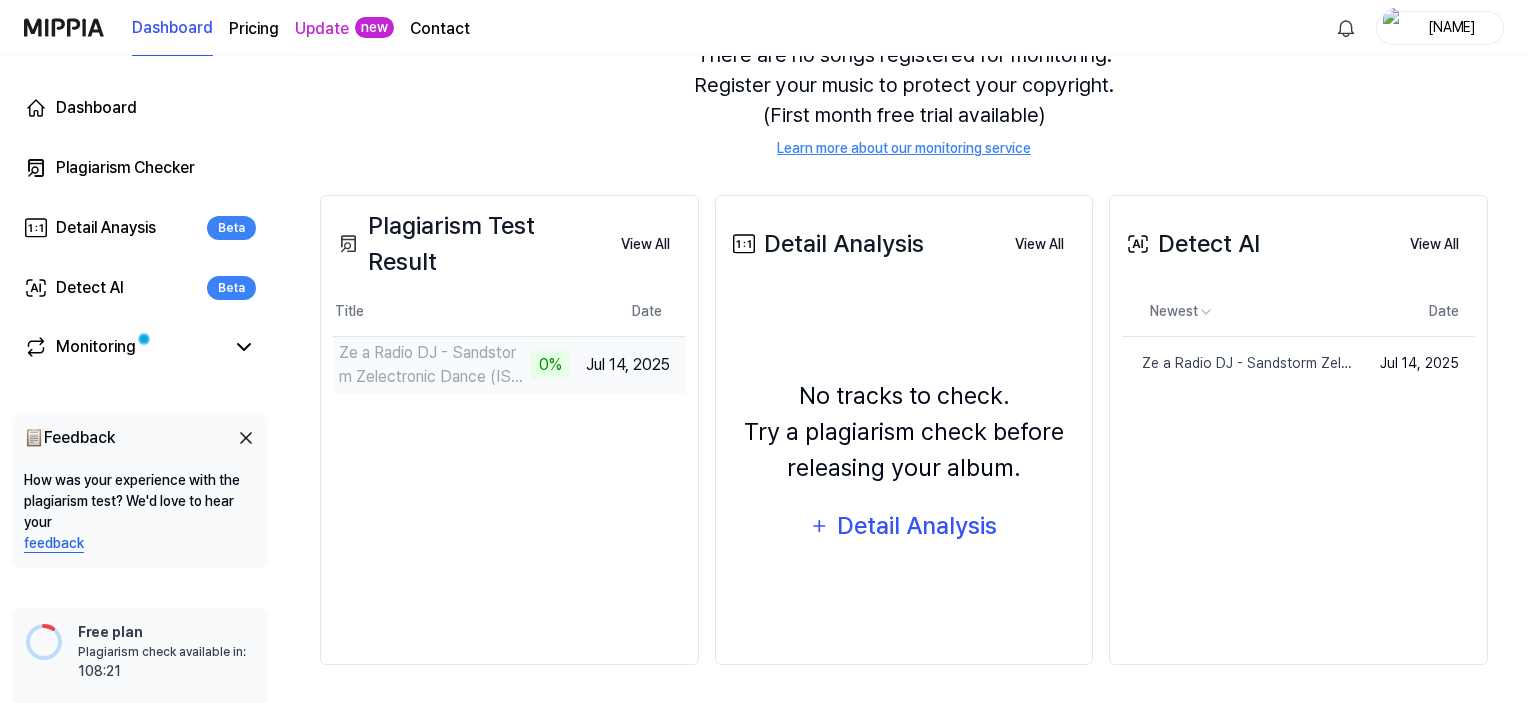 click on "0%" at bounding box center [550, 365] 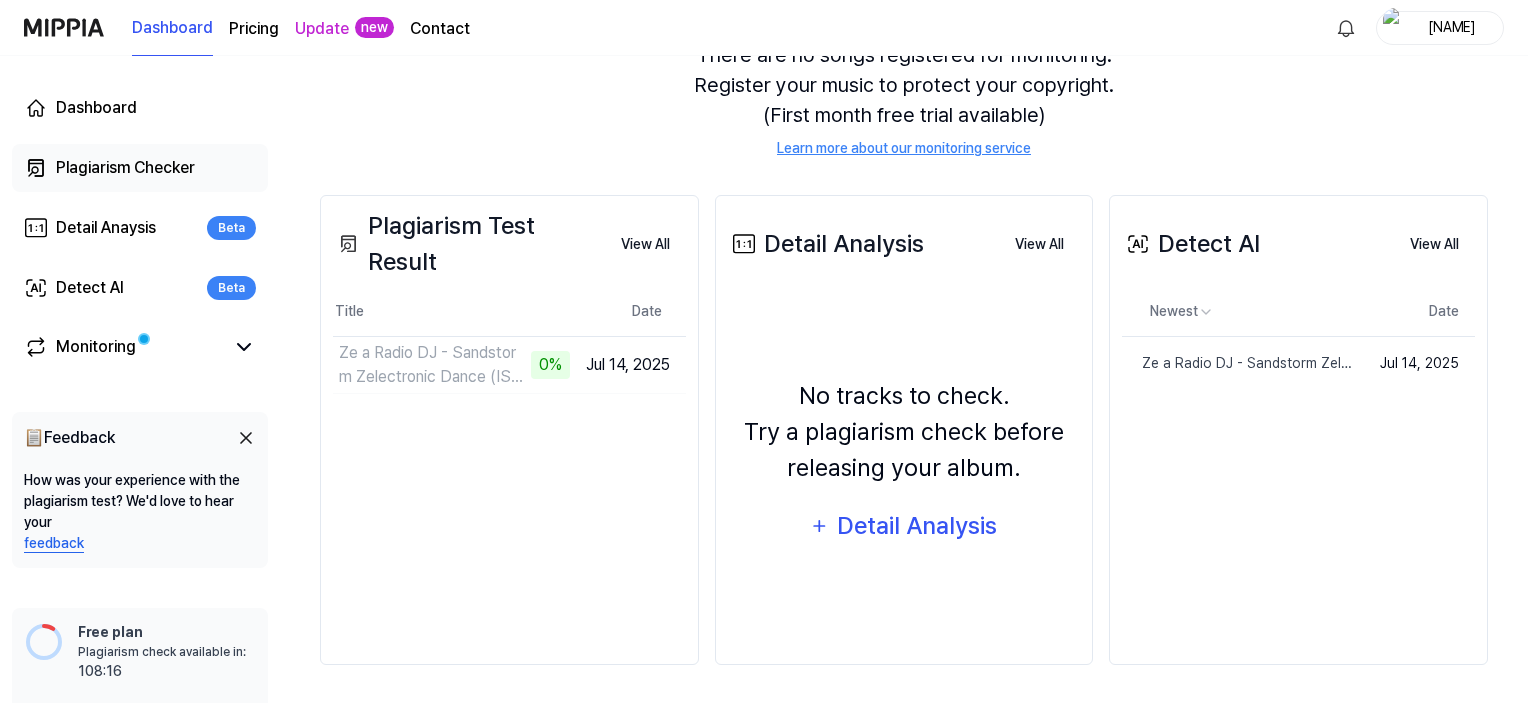 click on "Plagiarism Checker" at bounding box center [125, 168] 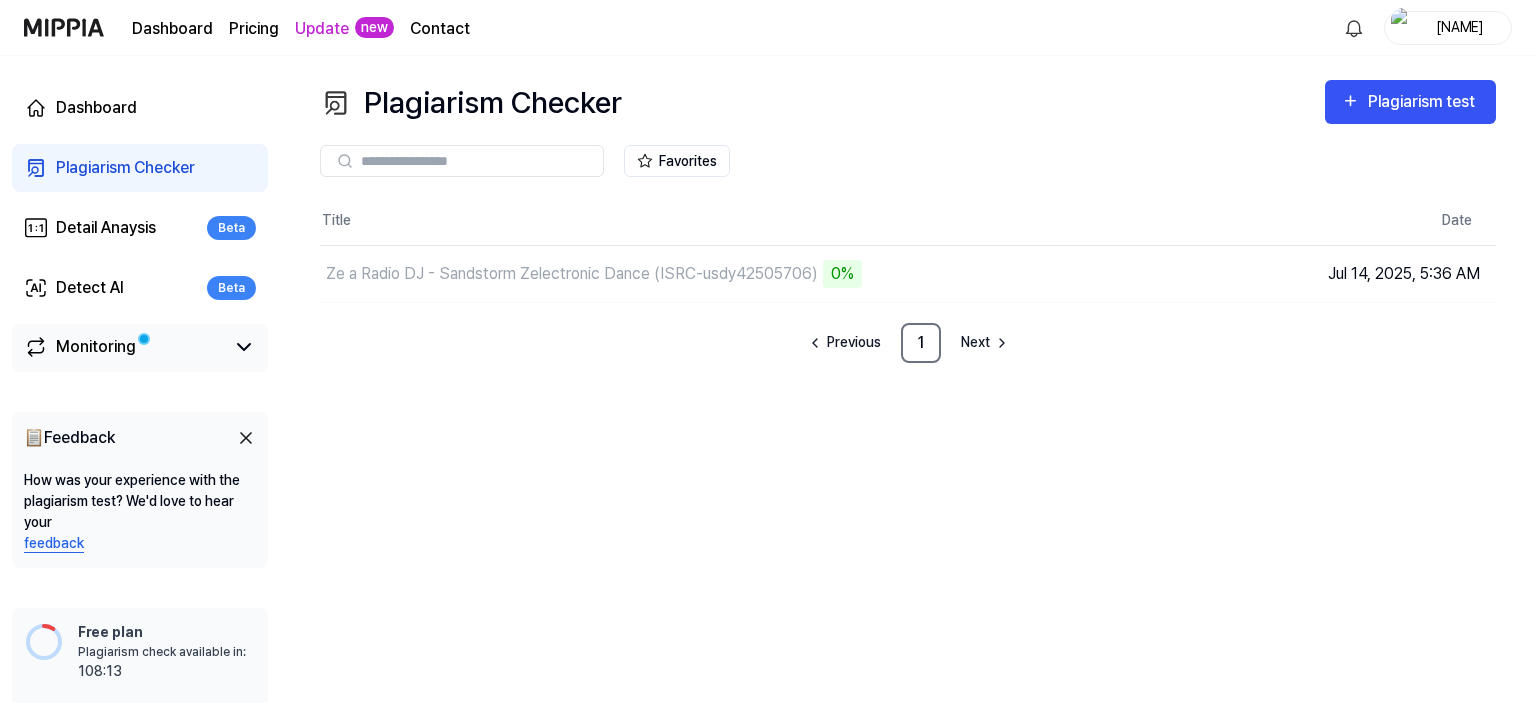 click on "Monitoring" at bounding box center [96, 347] 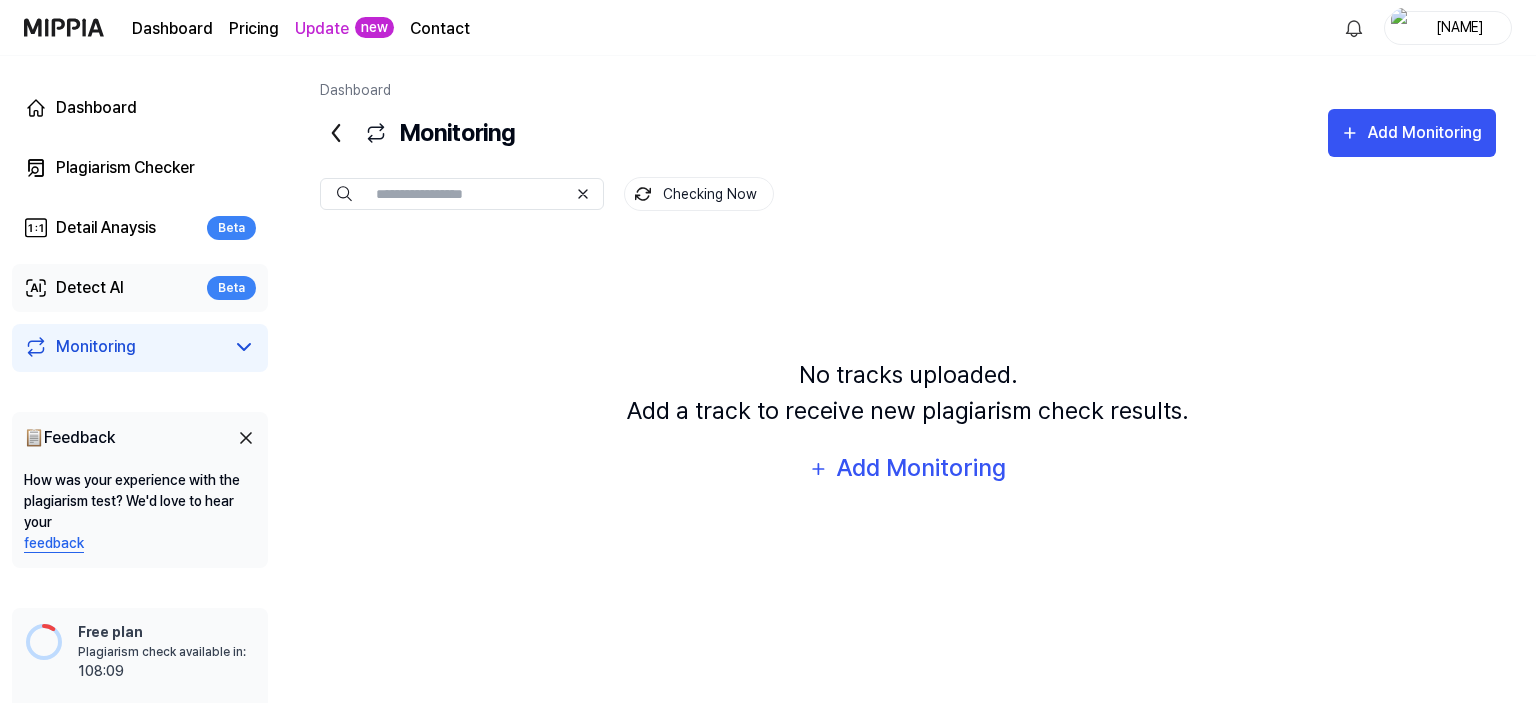 click on "Detect AI" at bounding box center (90, 288) 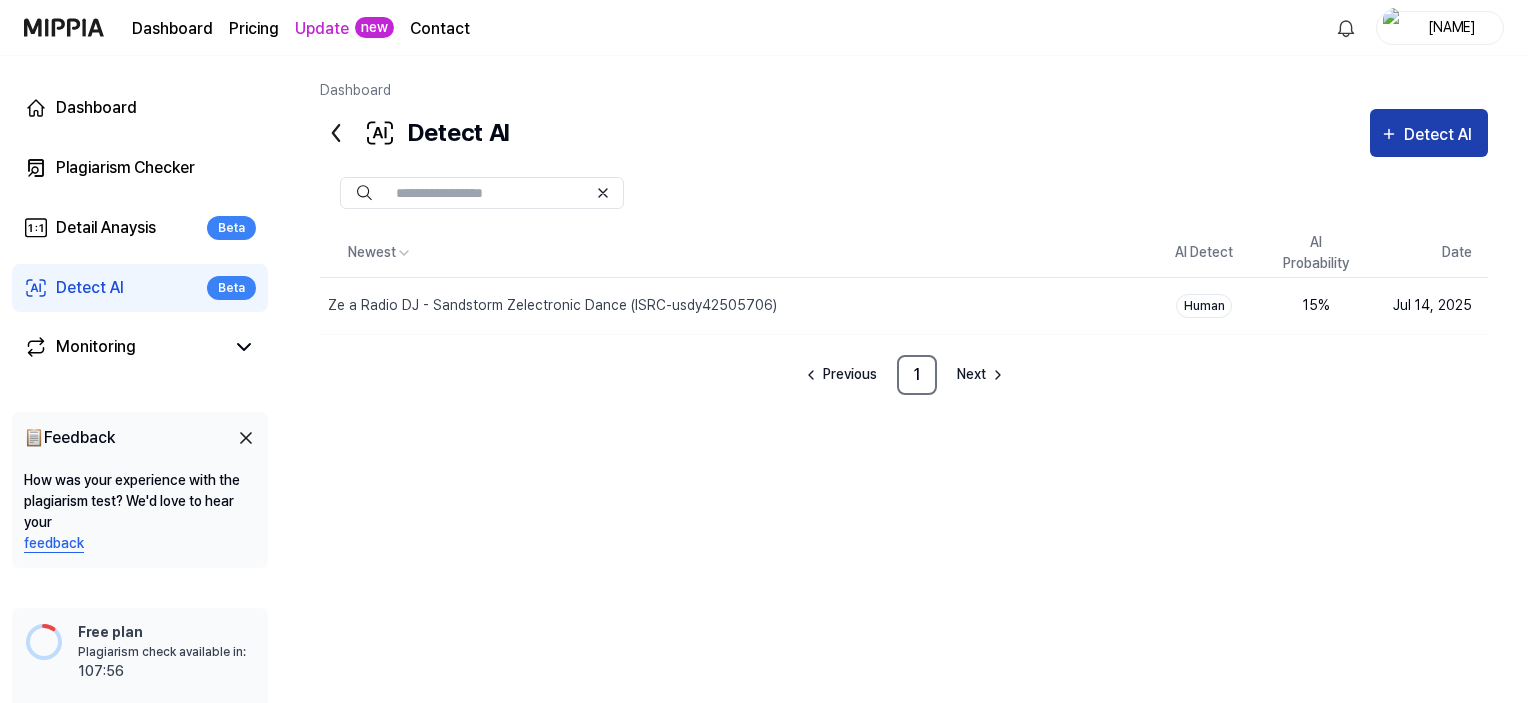 click on "Detect AI" at bounding box center (1441, 135) 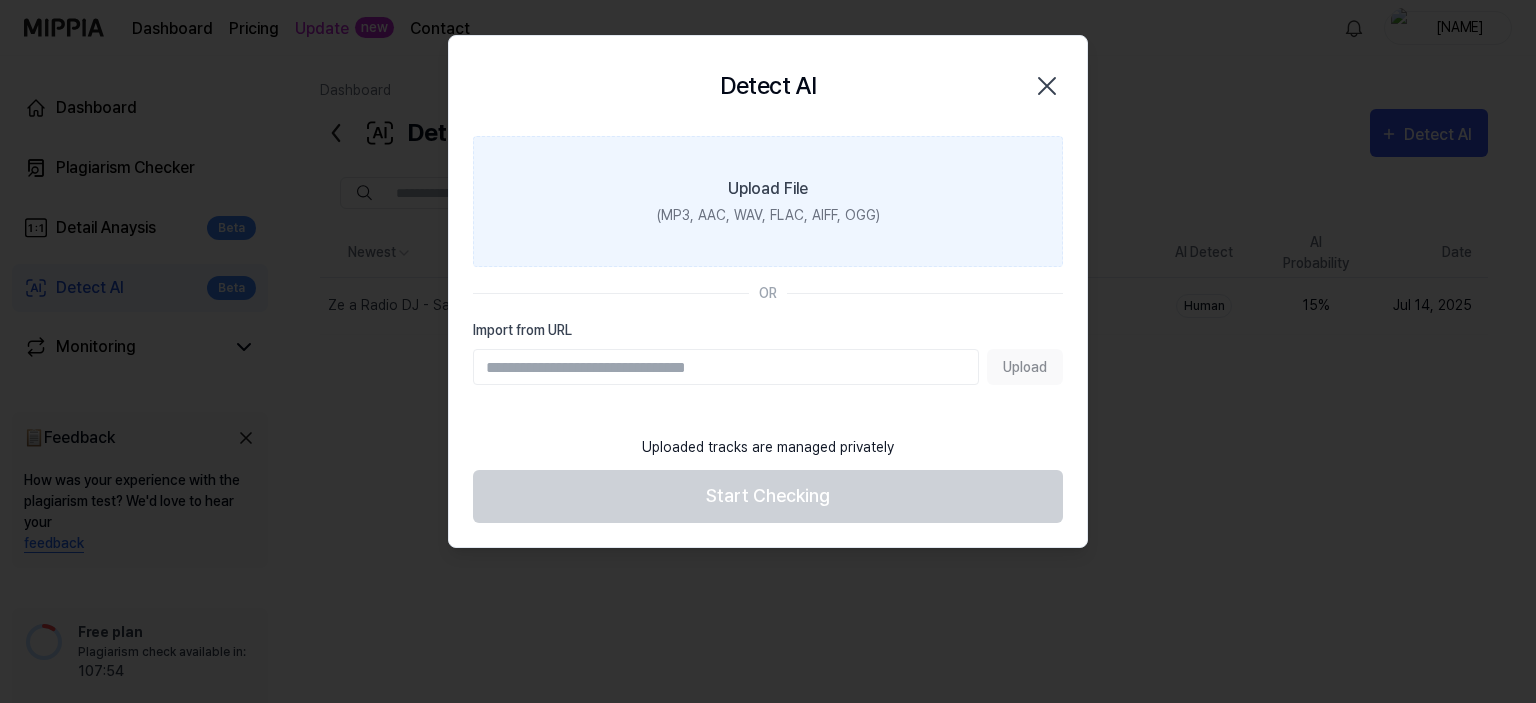 click on "Upload File (MP3, AAC, WAV, FLAC, AIFF, OGG)" at bounding box center (768, 201) 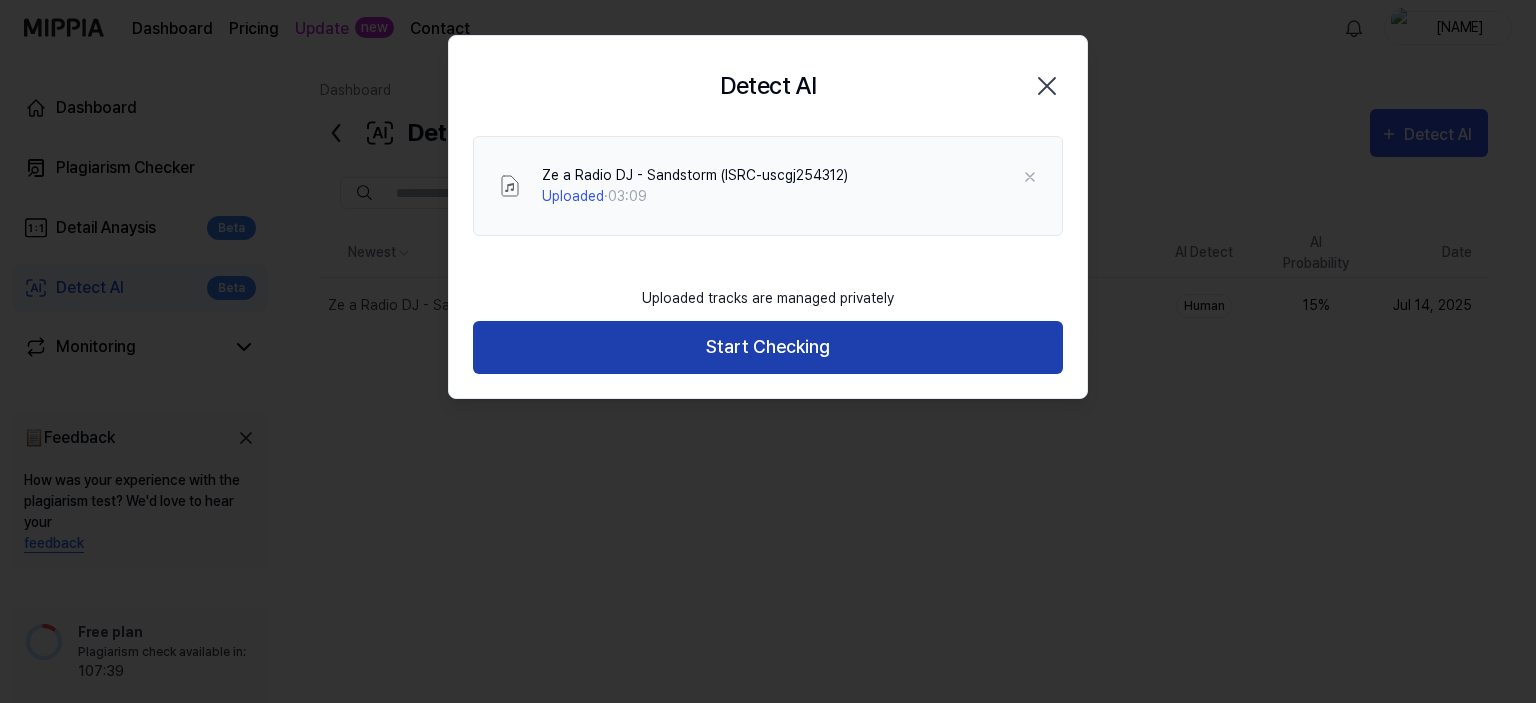 click on "Start Checking" at bounding box center (768, 347) 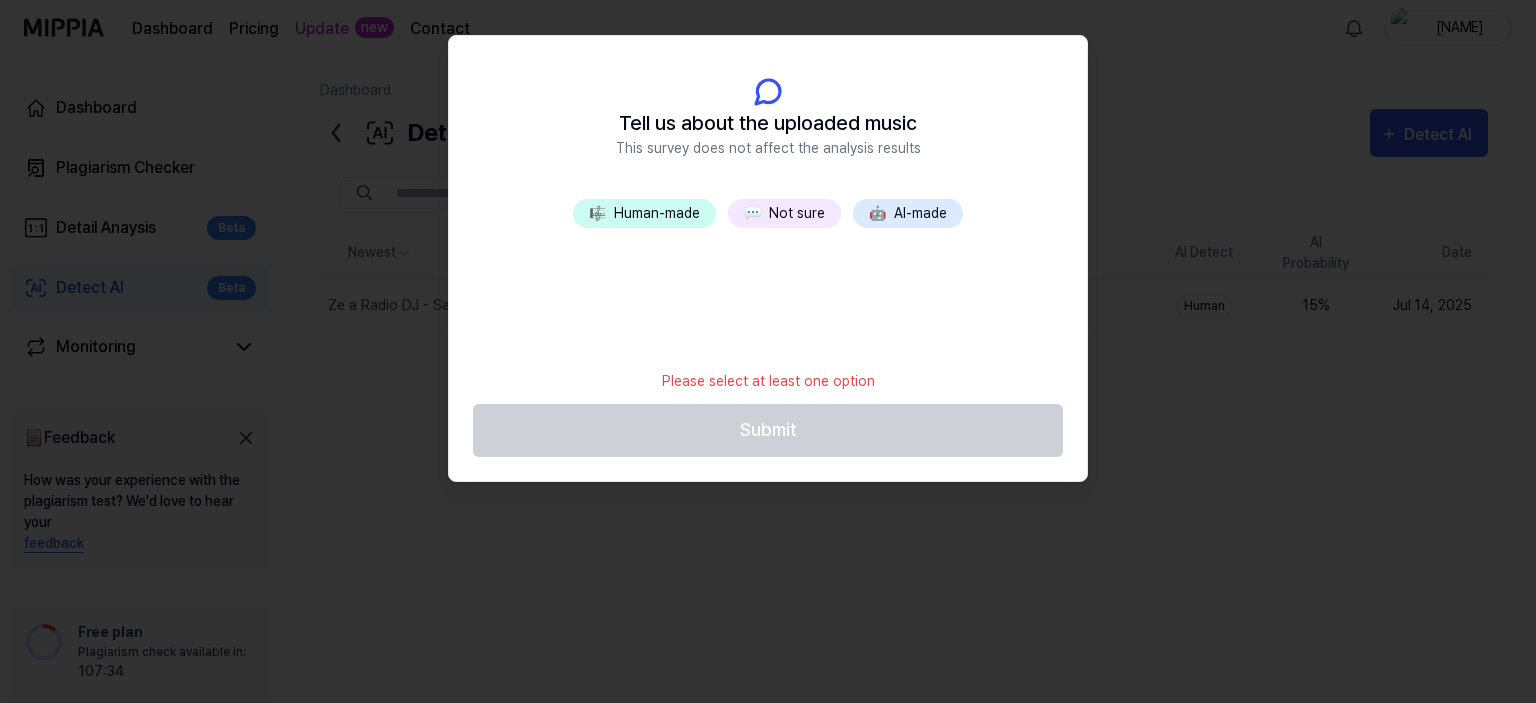 click on "🎼 Human-made" at bounding box center (644, 213) 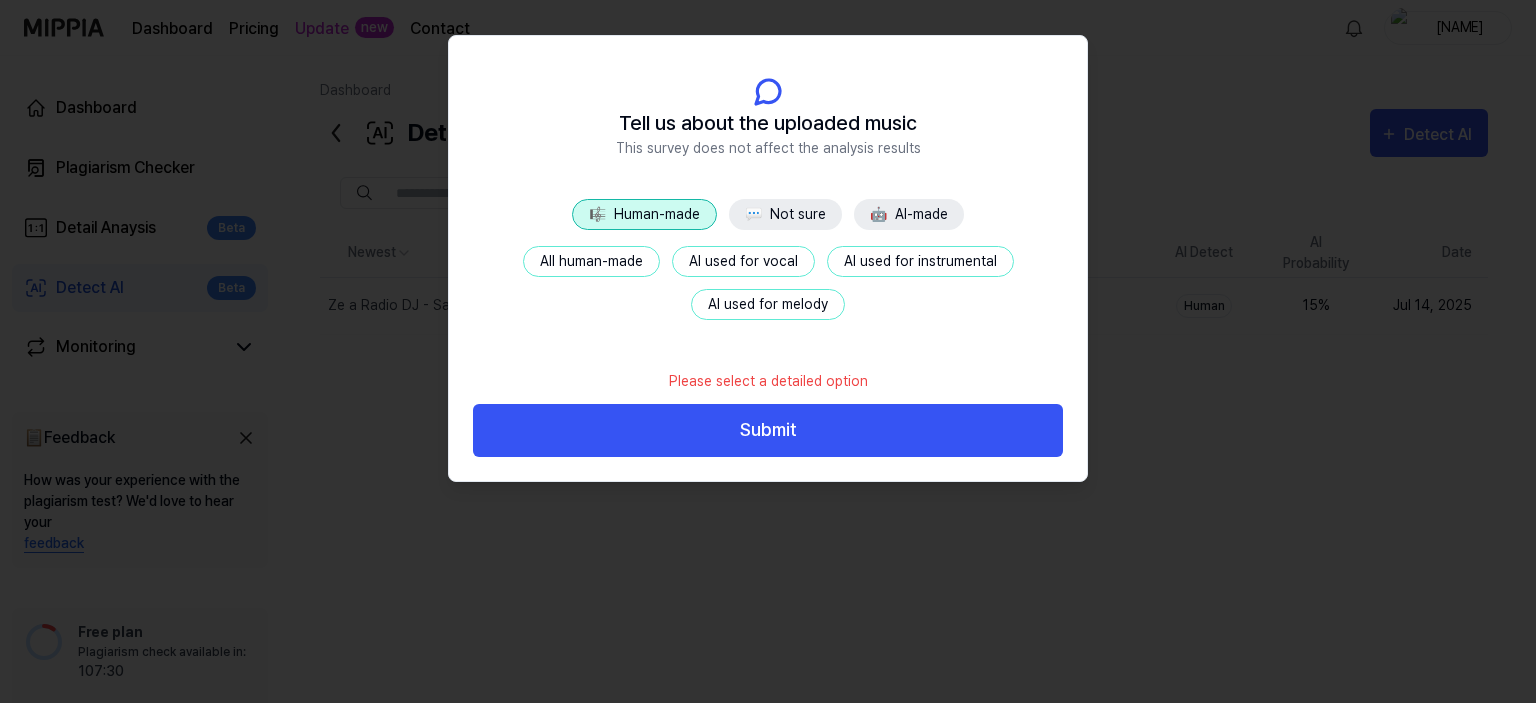 drag, startPoint x: 796, startPoint y: 419, endPoint x: 623, endPoint y: 431, distance: 173.41568 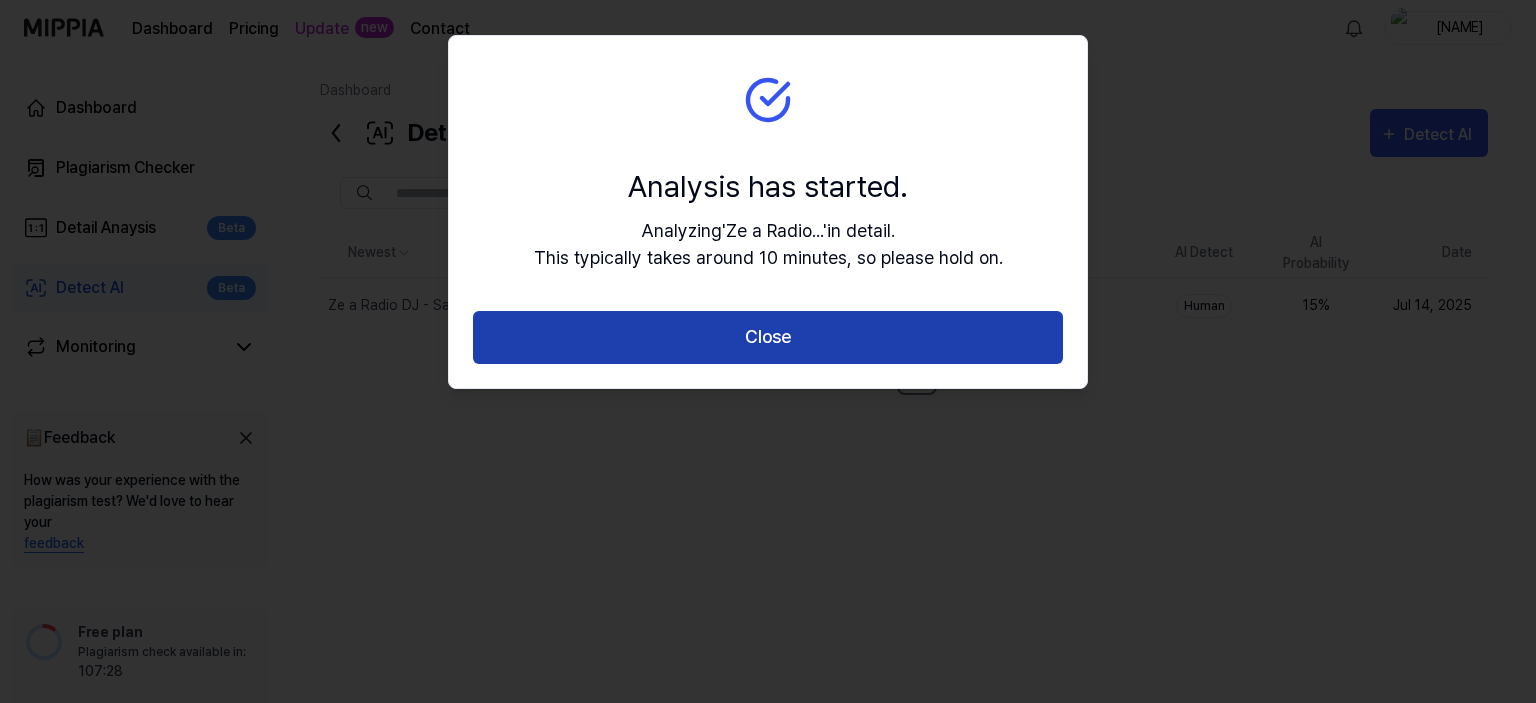 click on "Close" at bounding box center [768, 337] 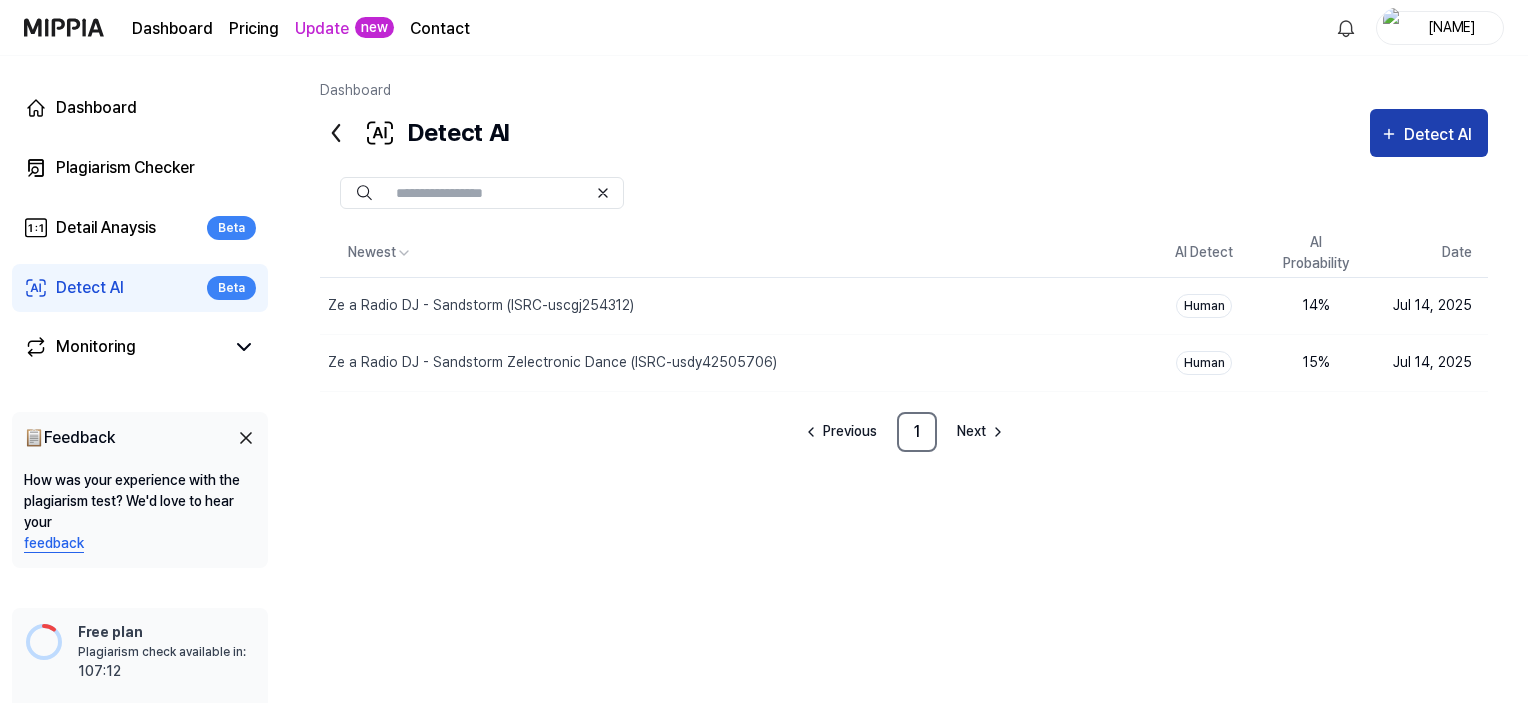 click on "Detect AI" at bounding box center [1441, 135] 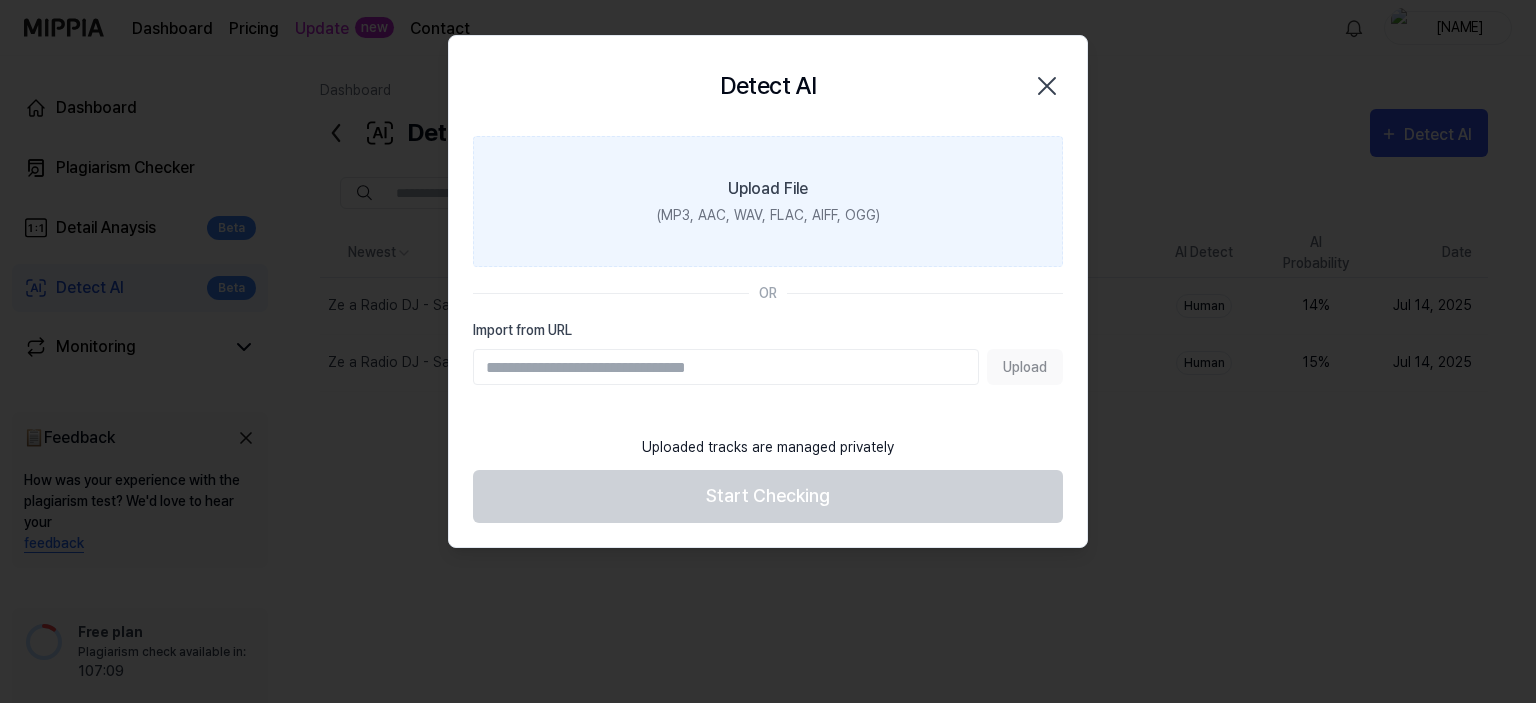 click on "Upload File" at bounding box center (768, 189) 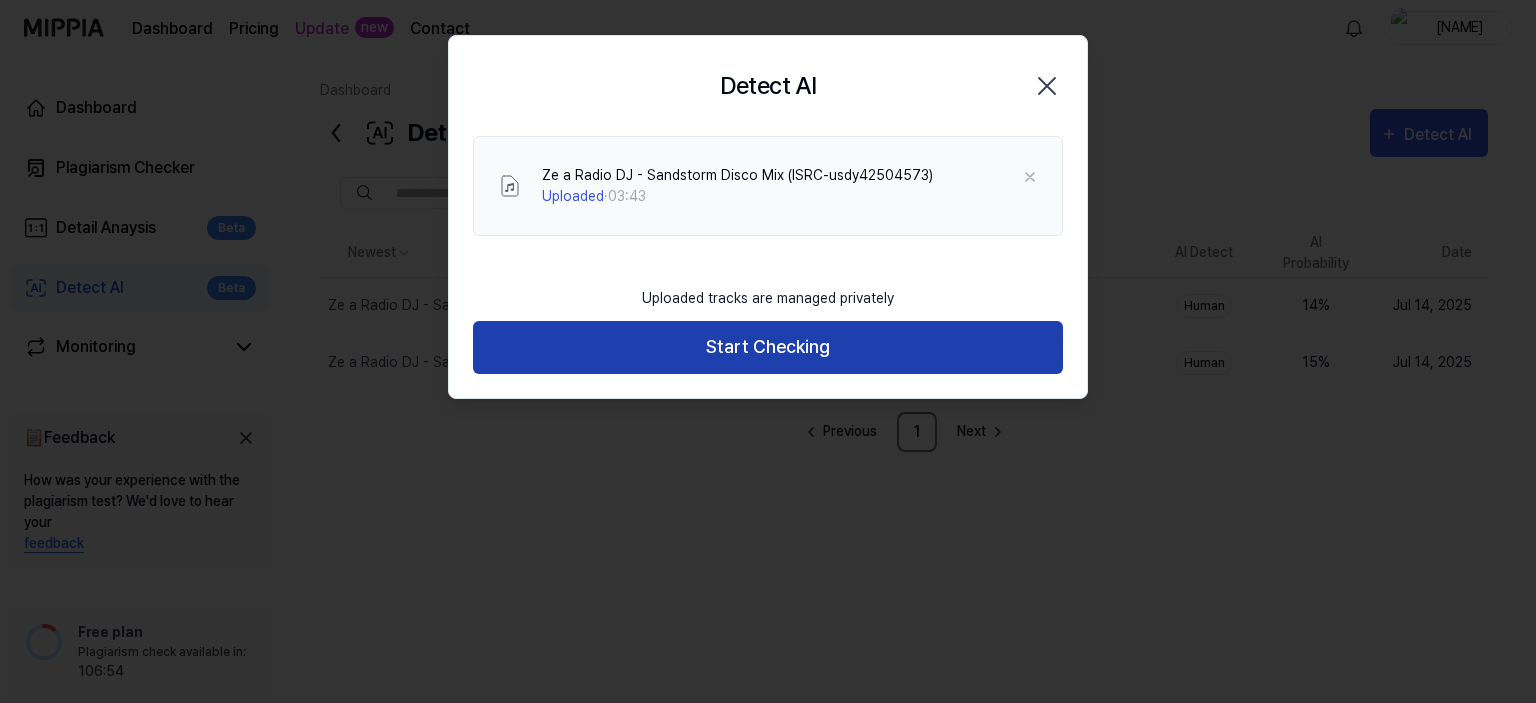 click on "Start Checking" at bounding box center [768, 347] 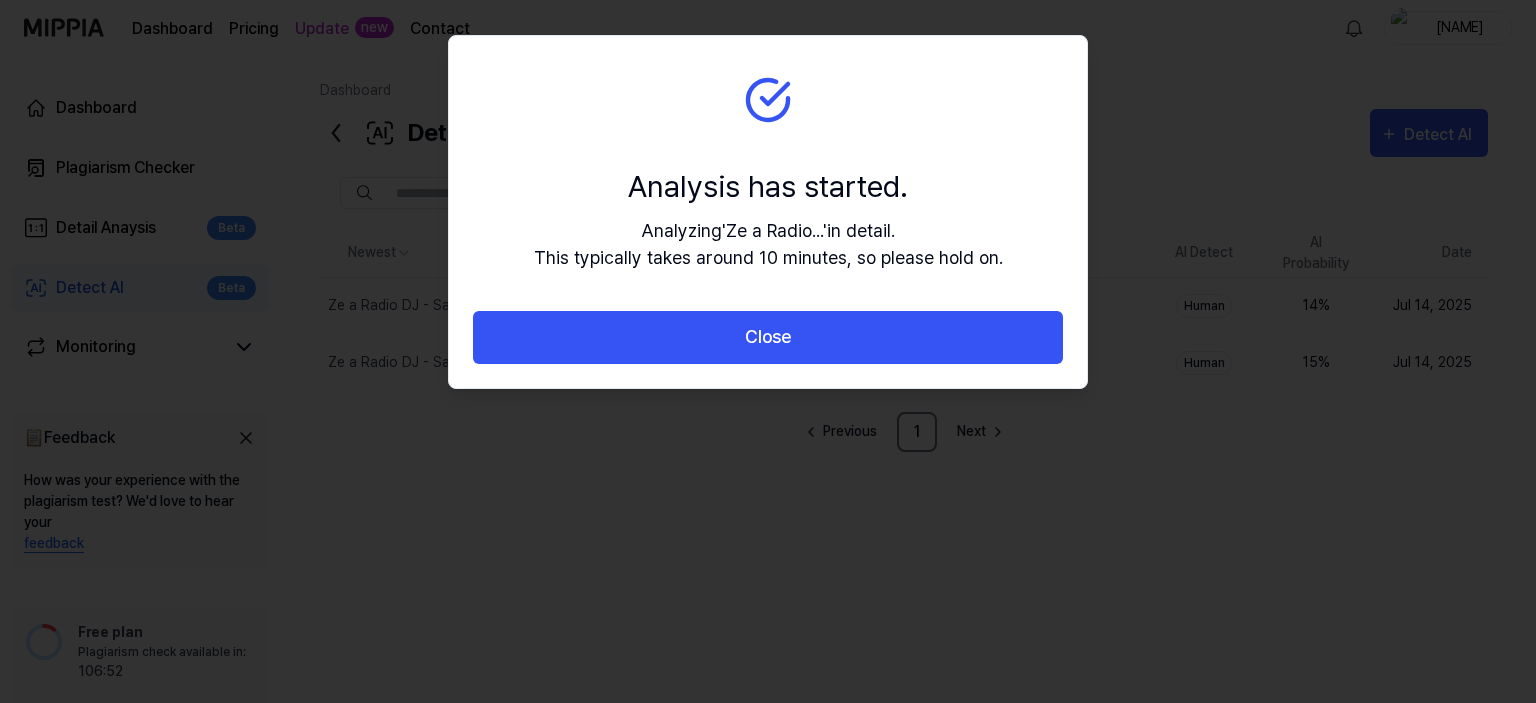 click on "Close" at bounding box center [768, 337] 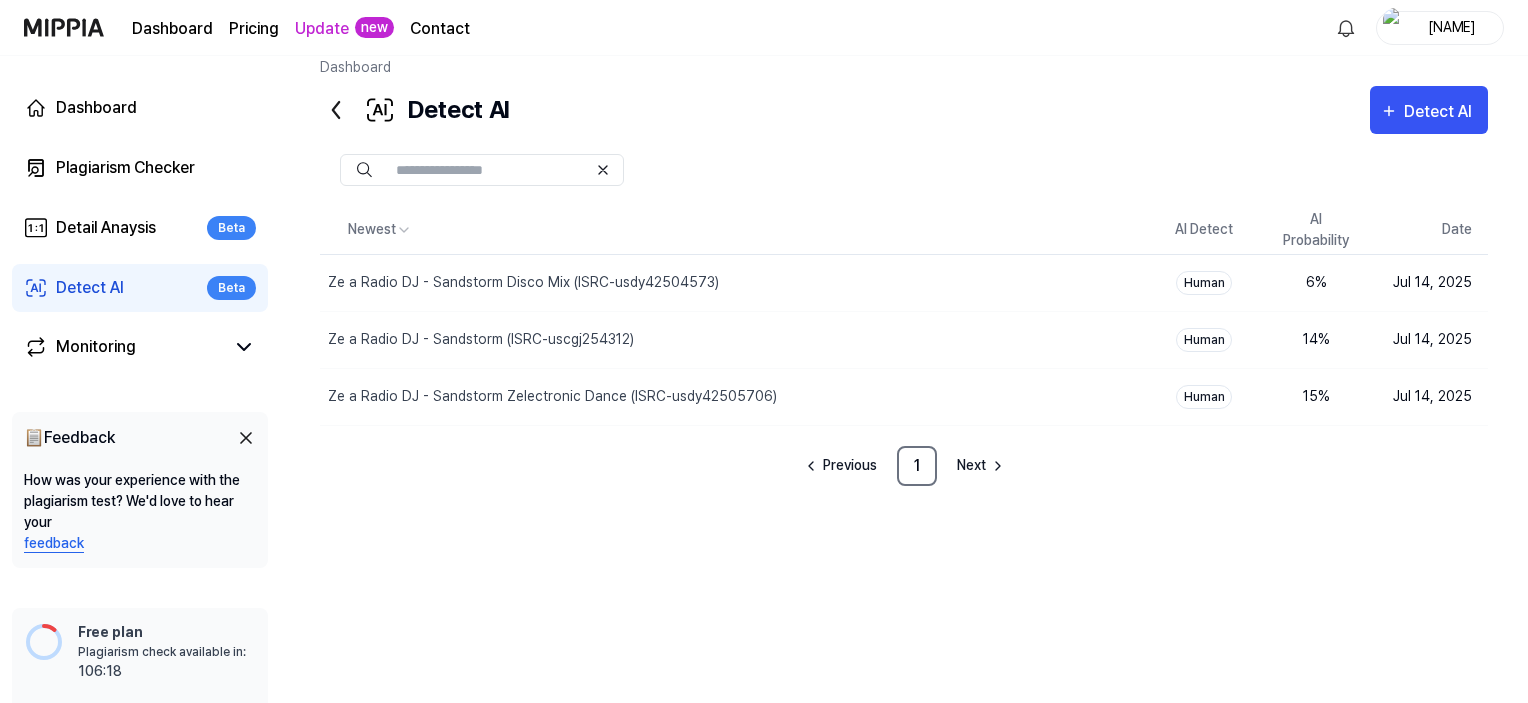 scroll, scrollTop: 0, scrollLeft: 0, axis: both 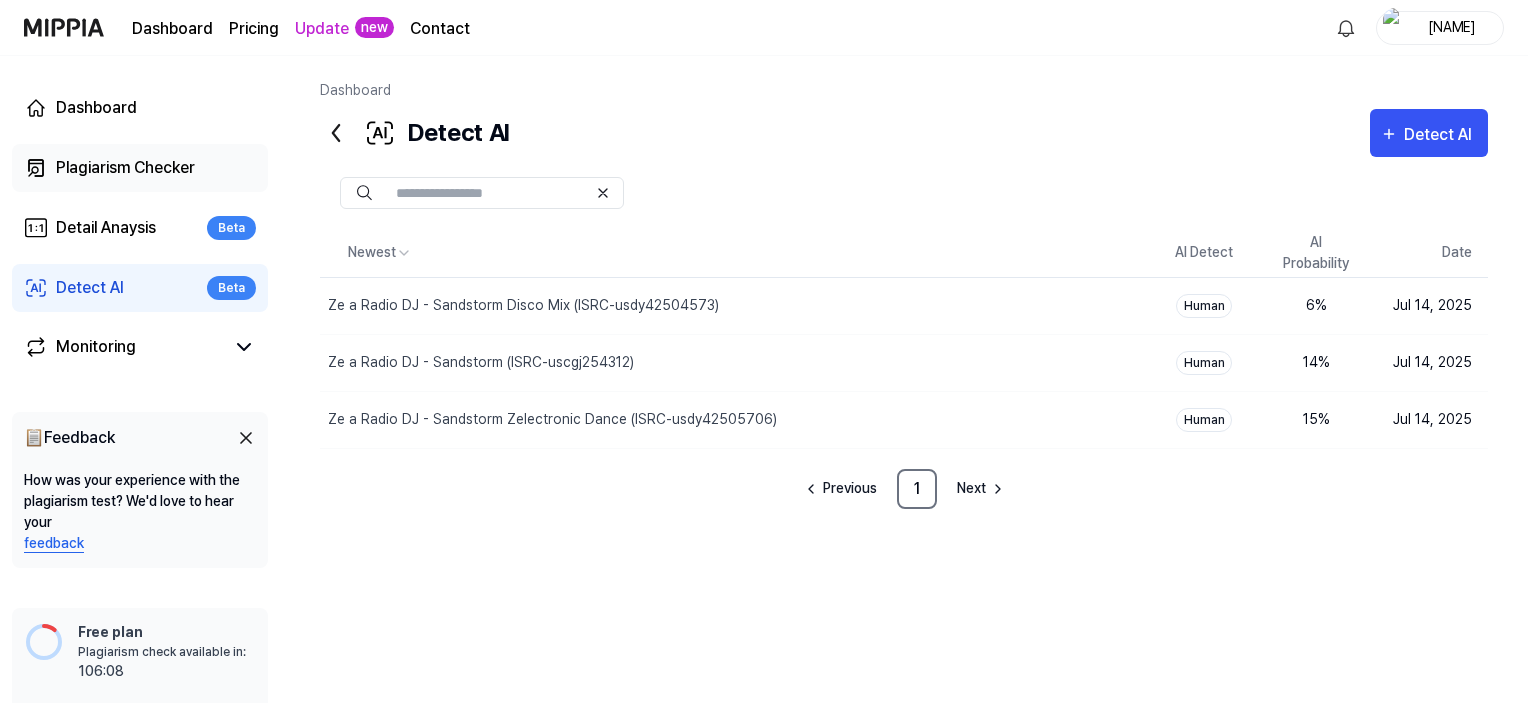 click on "Plagiarism Checker" at bounding box center (125, 168) 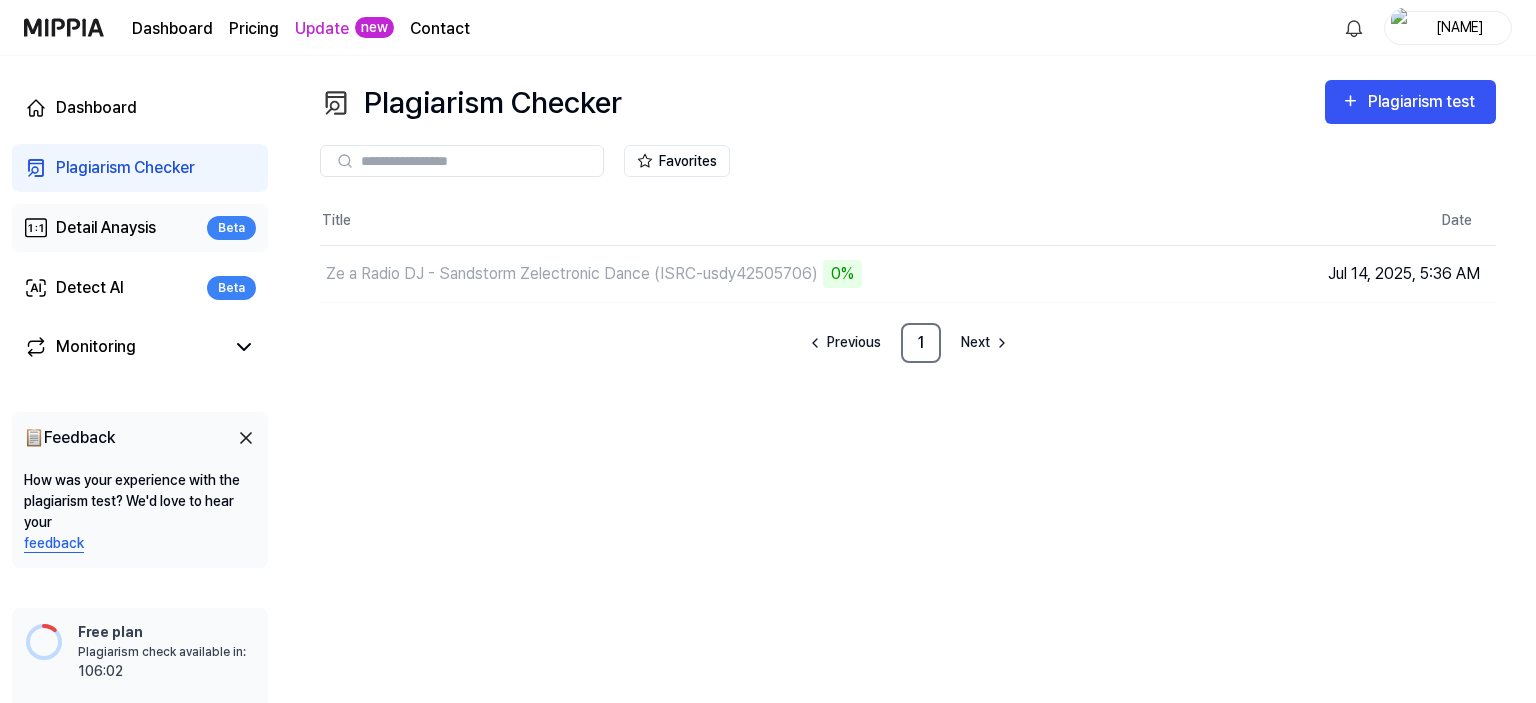 click on "Detail Anaysis" at bounding box center [106, 228] 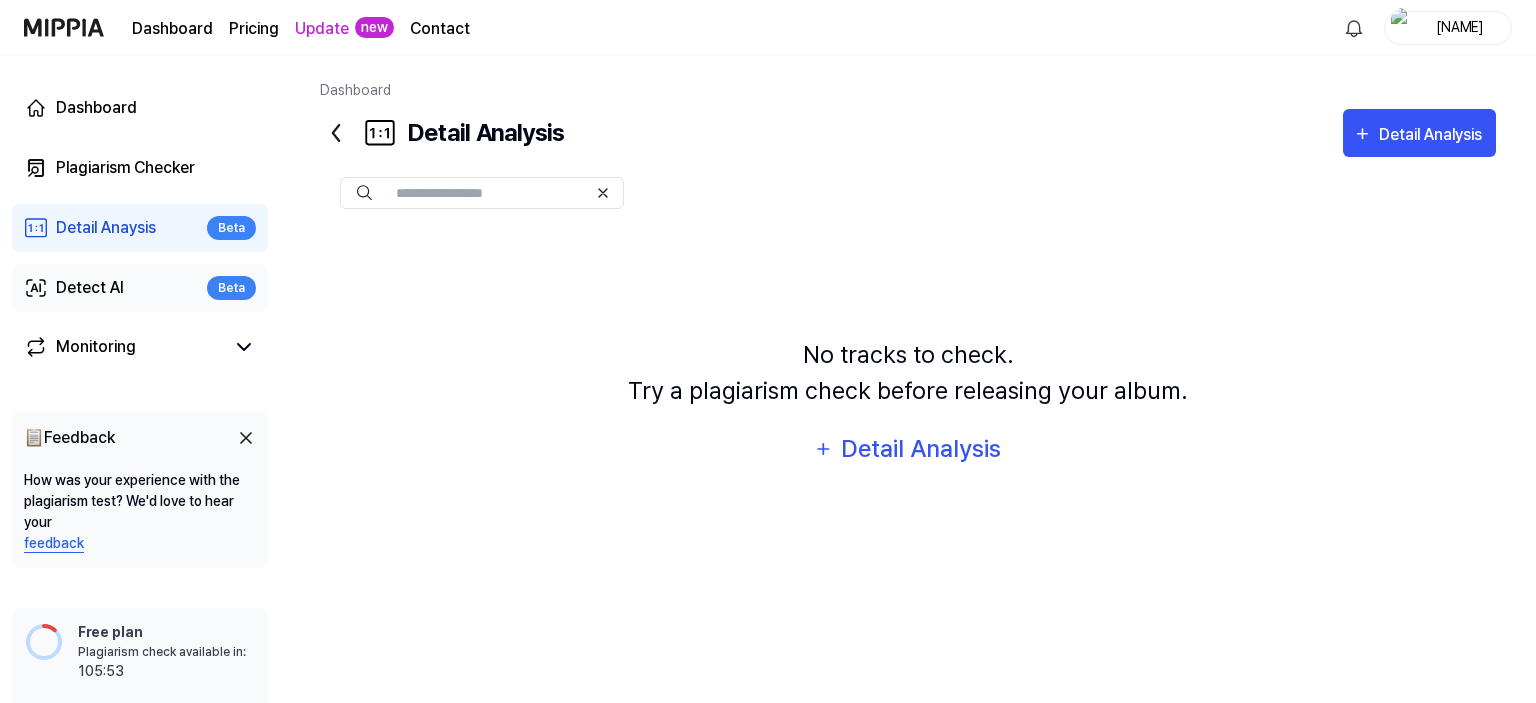 click on "Detect AI" at bounding box center [90, 288] 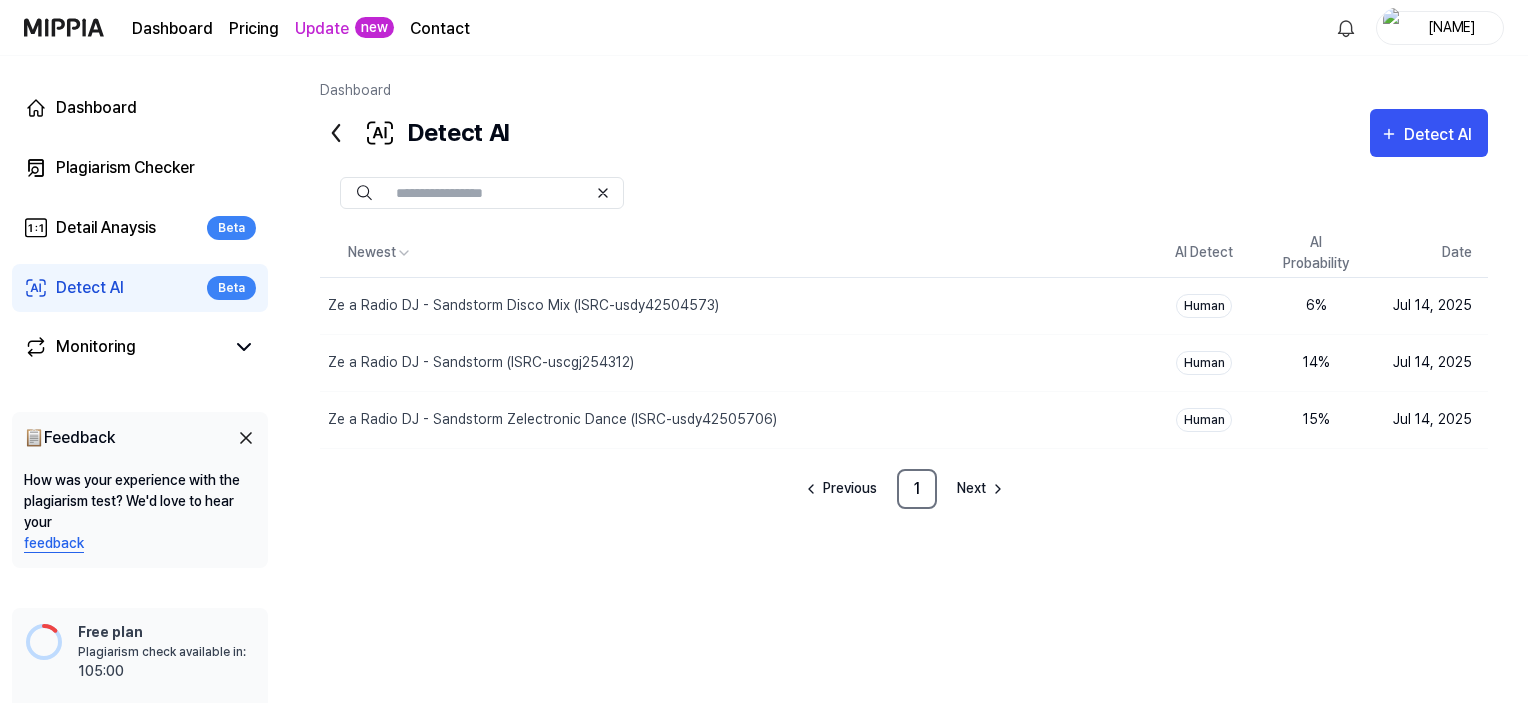 click on "Detect AI" at bounding box center (90, 288) 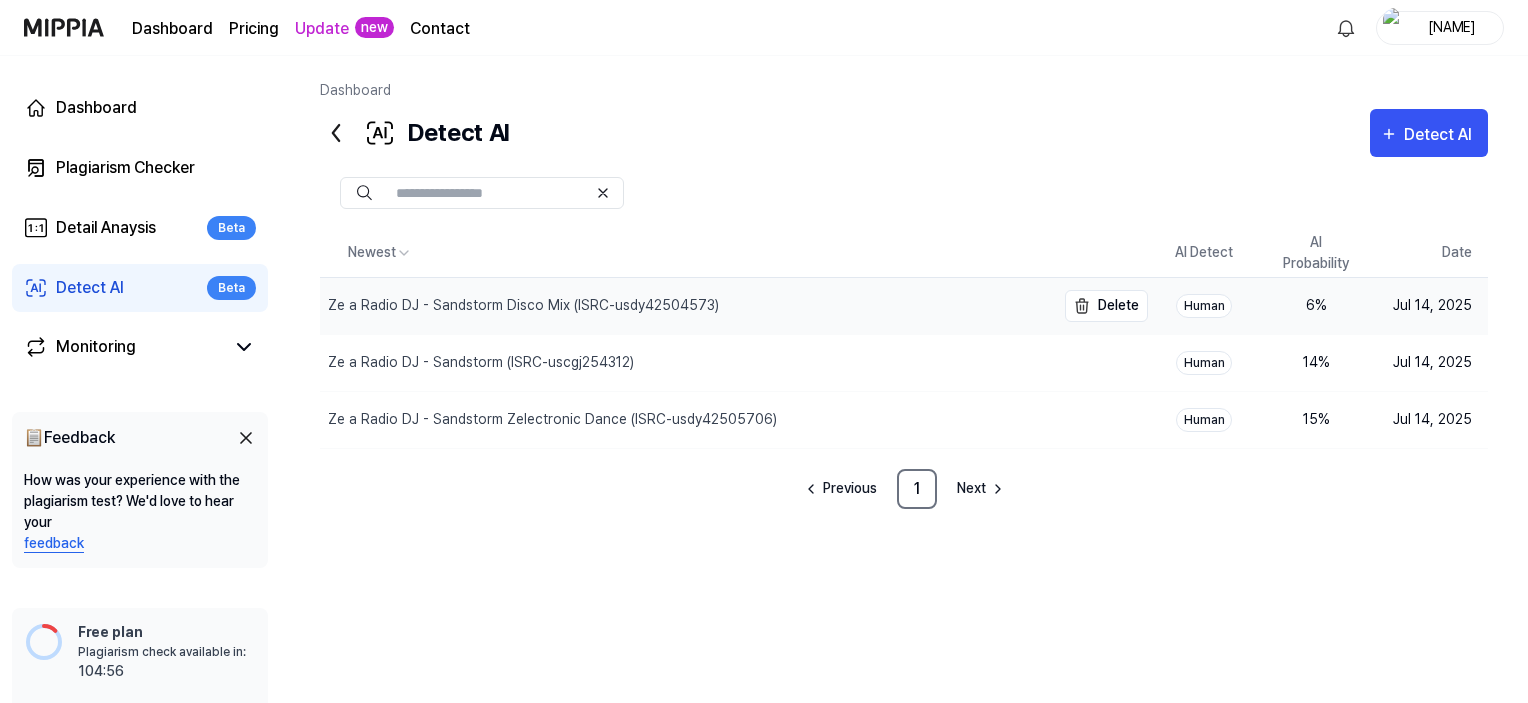 click on "Ze a Radio DJ - Sandstorm Disco Mix (ISRC-usdy42504573)" at bounding box center [523, 305] 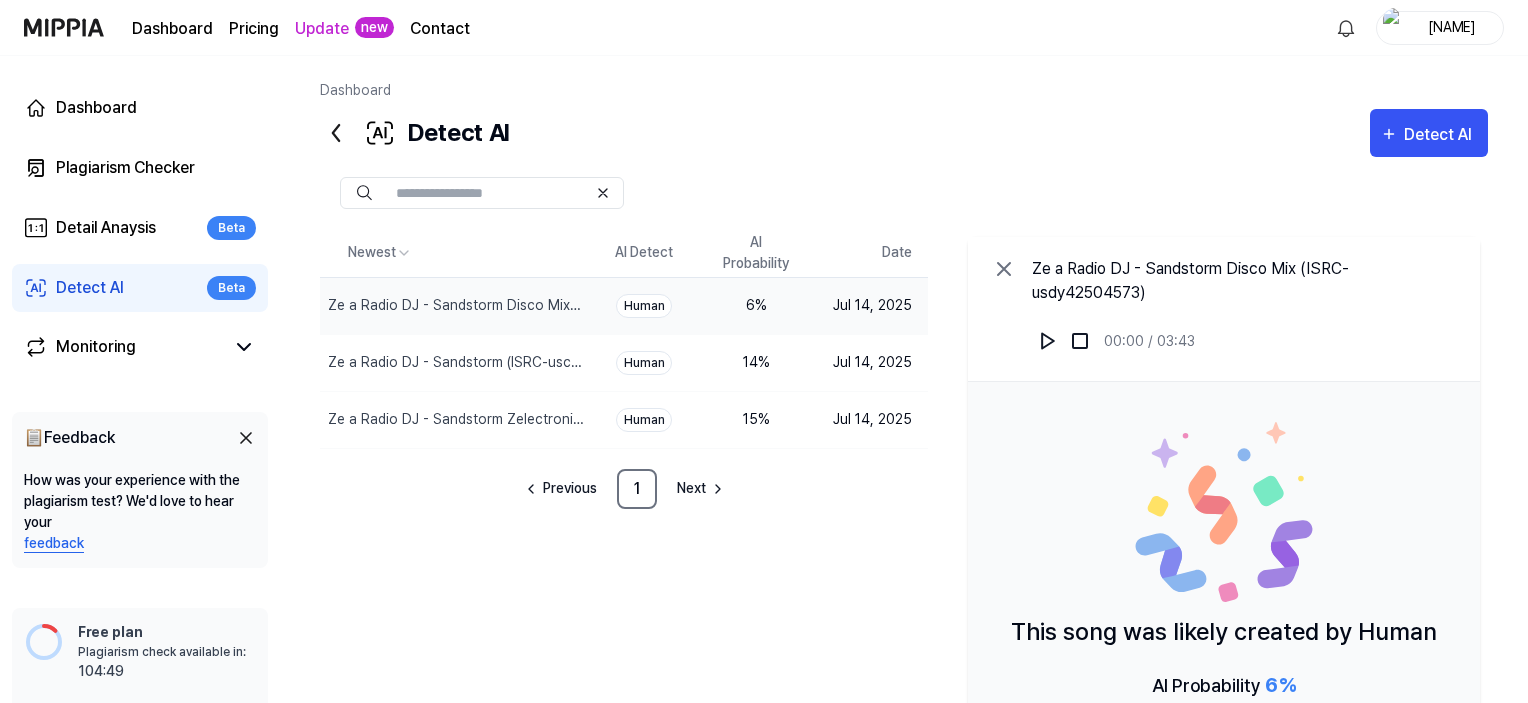 click on "Human" at bounding box center [644, 306] 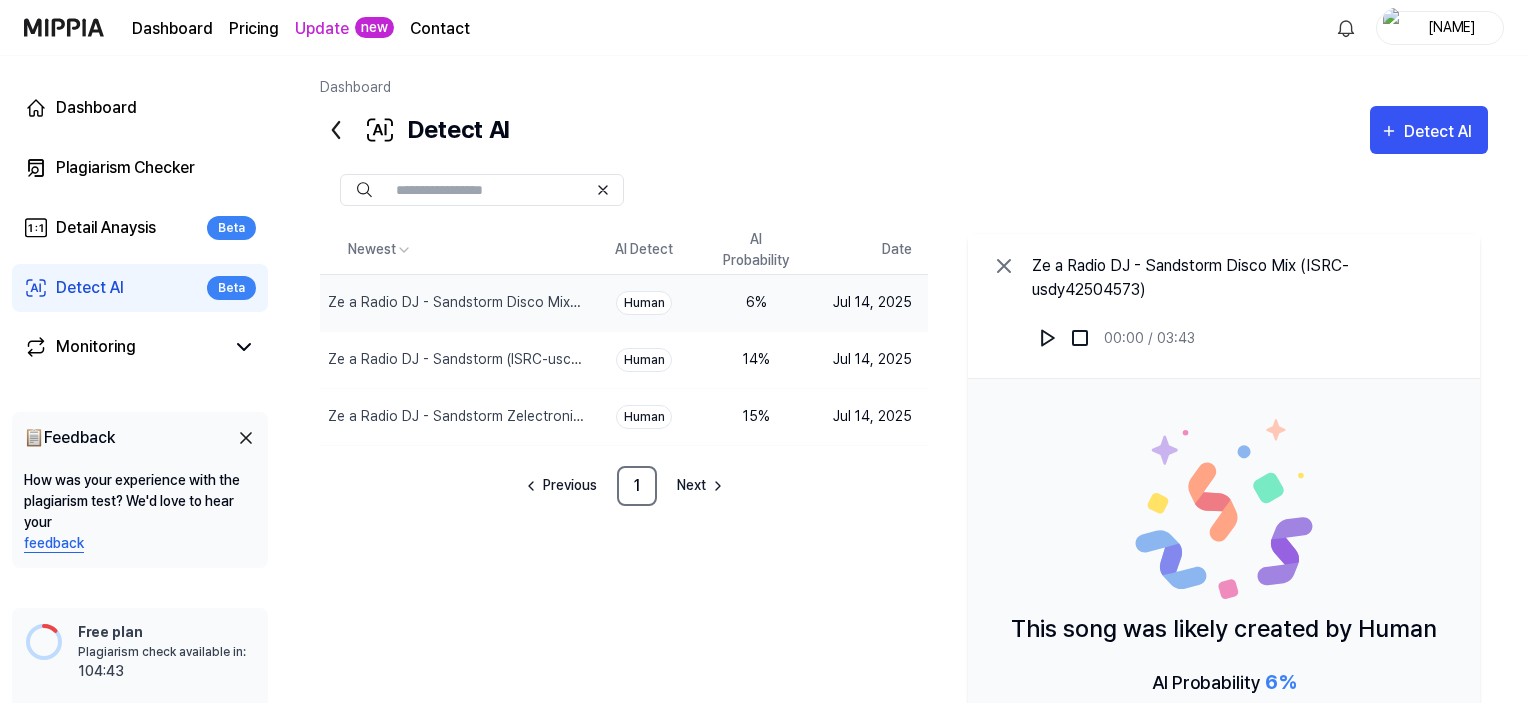 scroll, scrollTop: 0, scrollLeft: 0, axis: both 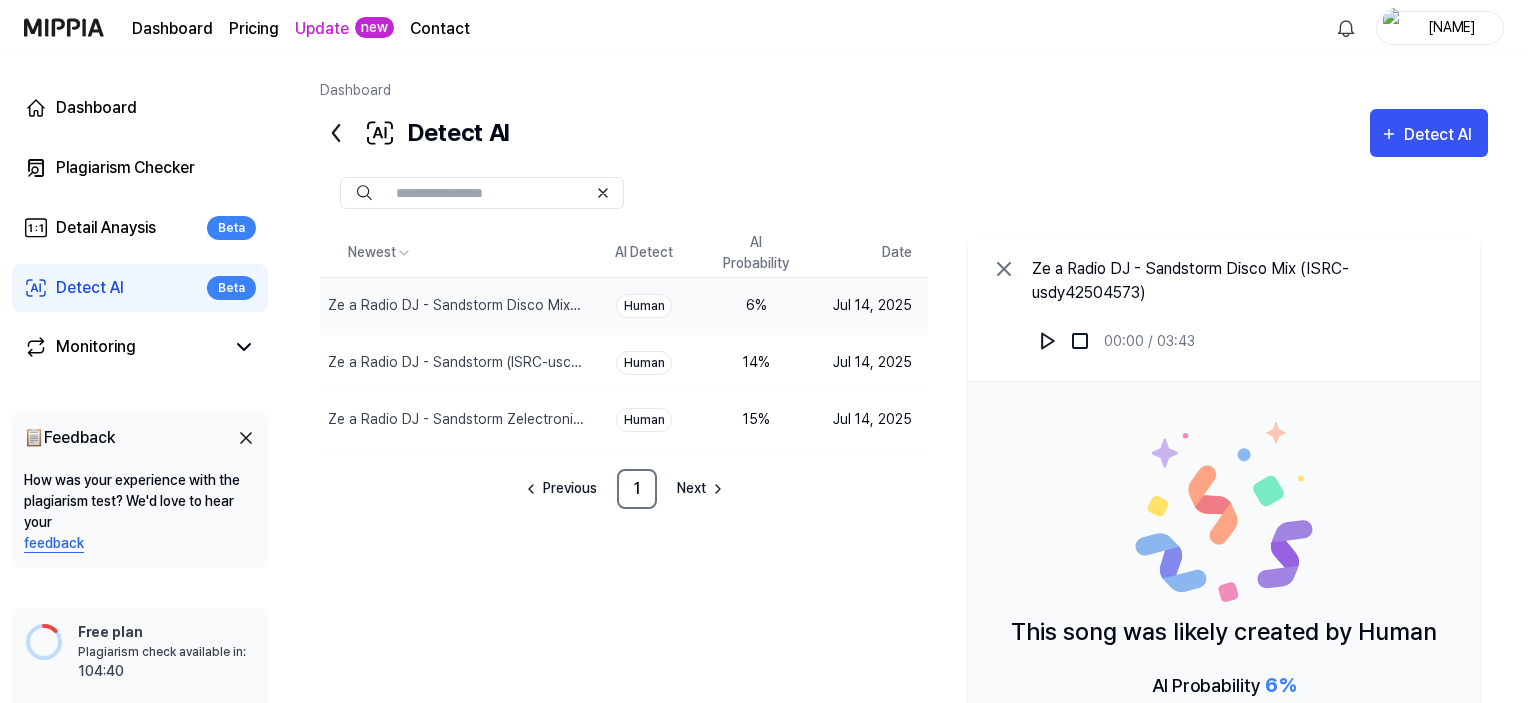 click on "Detect AI" at bounding box center [90, 288] 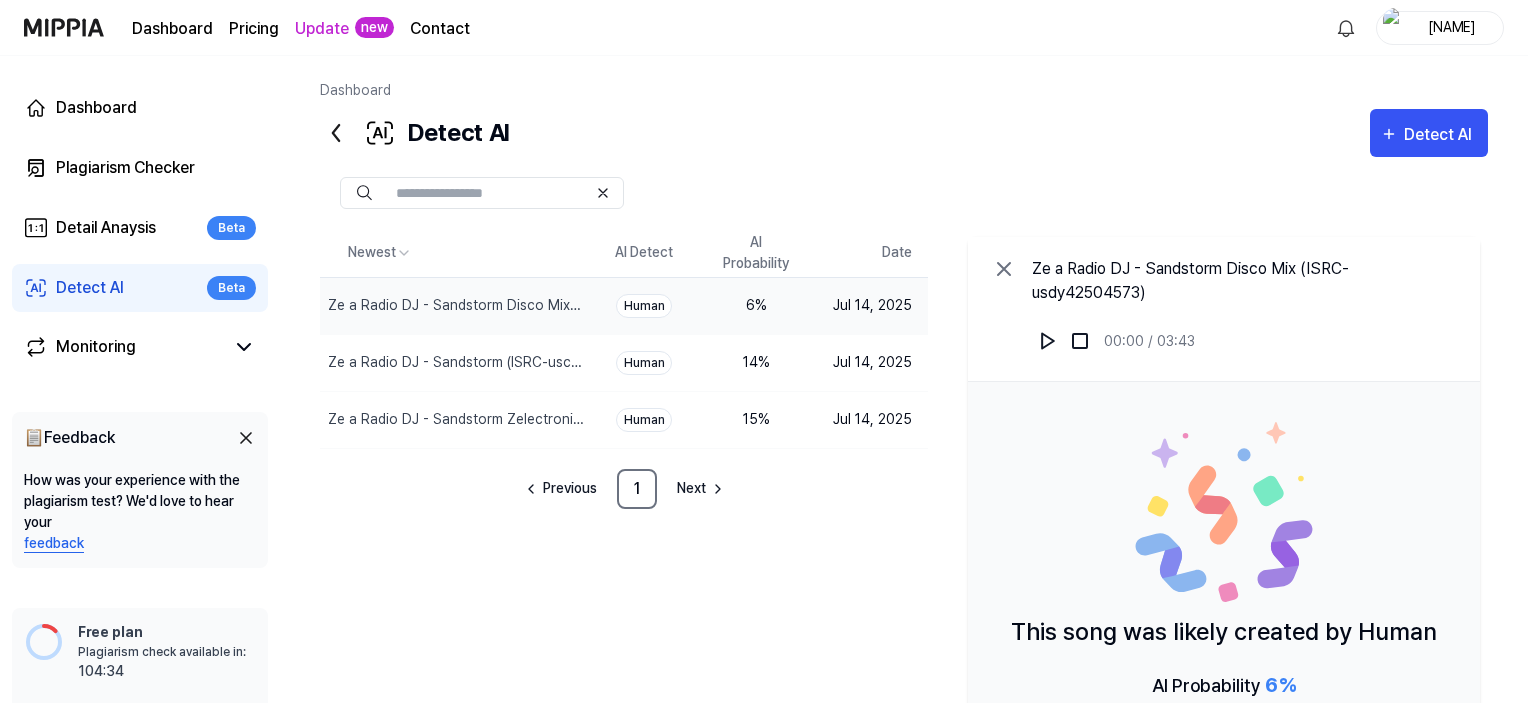 click 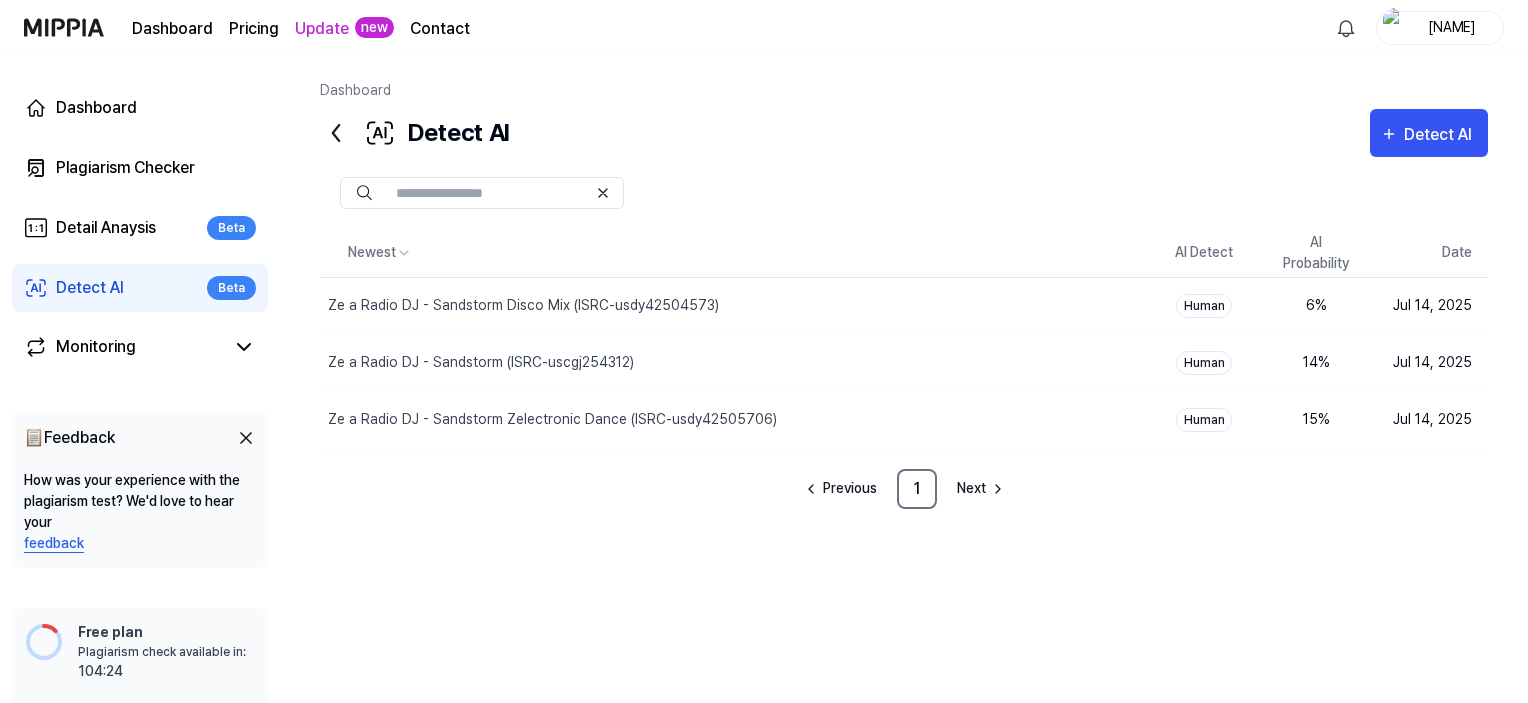 click on "Detect AI" at bounding box center (90, 288) 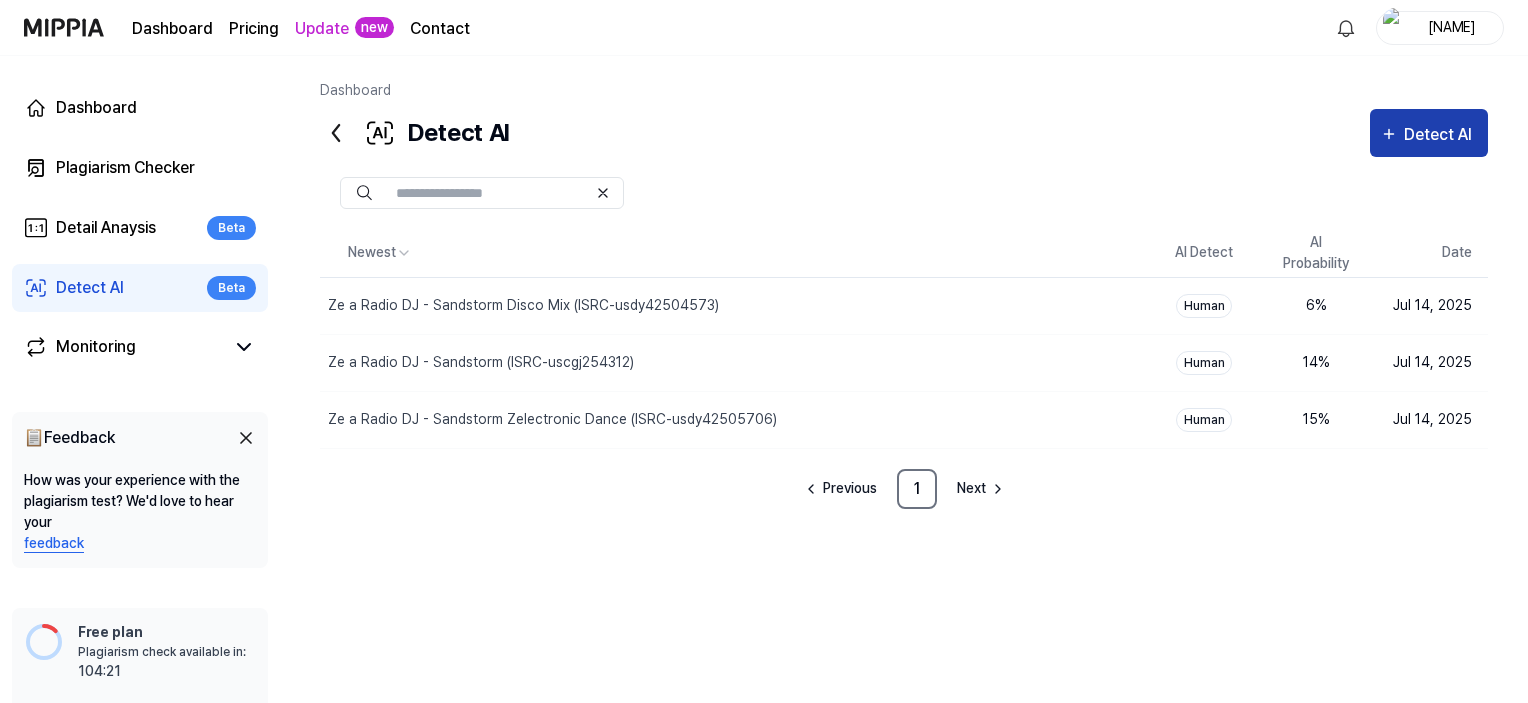 click on "Detect AI" at bounding box center (1441, 135) 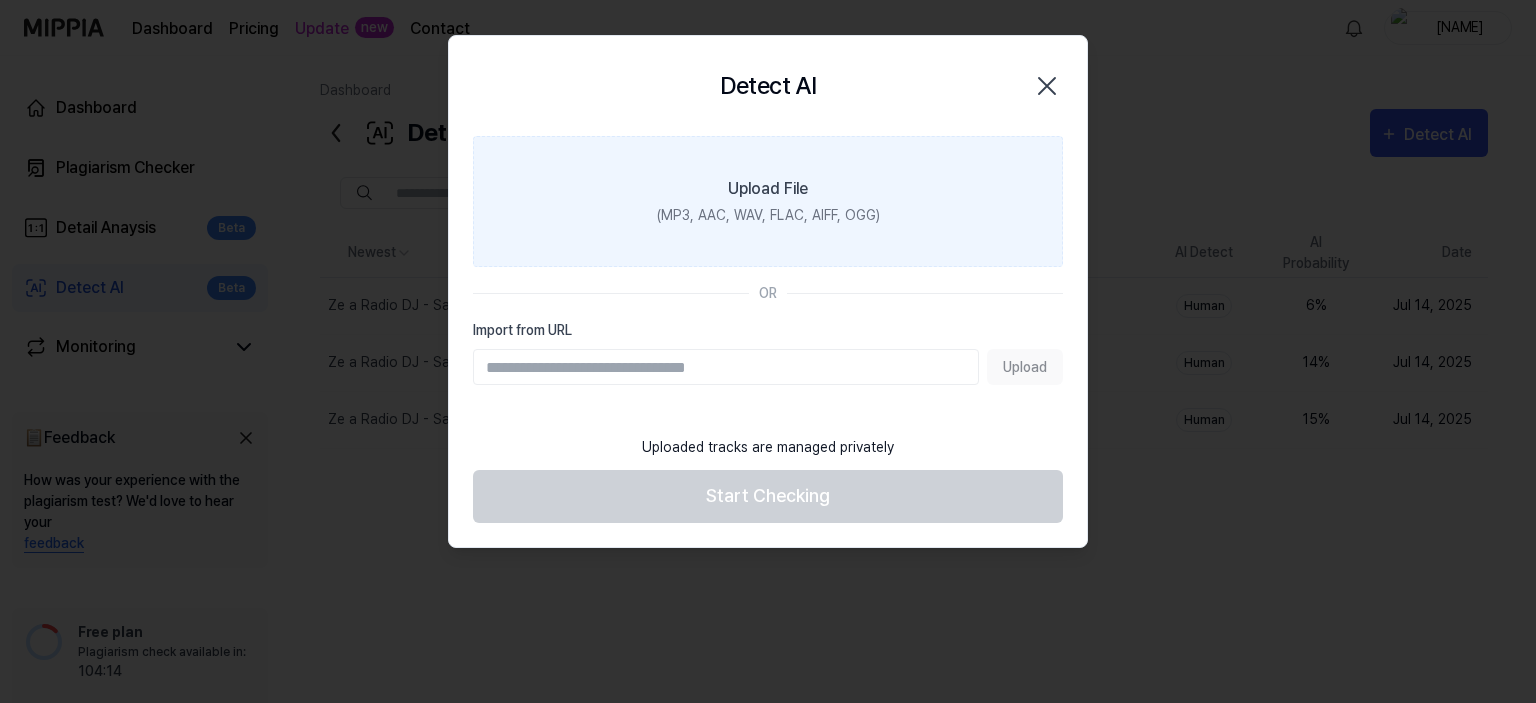 click on "Upload File" at bounding box center (768, 189) 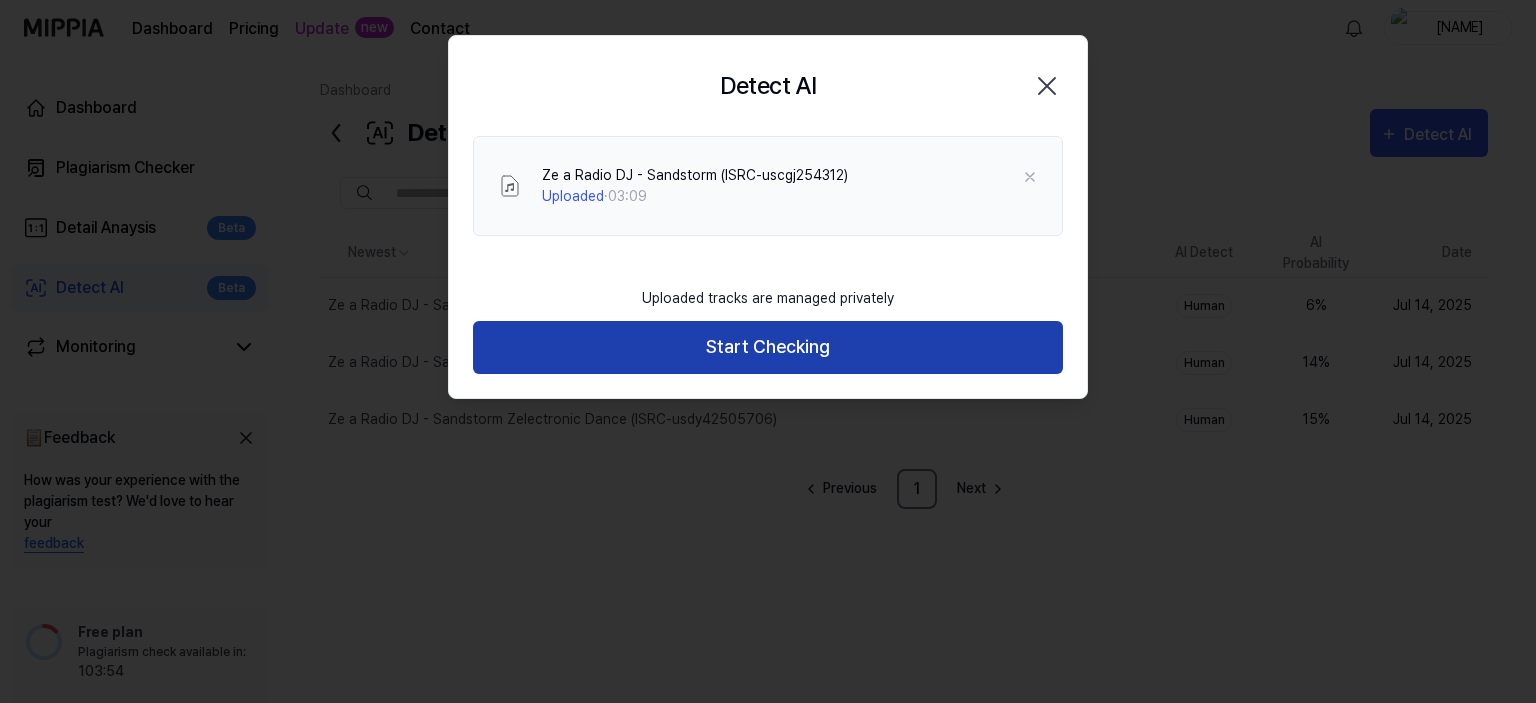 click on "Start Checking" at bounding box center (768, 347) 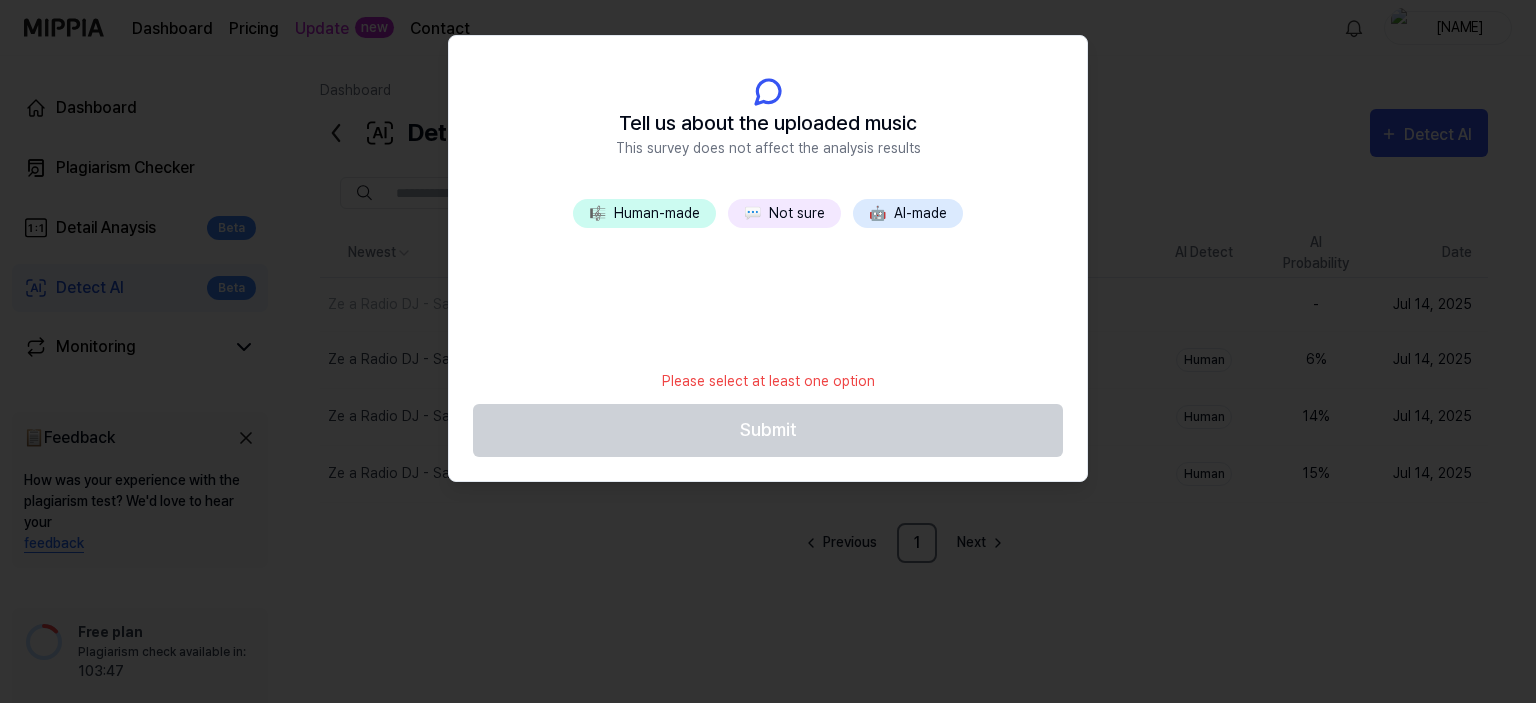 click on "💬 Not sure" at bounding box center (784, 213) 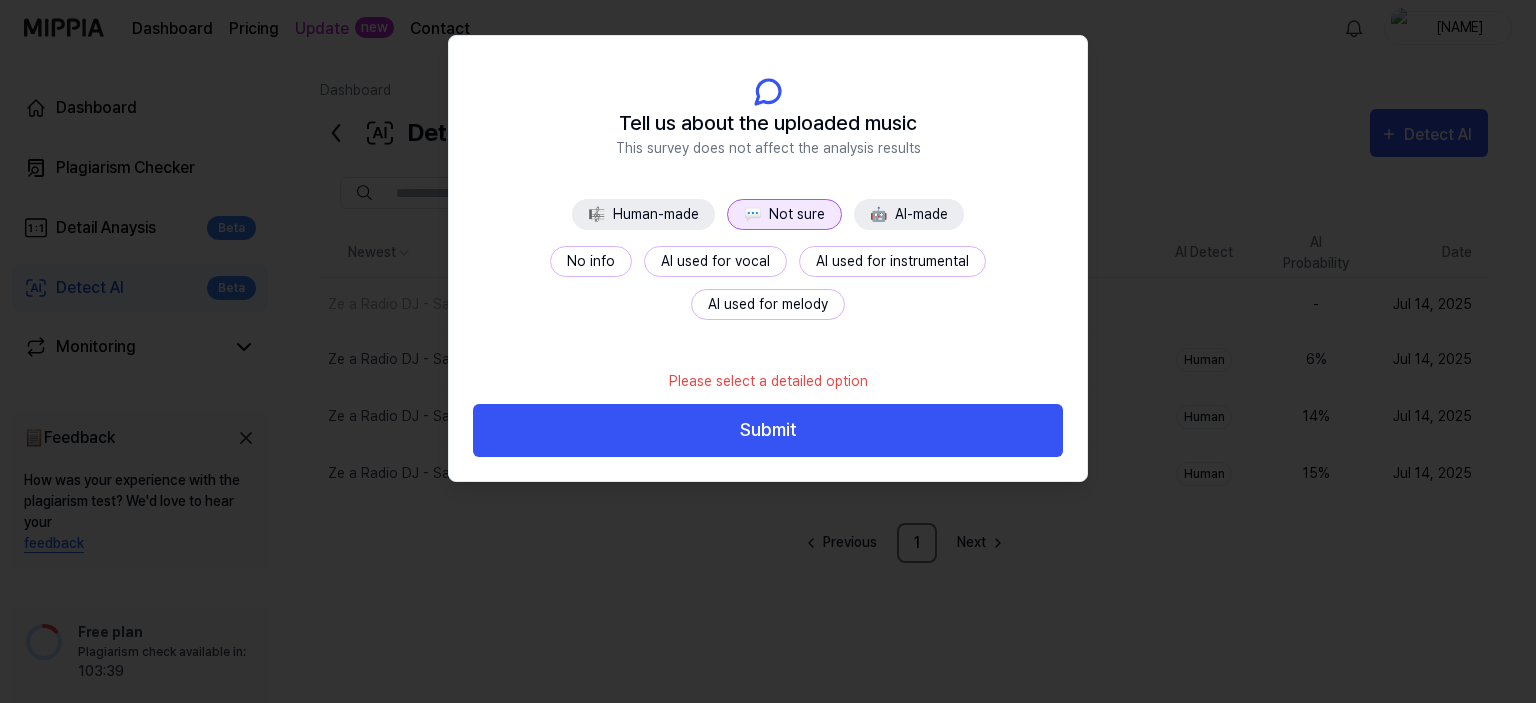 click on "🤖 AI-made" at bounding box center [909, 214] 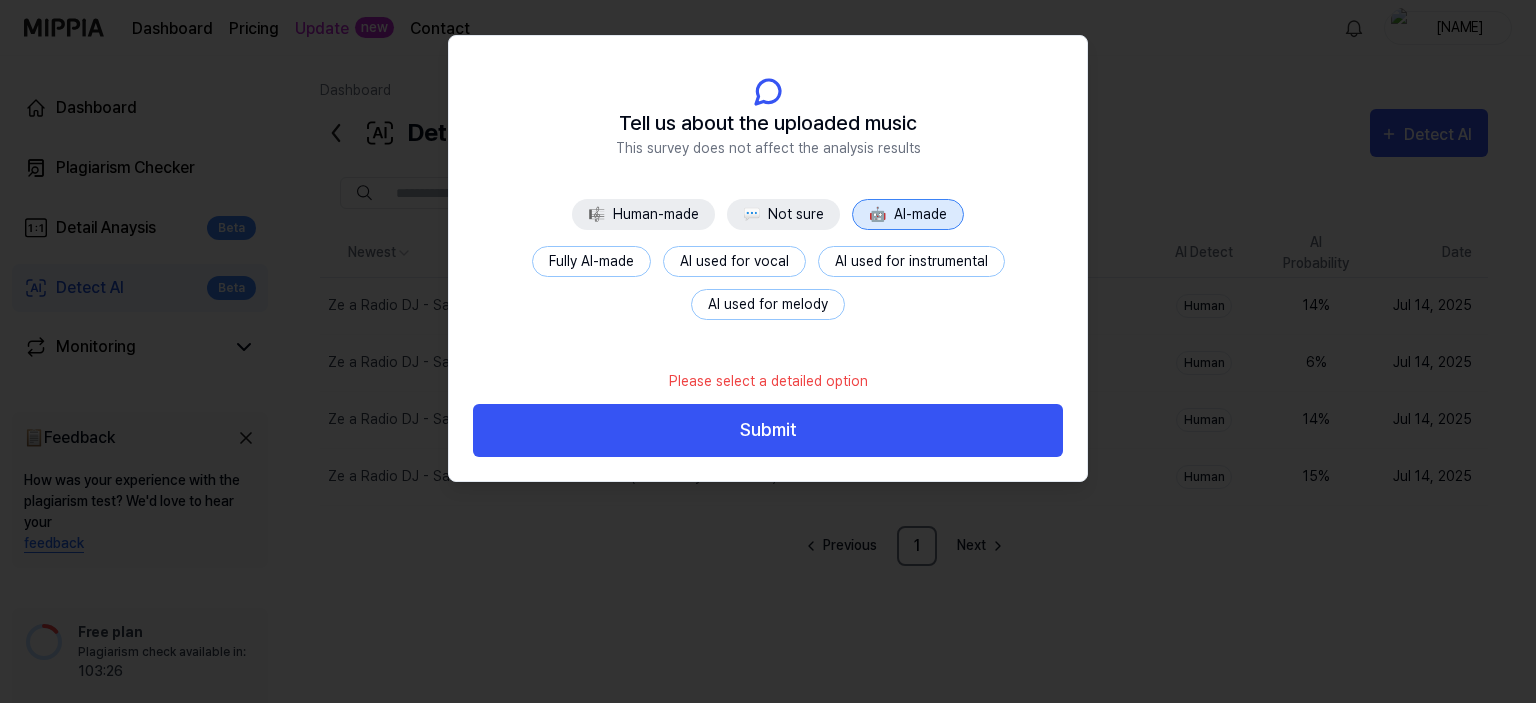 click on "Fully AI-made" at bounding box center (591, 261) 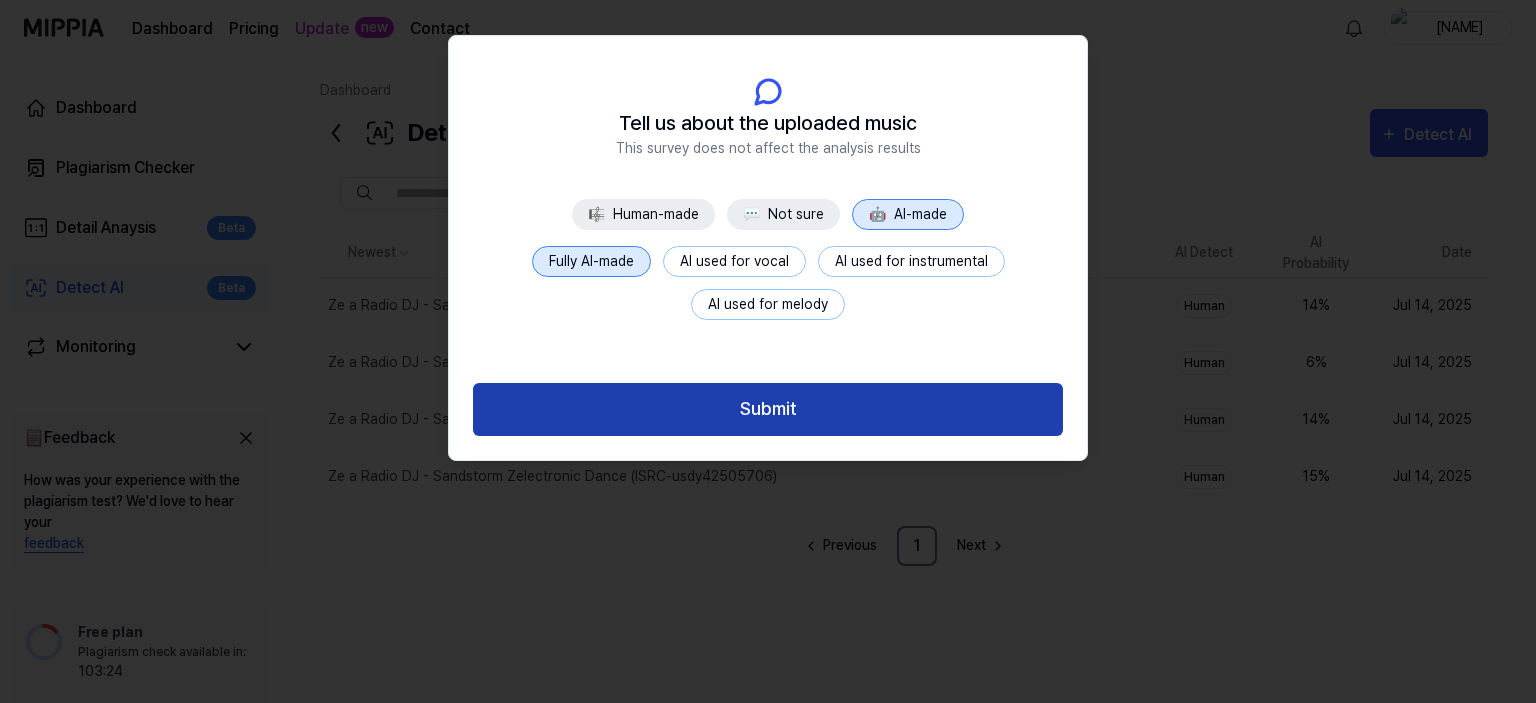 click on "Submit" at bounding box center (768, 409) 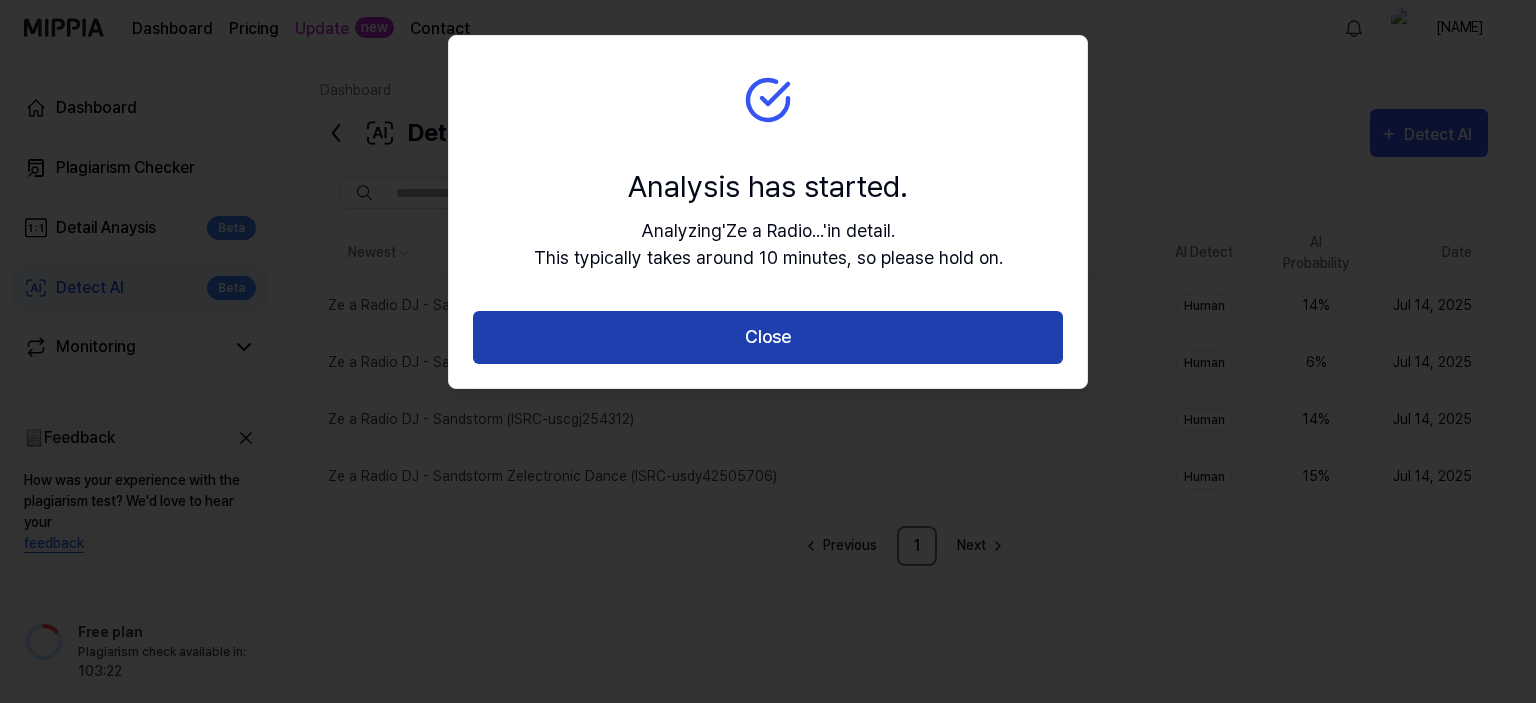 click on "Close" at bounding box center [768, 337] 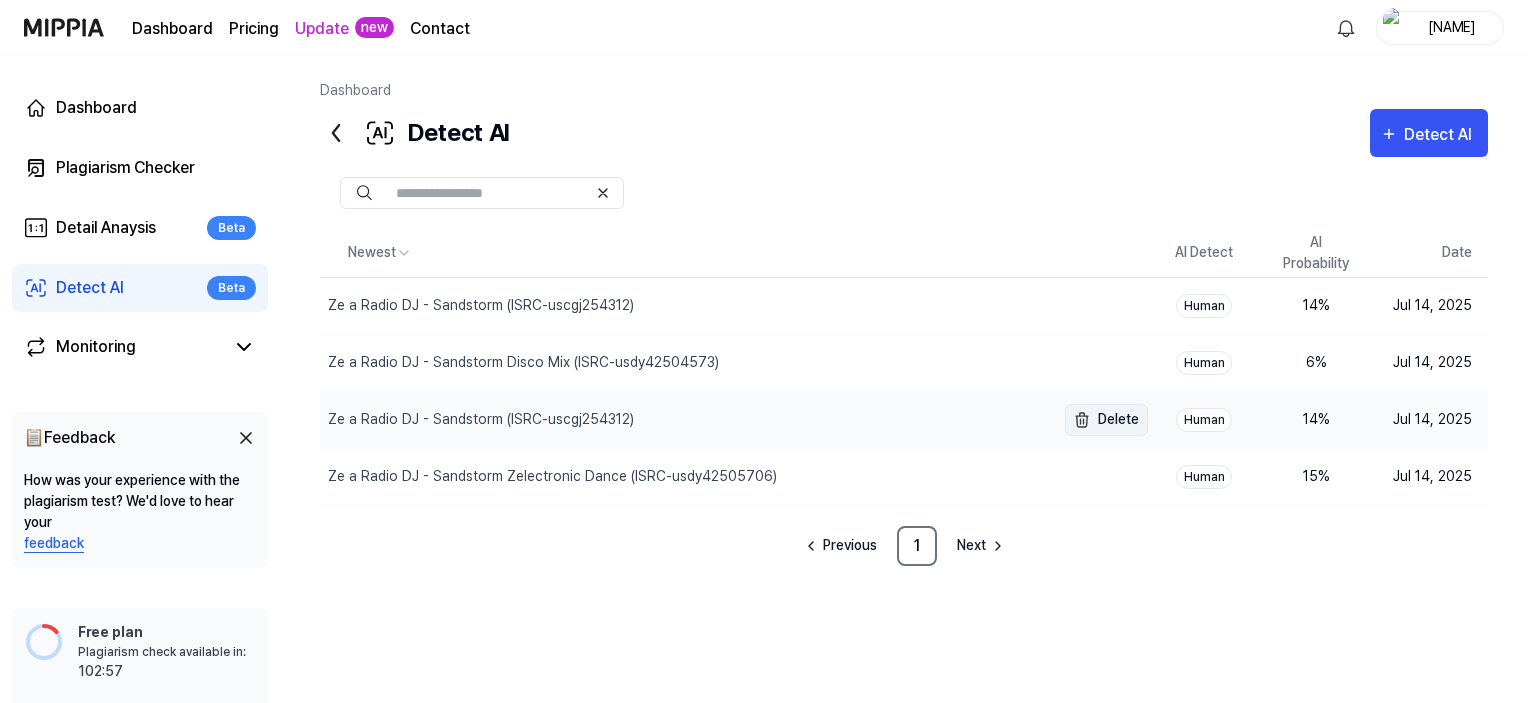 click on "Delete" at bounding box center [1106, 420] 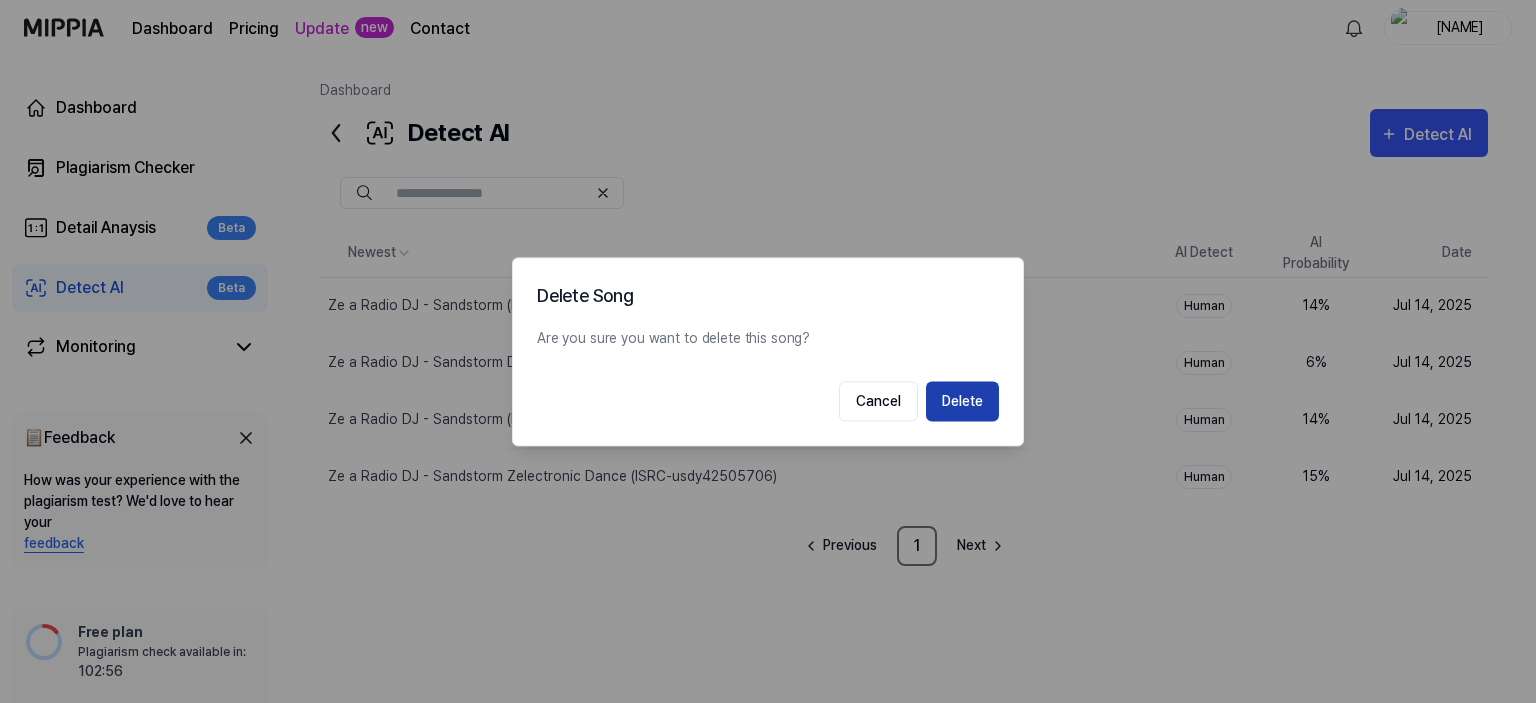 click on "Delete" at bounding box center (962, 401) 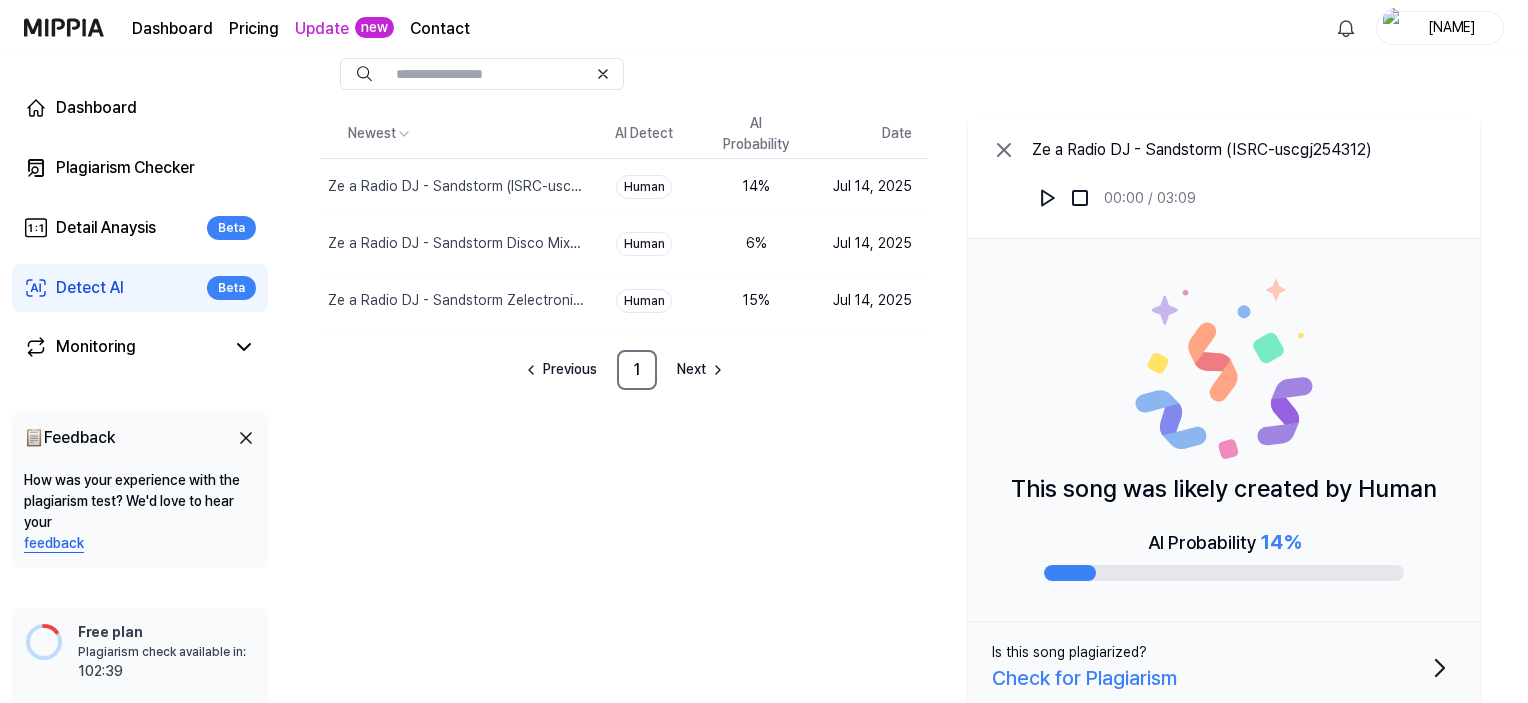 scroll, scrollTop: 136, scrollLeft: 0, axis: vertical 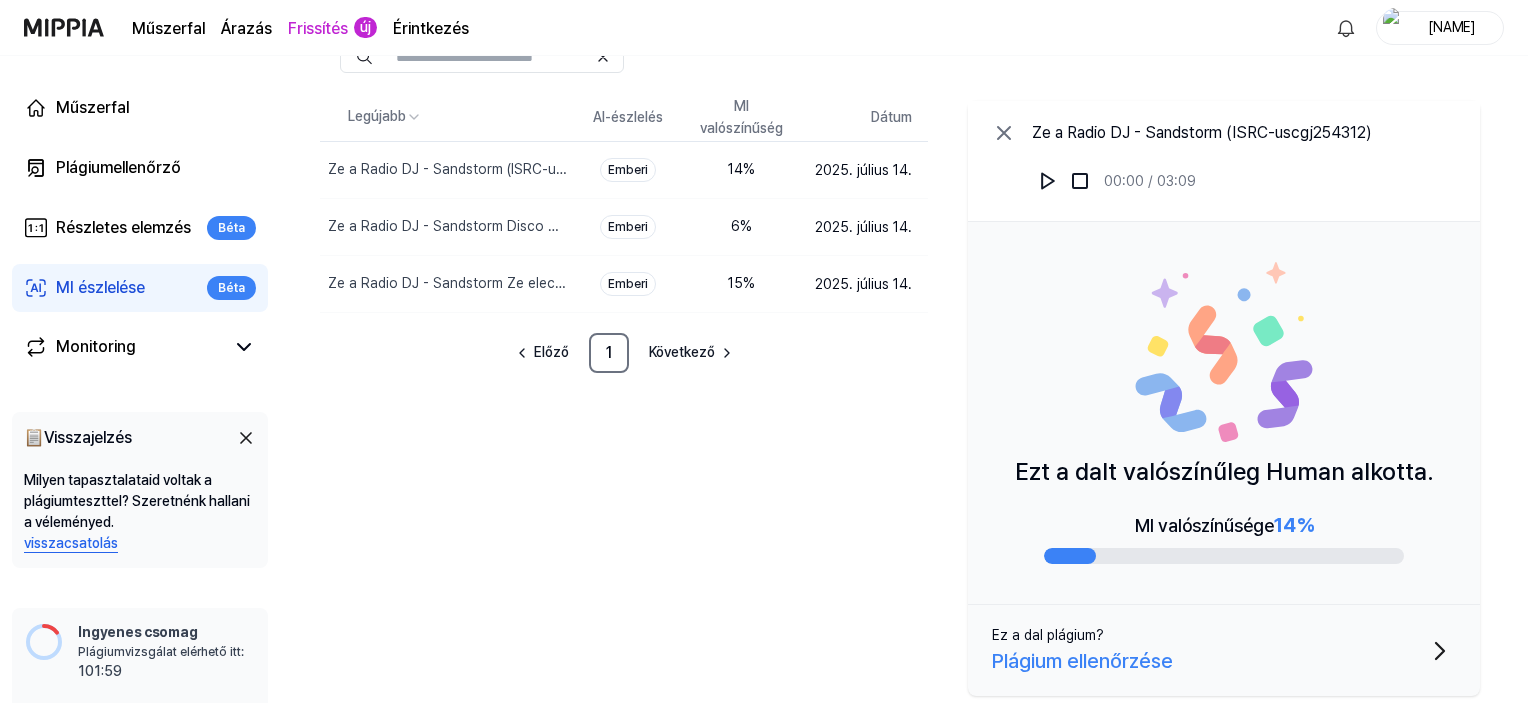 click on "Legújabb AI-észlelés MI valószínűség Dátum Ze a Radio DJ - Sandstorm (ISRC-uscgj254312) Töröl Emberi 14  % 2025. július 14. Ze a Radio DJ - Sandstorm Disco Mix (ISRC-usdy42504573) Töröl Emberi 6  % 2025. július 14. Ze a Radio DJ - Sandstorm Ze electronic Dance (ISRC-usdy42505706) Töröl Emberi 15  % 2025. július 14. Előző 1 Következő Ze a Radio DJ - Sandstorm (ISRC-uscgj254312) 00:00 / 03:09 Ezt a dalt valószínűleg Human alkotta. MI valószínűsége  14  %   Ez a dal plágium? Plágium ellenőrzése" at bounding box center [904, 398] 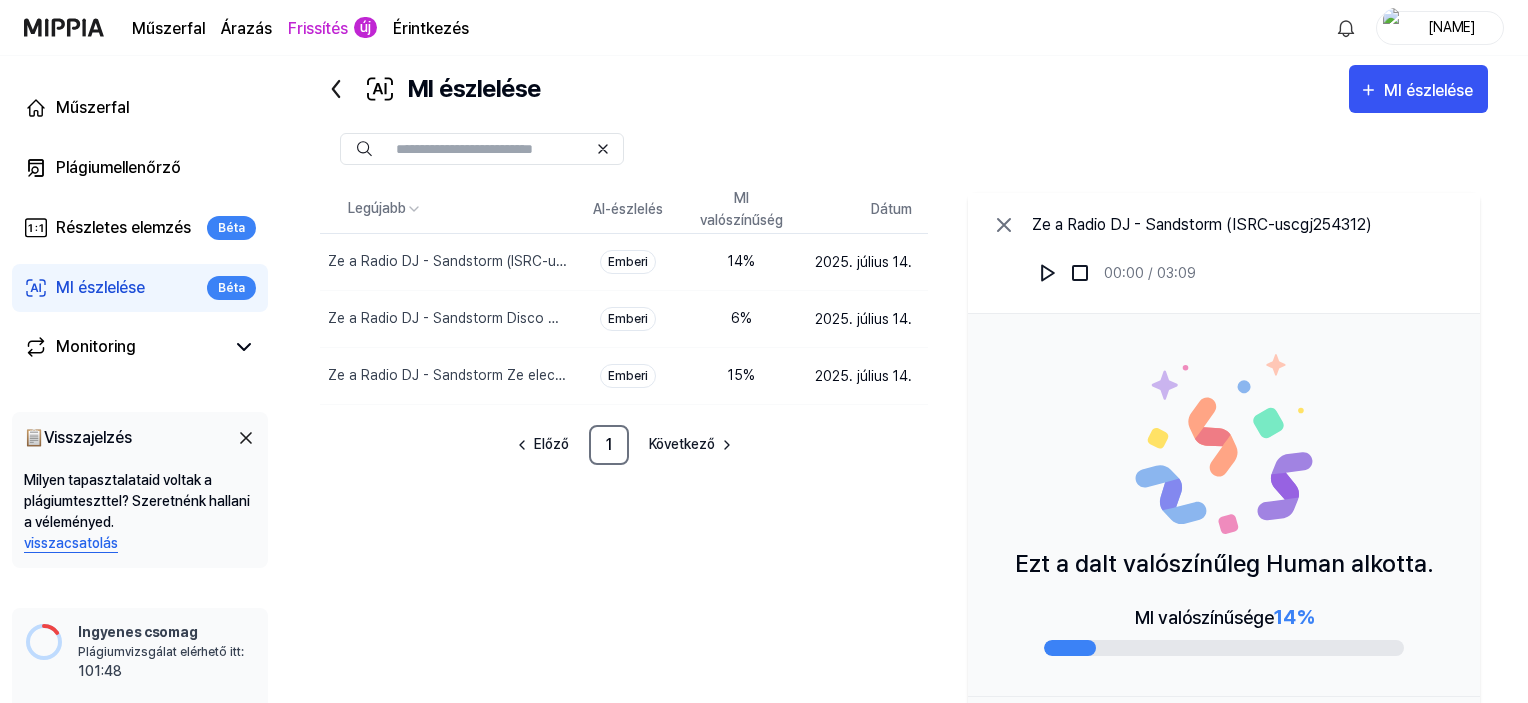 scroll, scrollTop: 0, scrollLeft: 0, axis: both 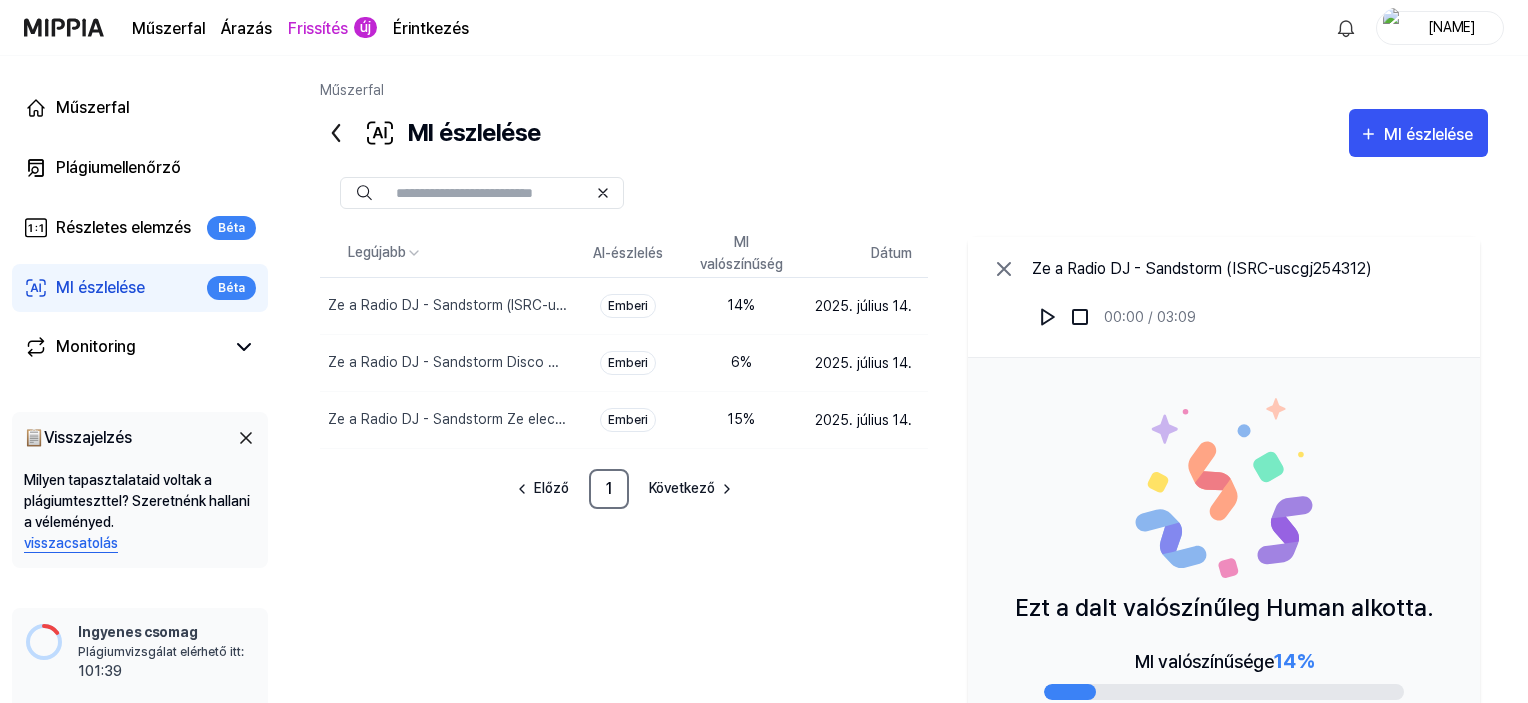 drag, startPoint x: 1477, startPoint y: 0, endPoint x: 549, endPoint y: 680, distance: 1150.4712 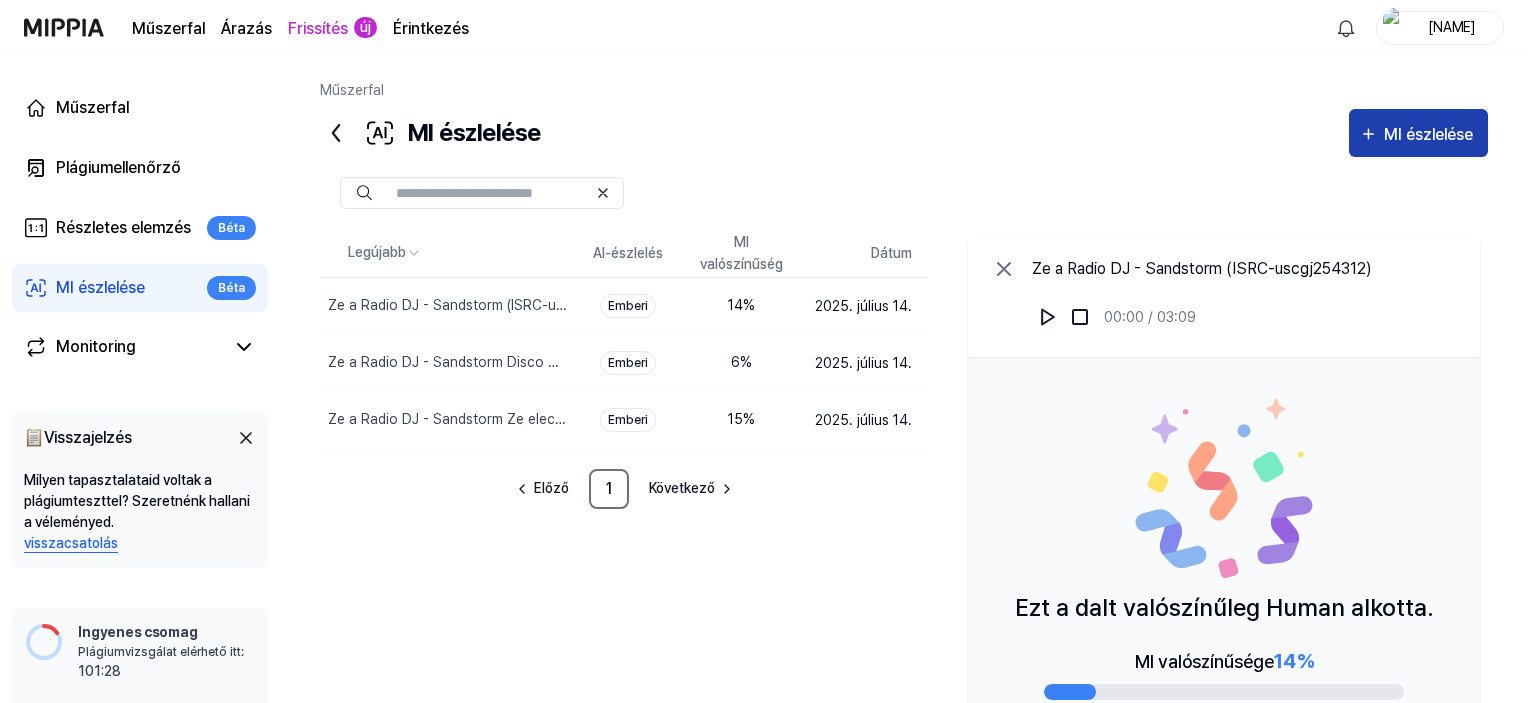 click on "MI észlelése" at bounding box center [1428, 134] 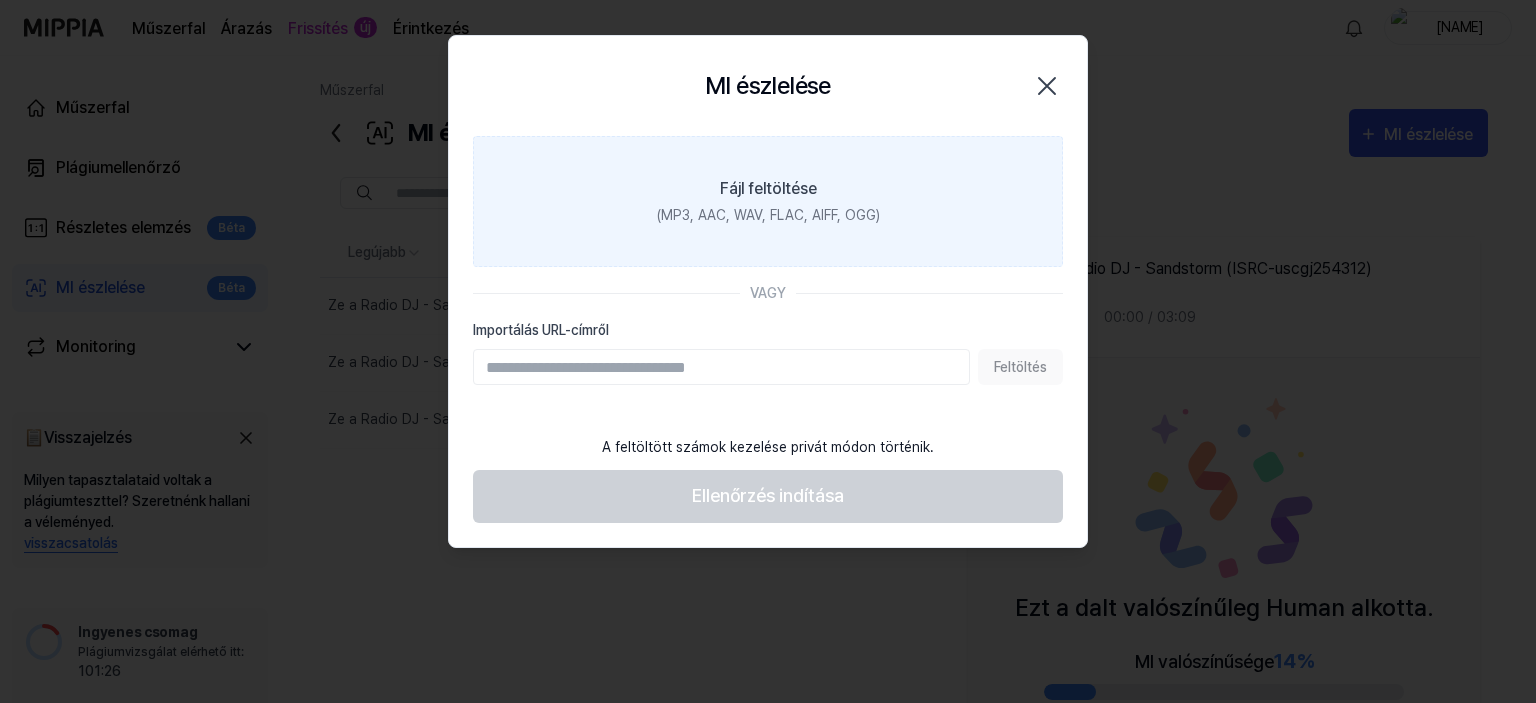 click on "Fájl feltöltése" at bounding box center [768, 189] 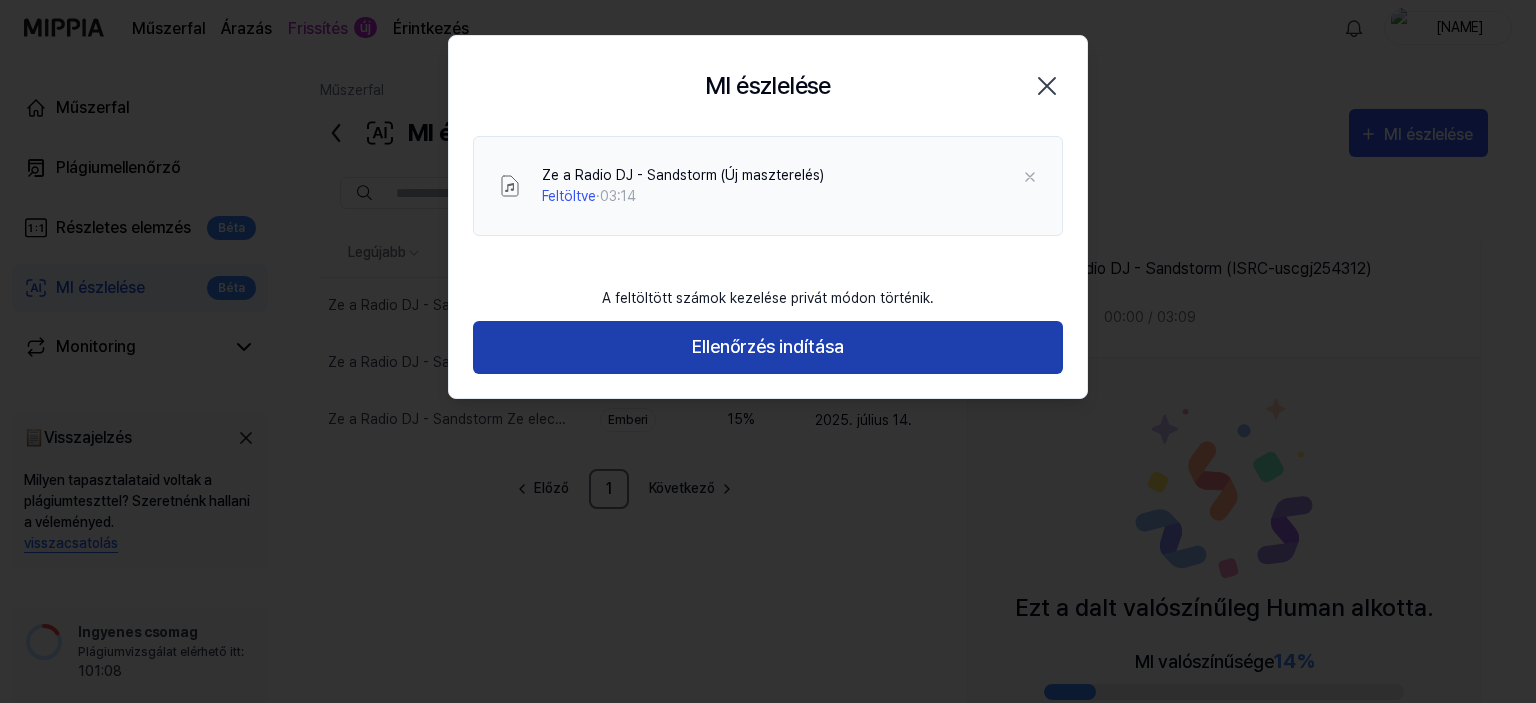 click on "Ellenőrzés indítása" at bounding box center [768, 346] 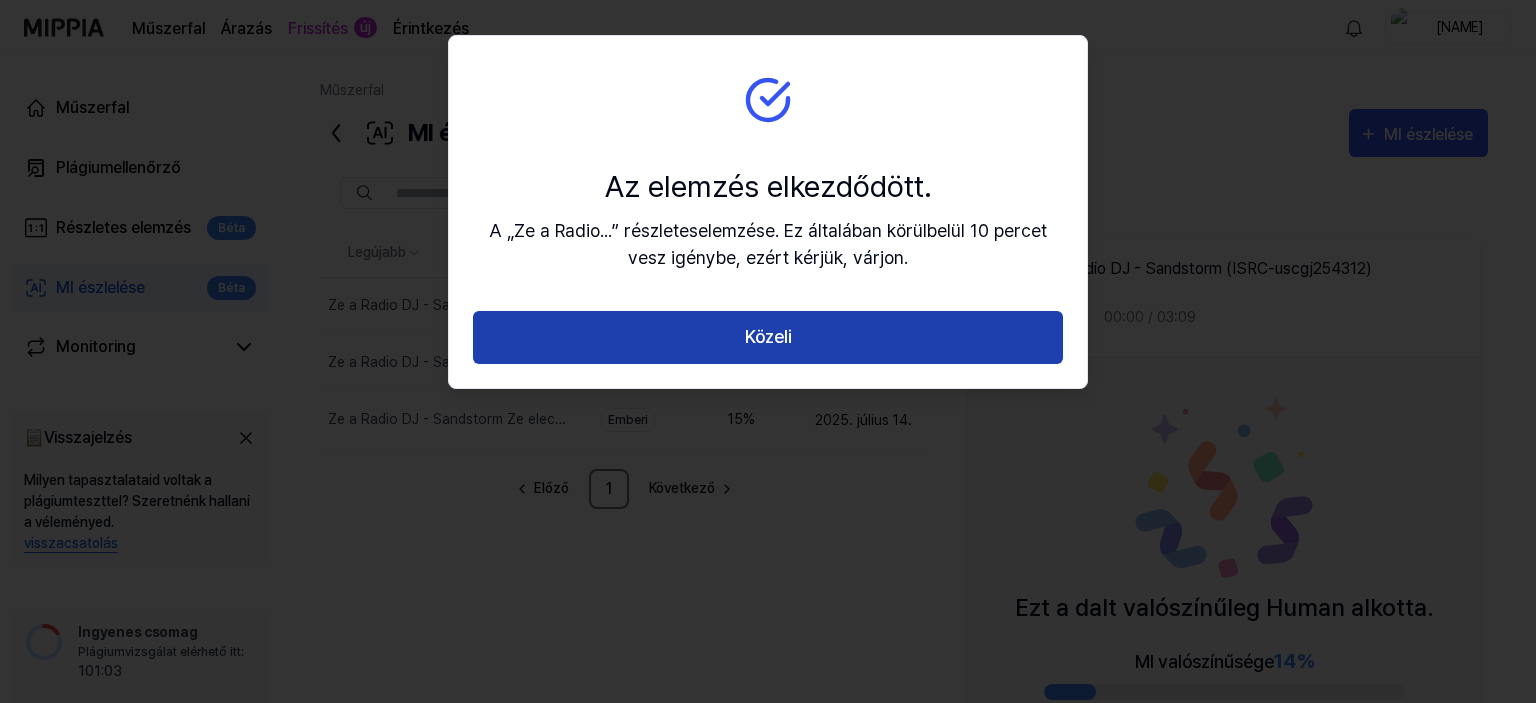 click on "Közeli" at bounding box center (768, 337) 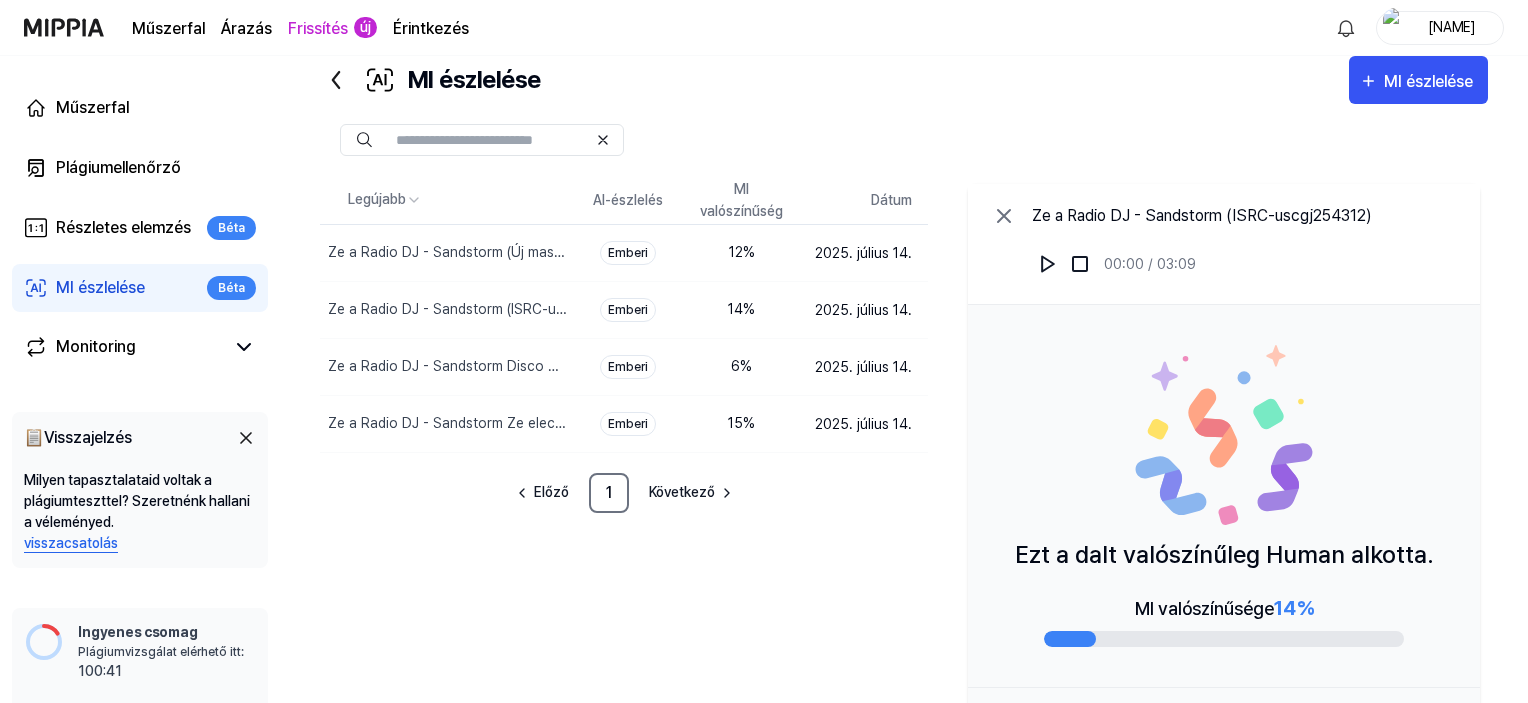 scroll, scrollTop: 0, scrollLeft: 0, axis: both 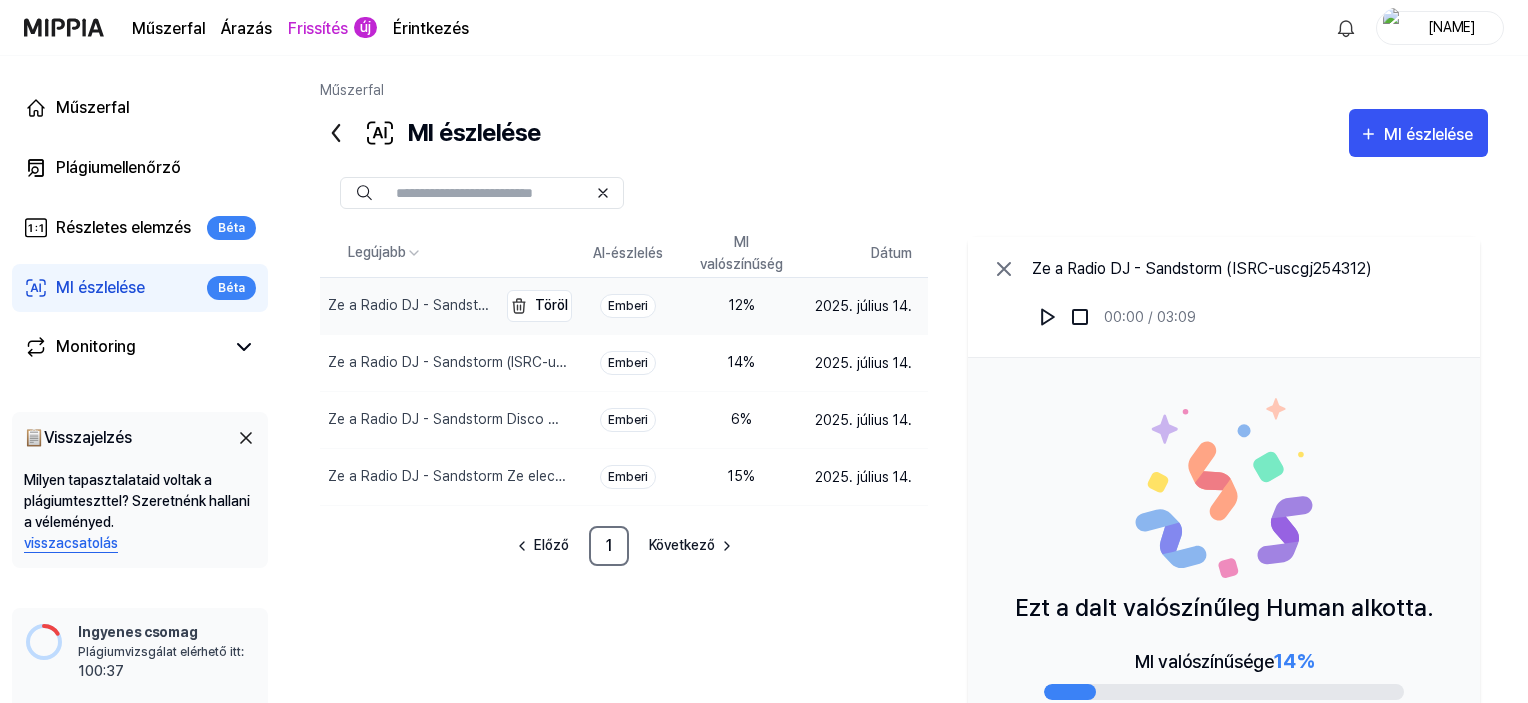 click on "Ze a Radio DJ - Sandstorm (Új maszterelés)" at bounding box center (410, 315) 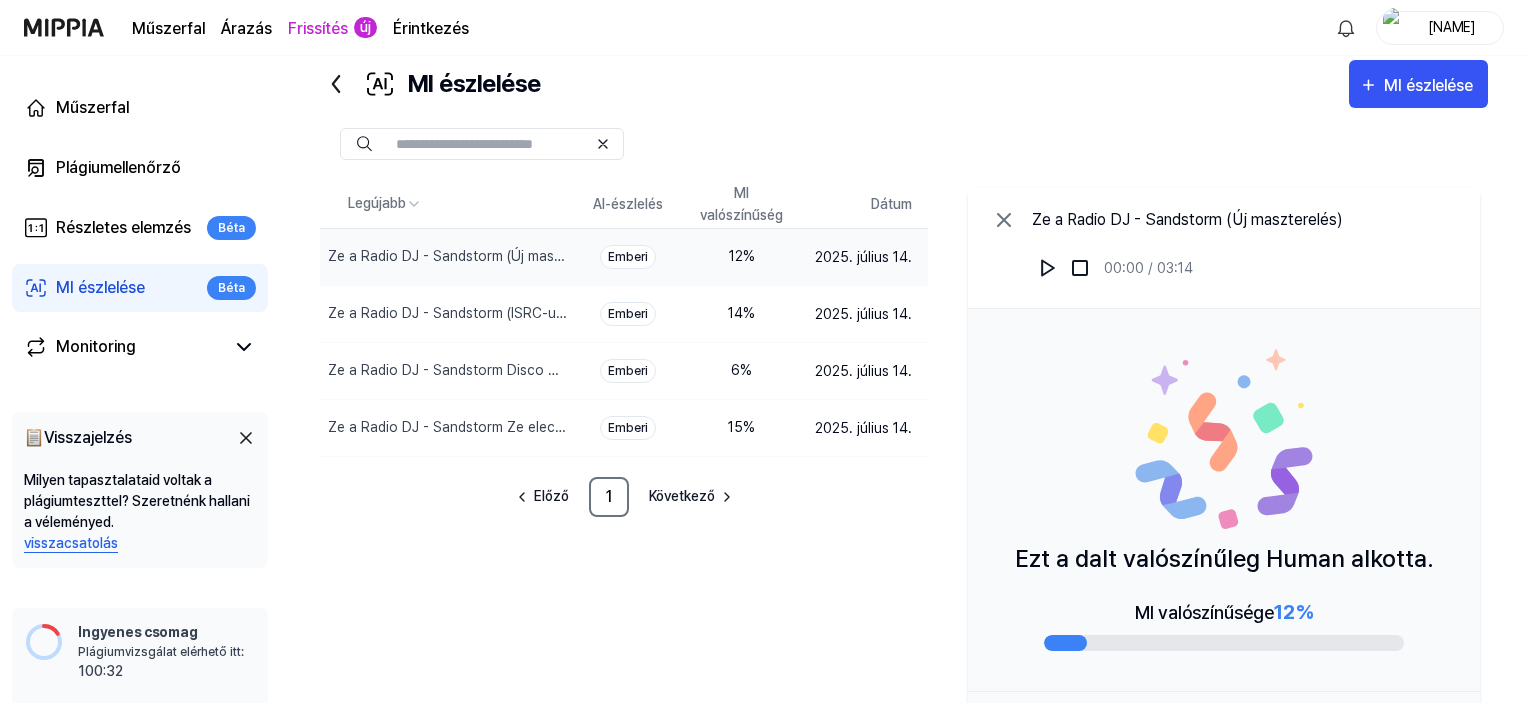 scroll, scrollTop: 136, scrollLeft: 0, axis: vertical 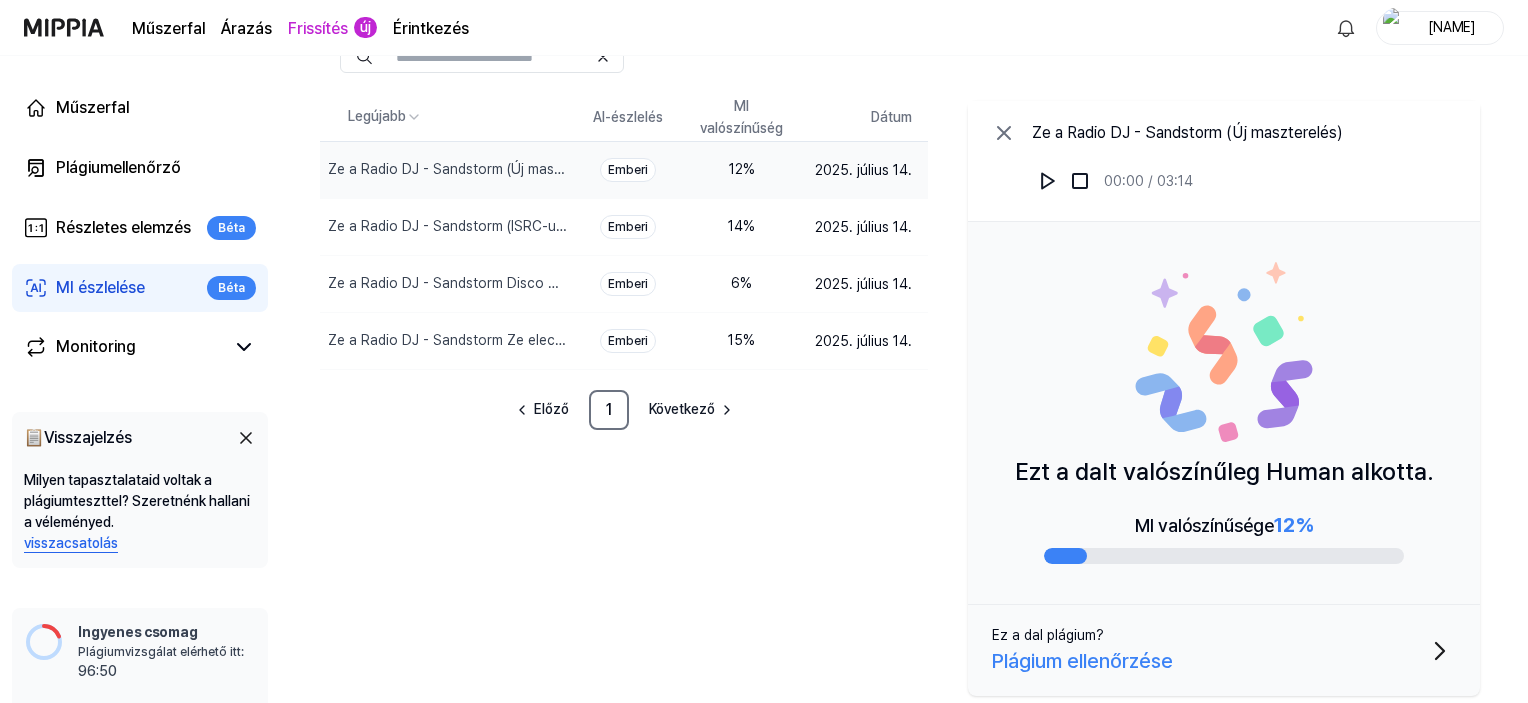 click on "Plágium ellenőrzése" at bounding box center [1082, 661] 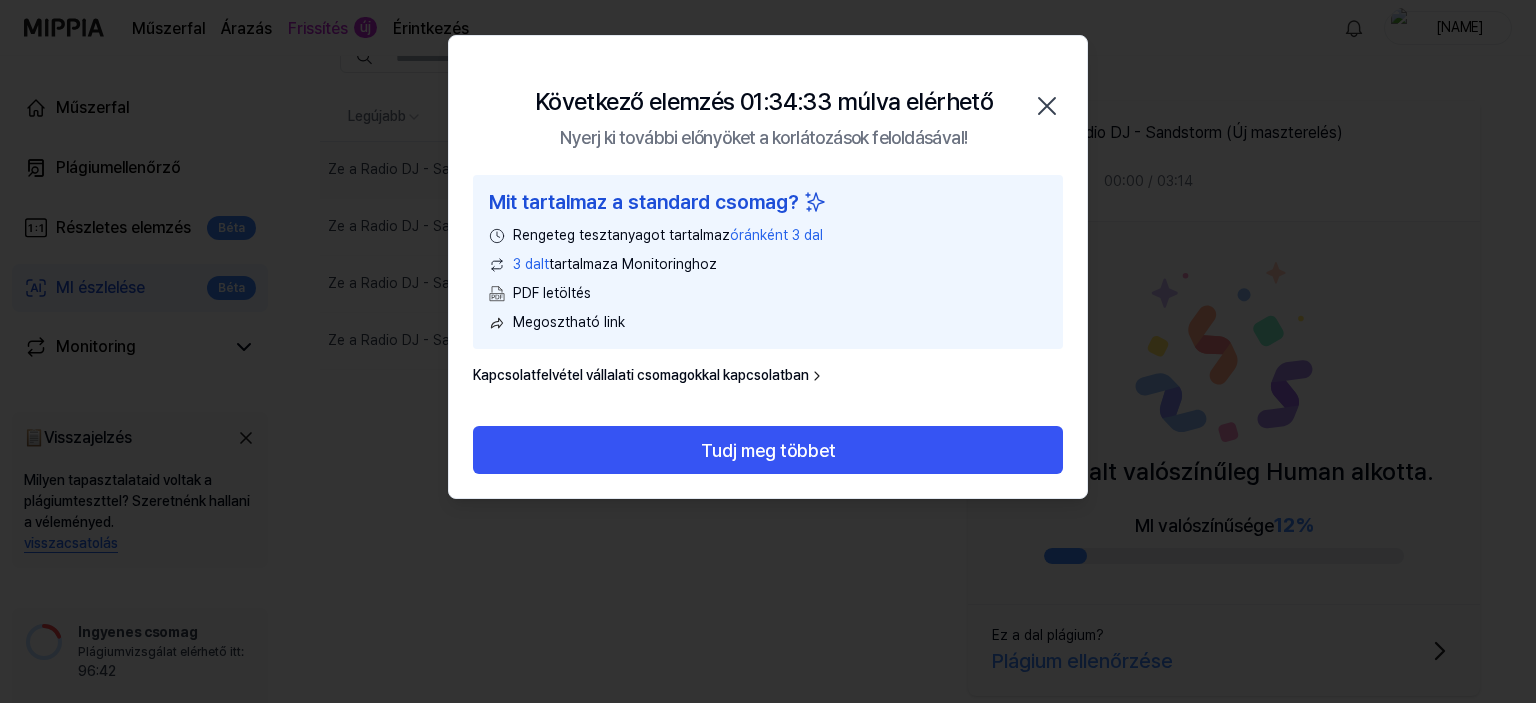 click 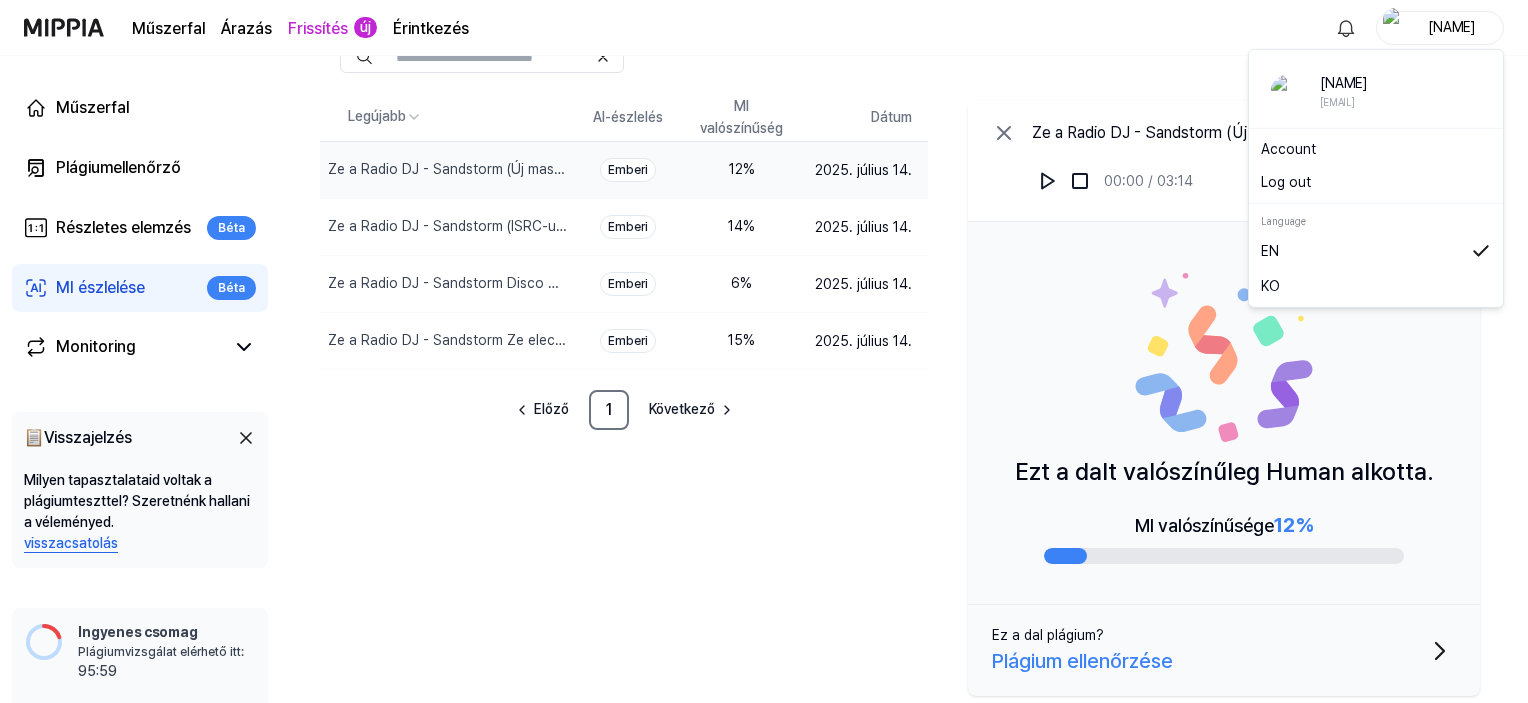 click on "SzabóZé" at bounding box center (1452, 27) 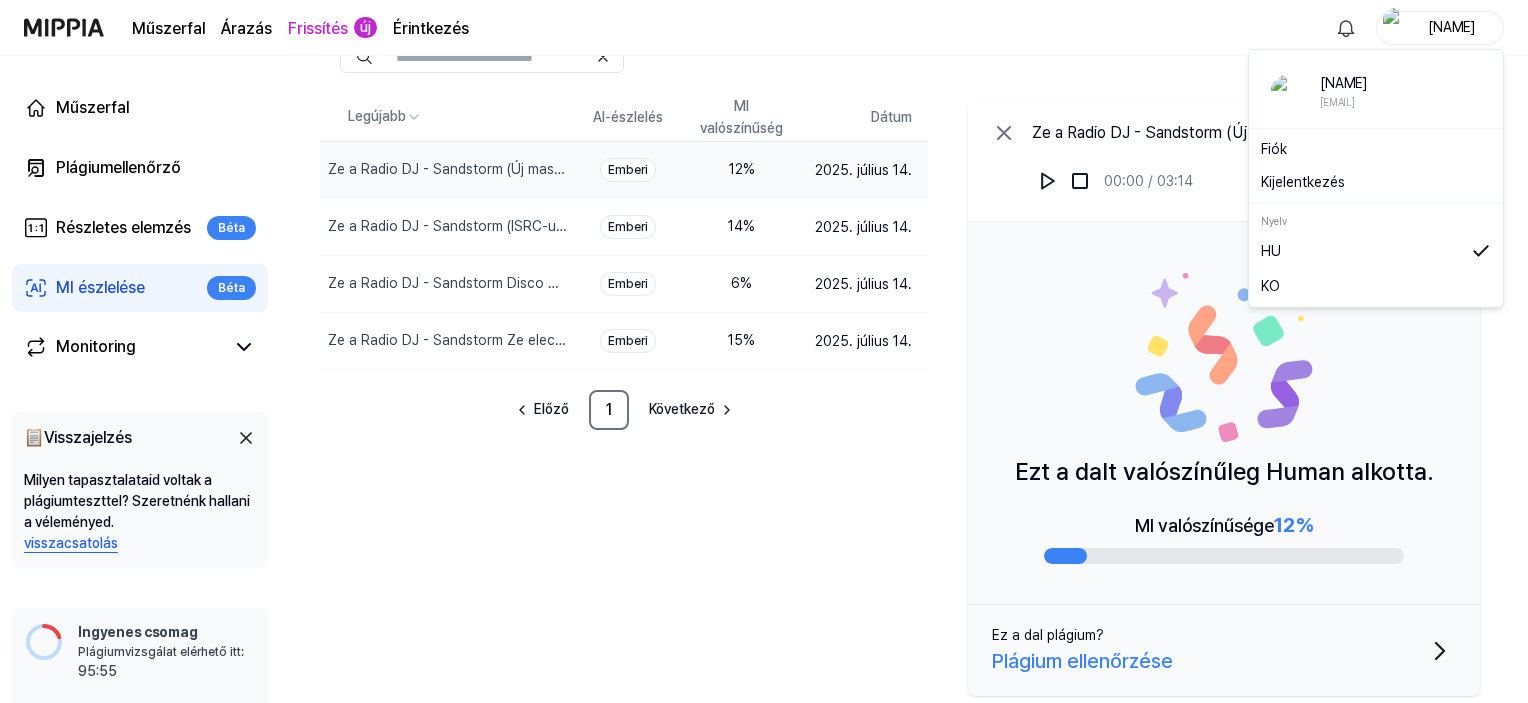 click on "Kijelentkezés" at bounding box center [1303, 182] 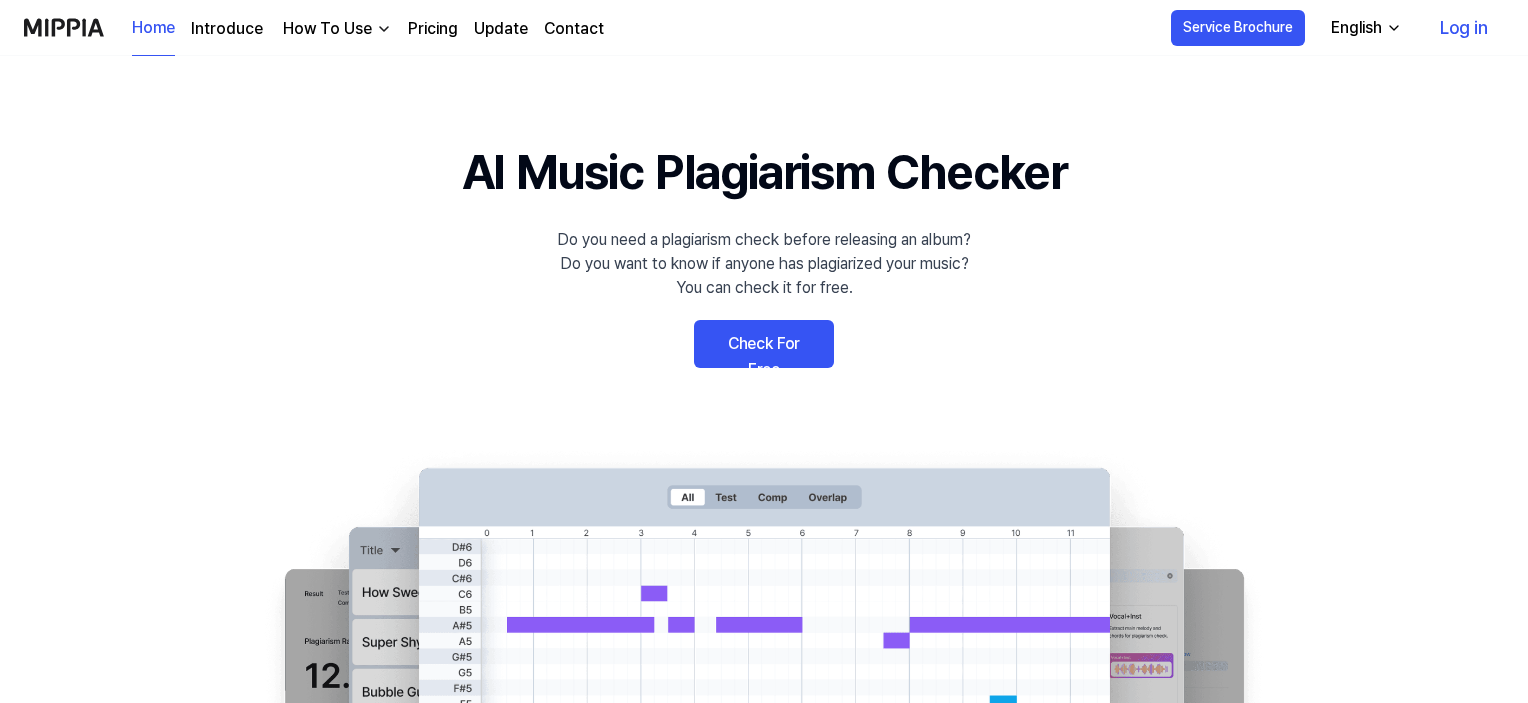 scroll, scrollTop: 0, scrollLeft: 0, axis: both 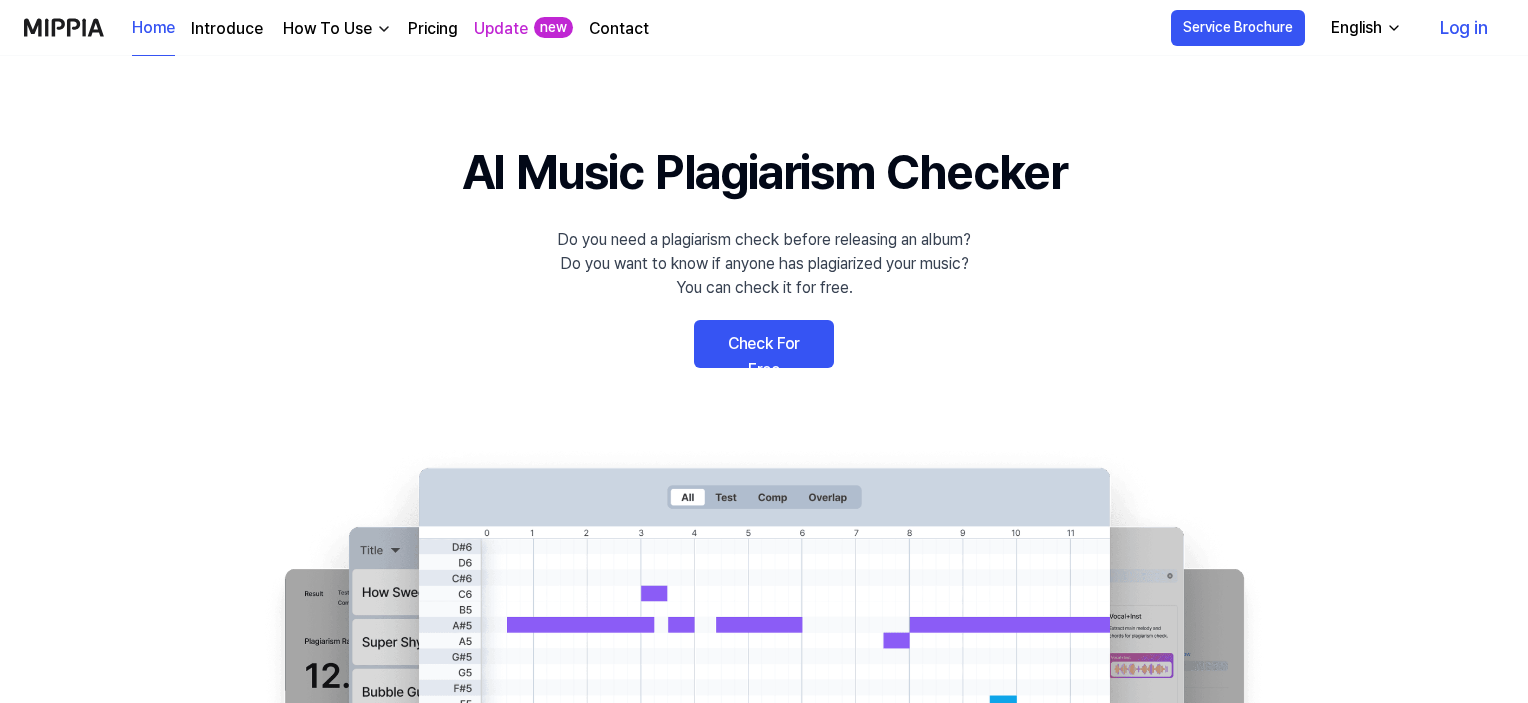 click on "Log in" at bounding box center (1464, 28) 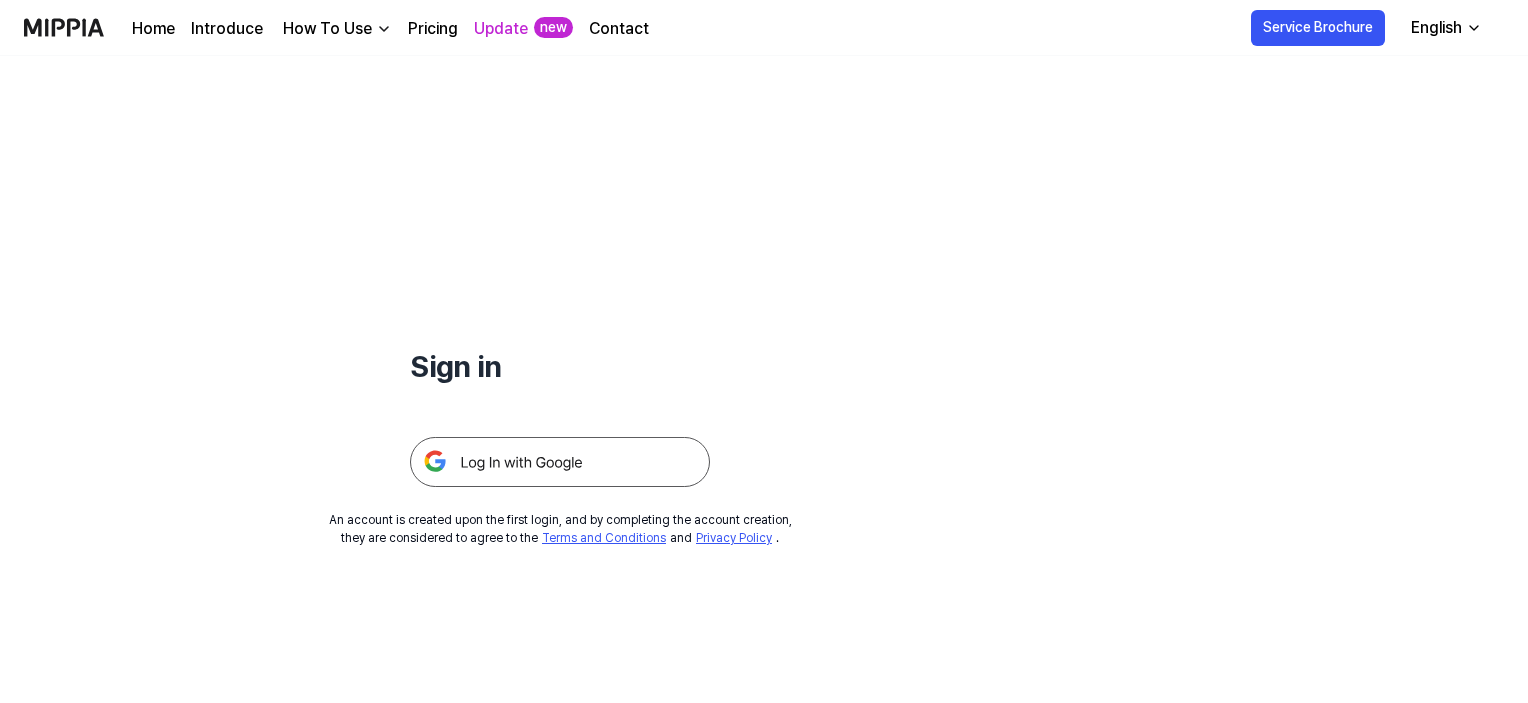 click at bounding box center (560, 462) 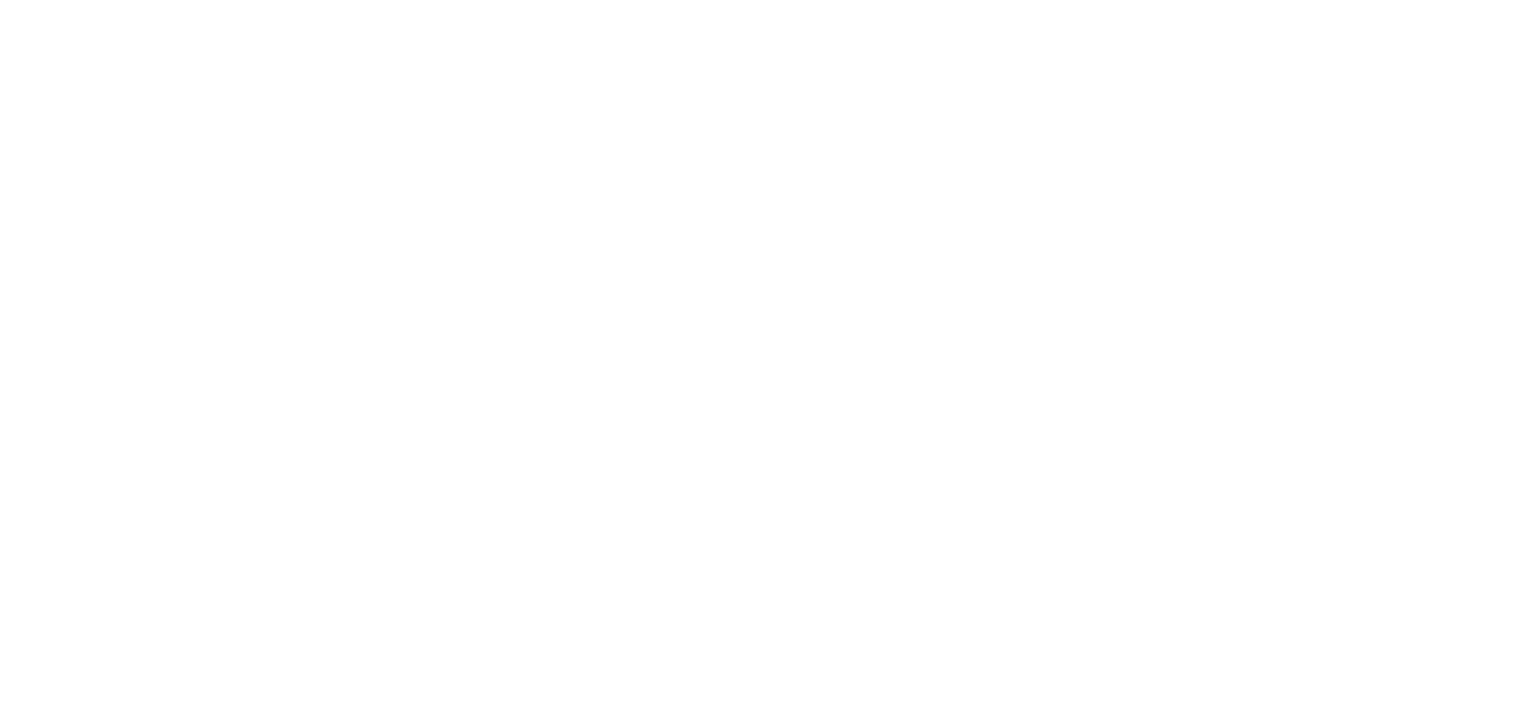 scroll, scrollTop: 0, scrollLeft: 0, axis: both 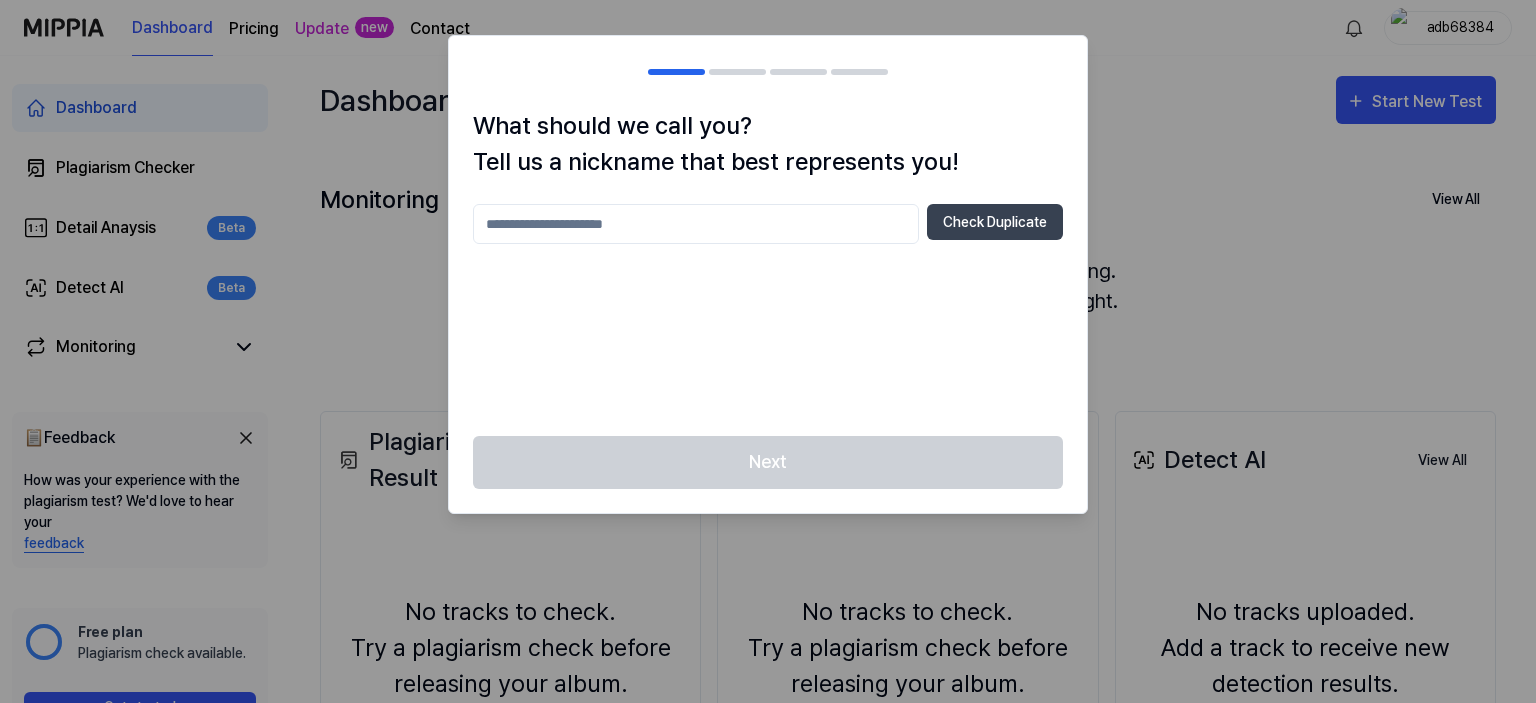 click at bounding box center [696, 224] 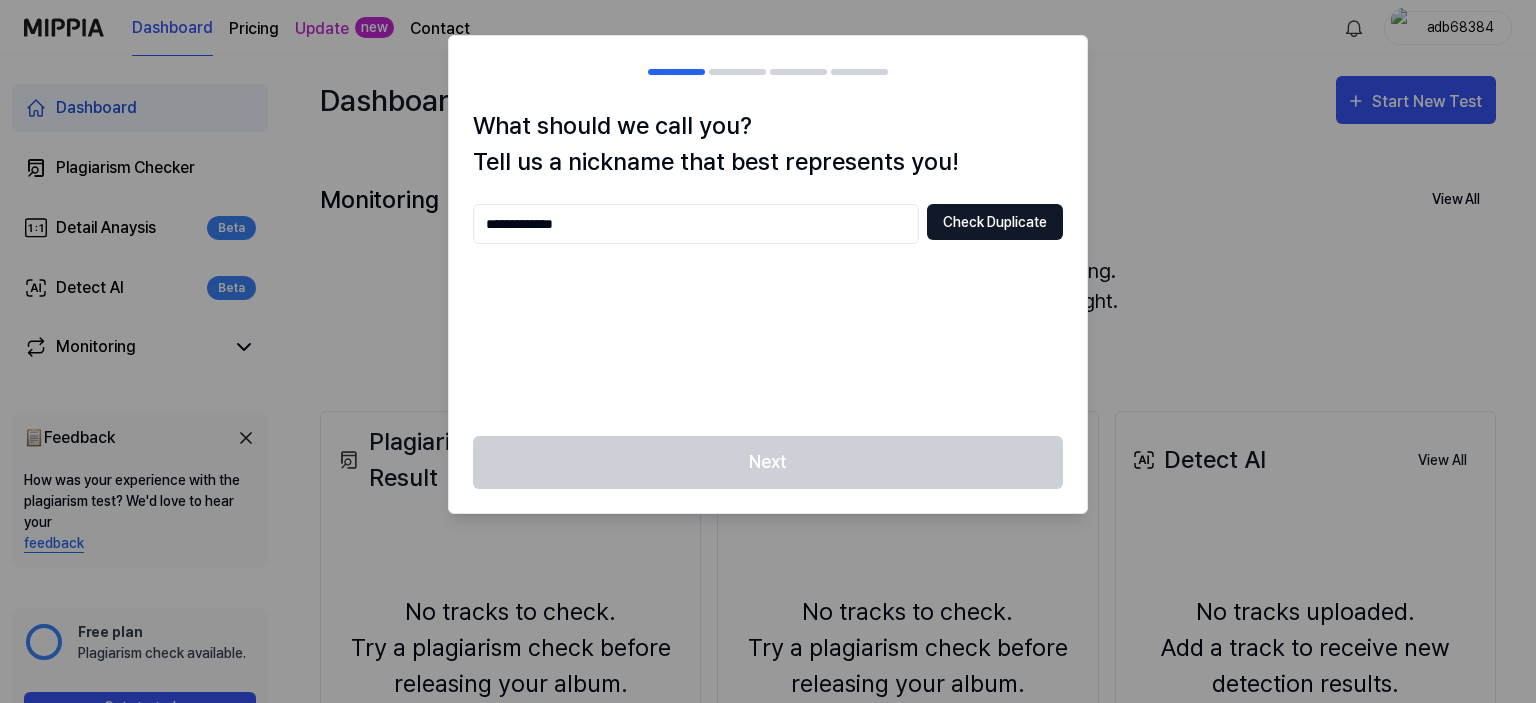 type on "**********" 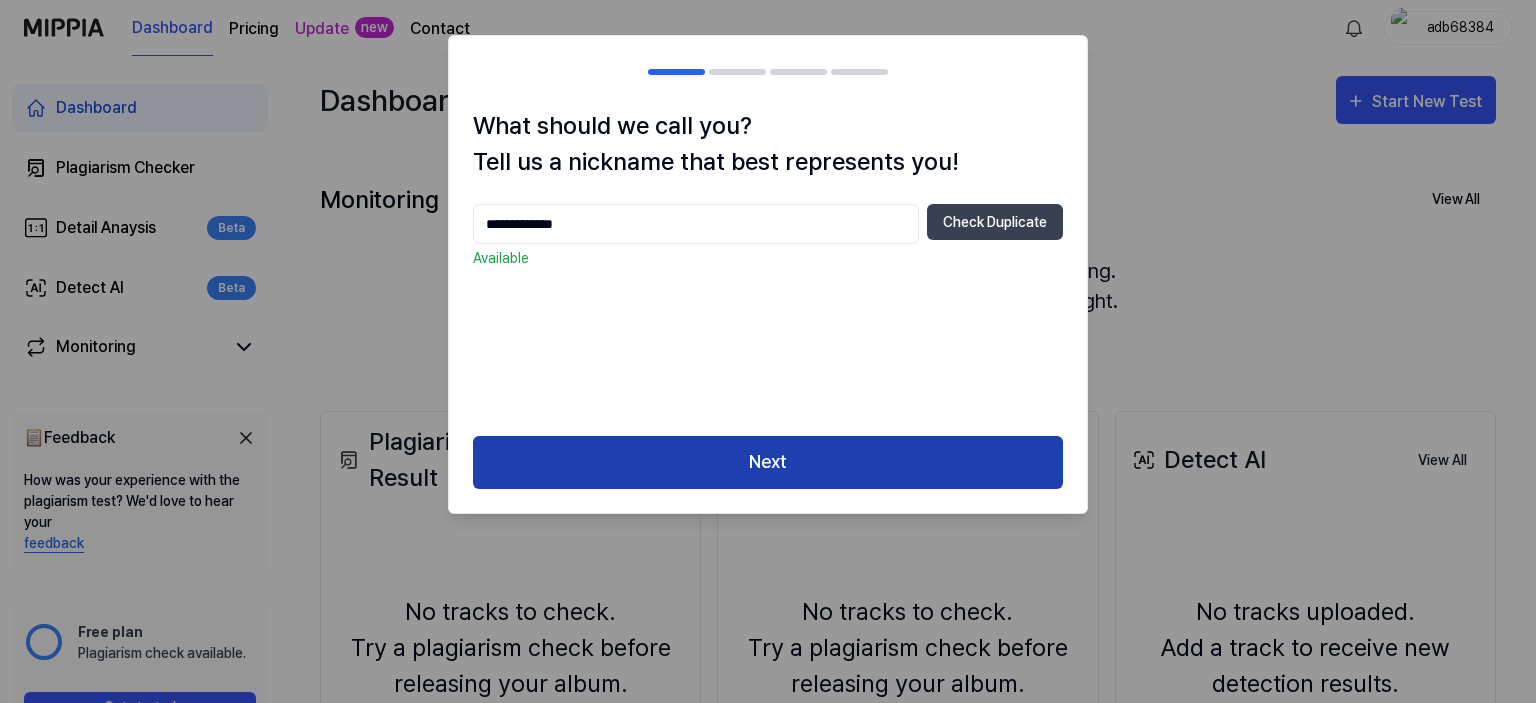 click on "Next" at bounding box center (768, 462) 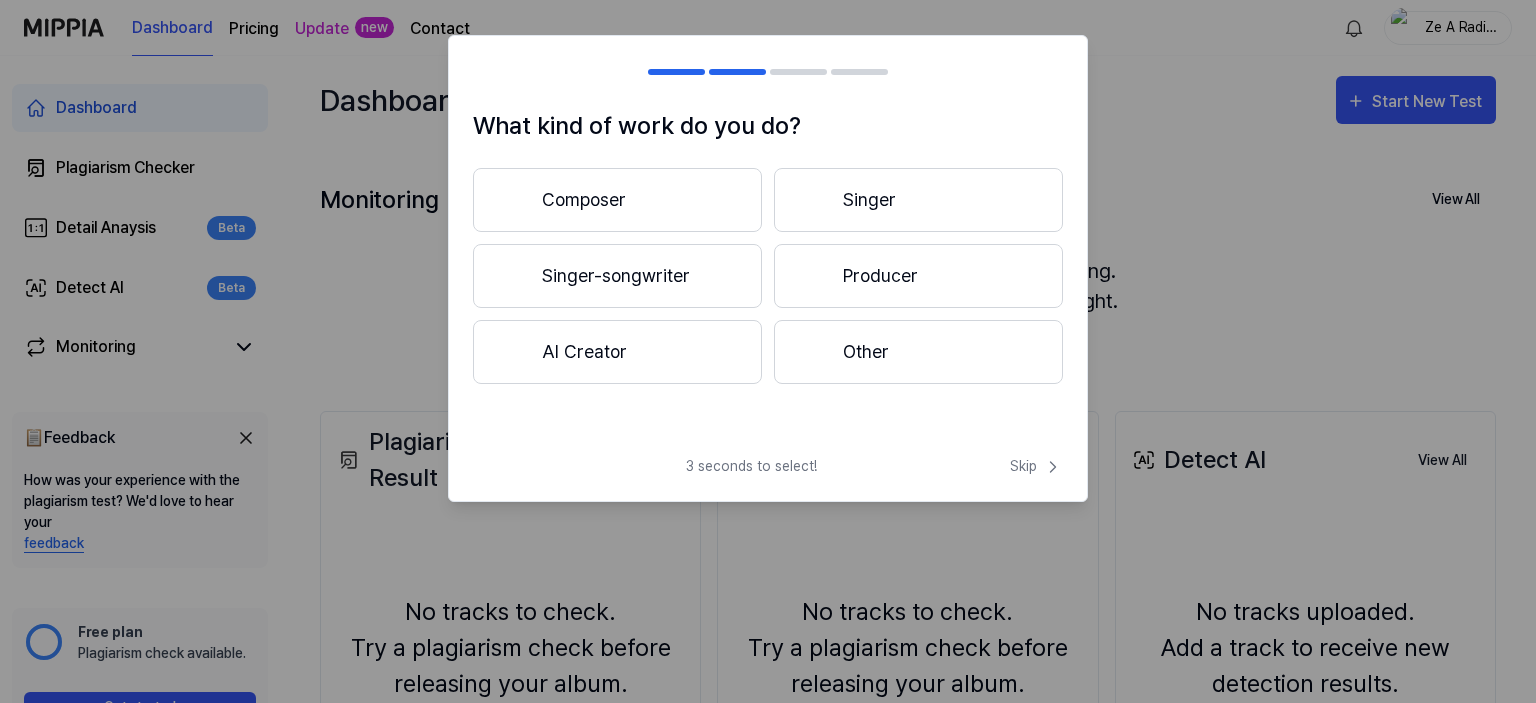 click on "Producer" at bounding box center [918, 276] 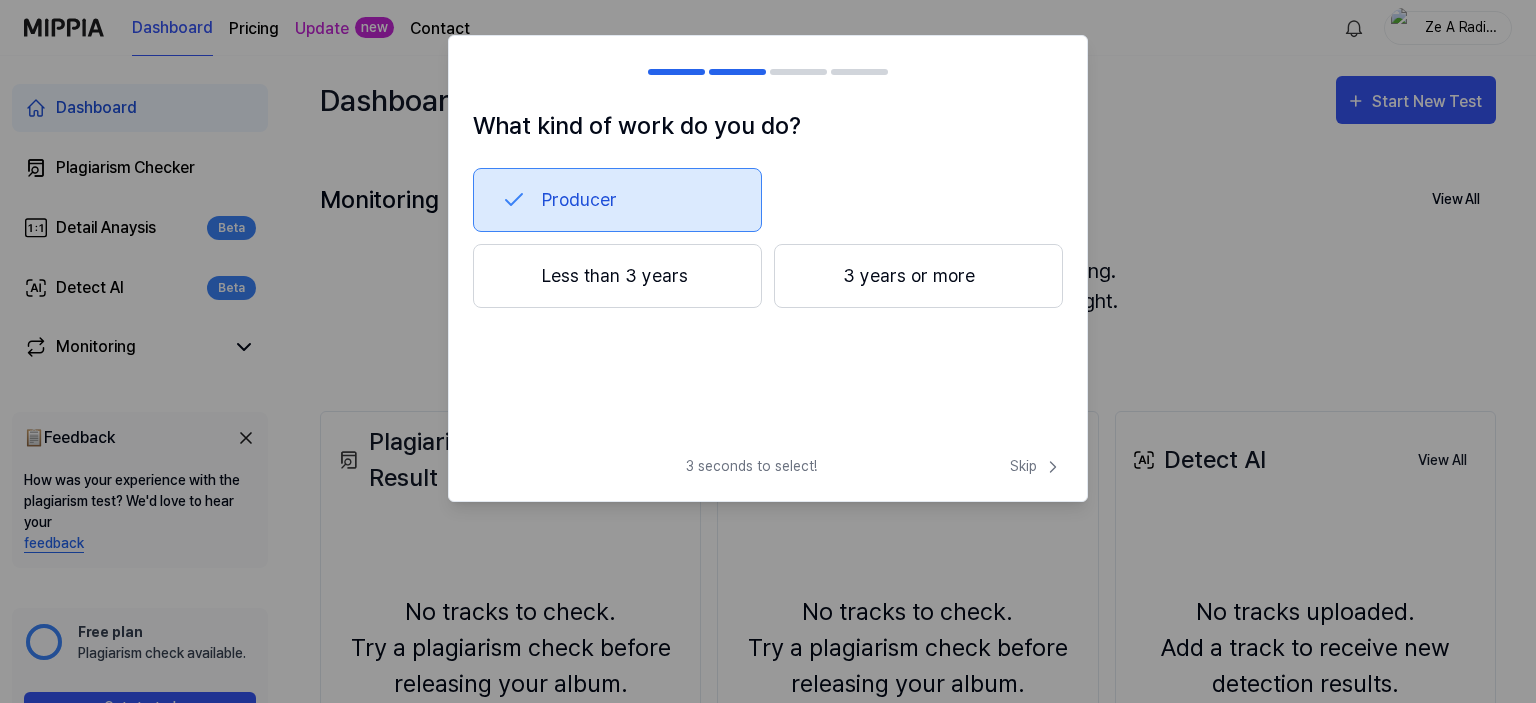 click on "Less than 3 years" at bounding box center (617, 276) 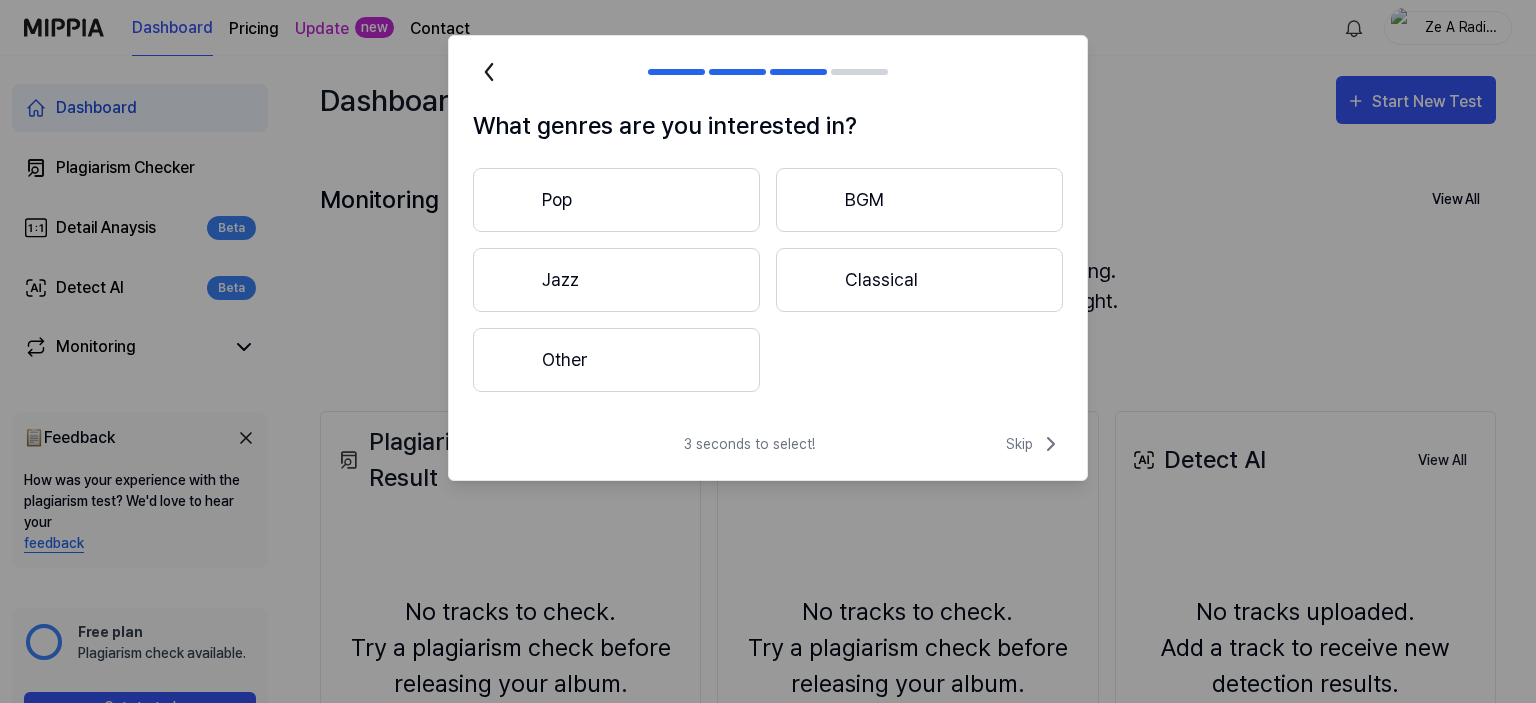 click on "Pop" at bounding box center [616, 200] 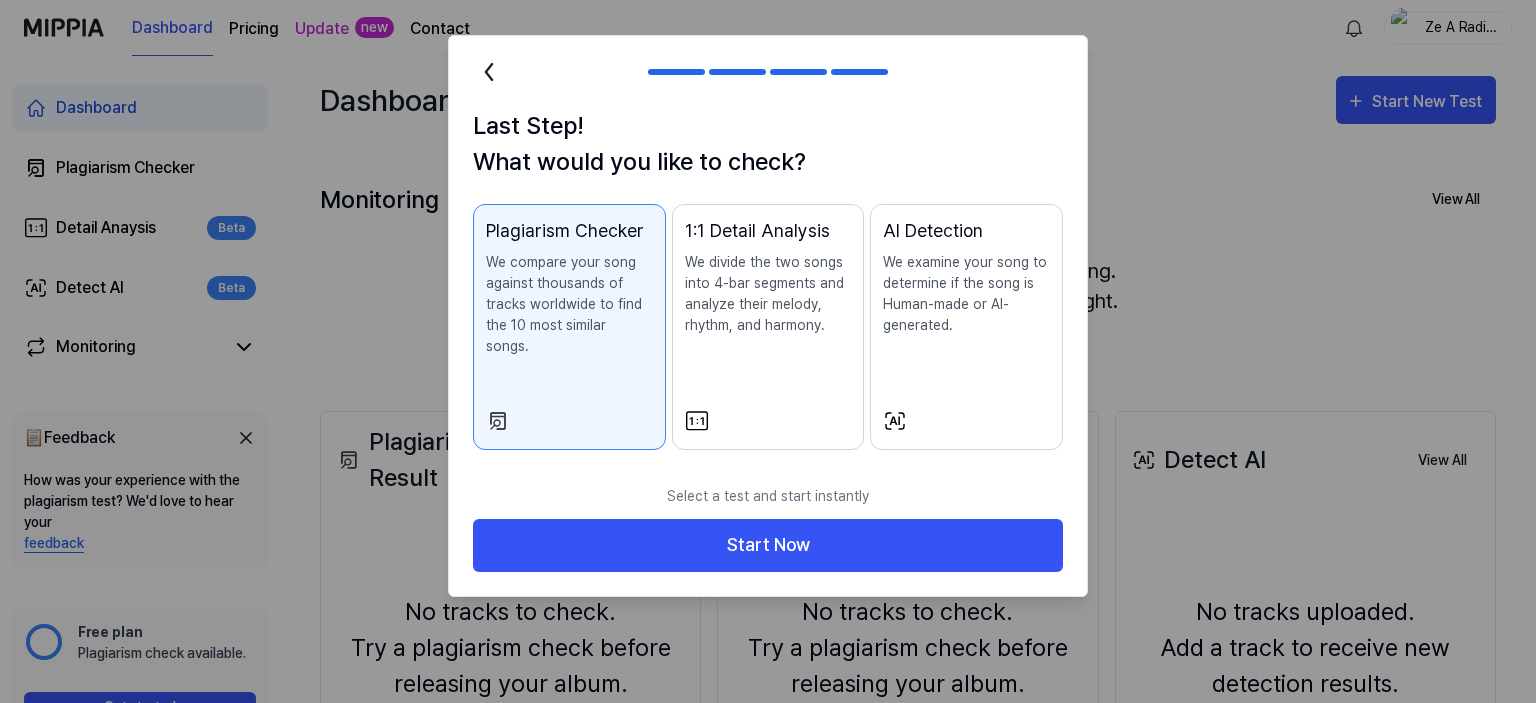 click on "We examine your song to determine if the song is Human-made or AI-generated." at bounding box center (966, 294) 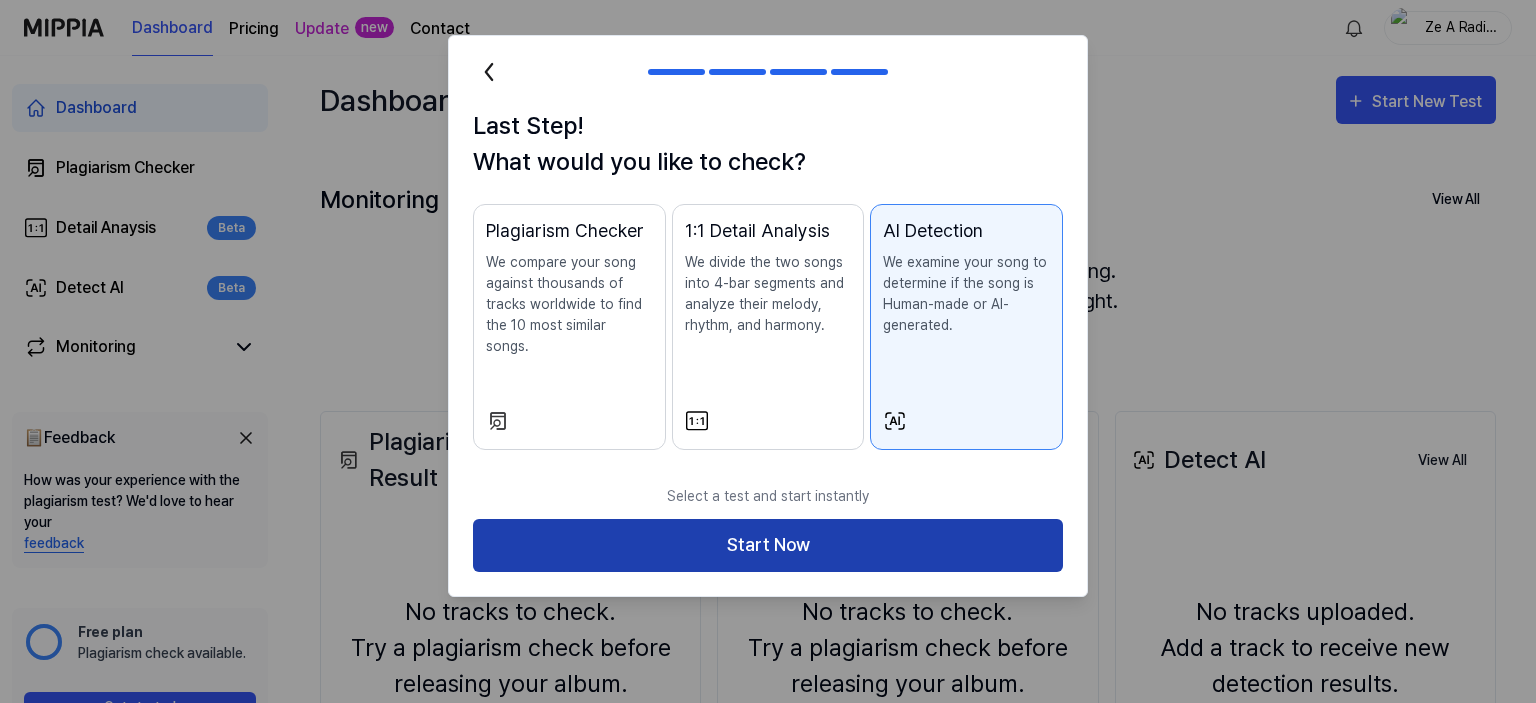 click on "Start Now" at bounding box center (768, 545) 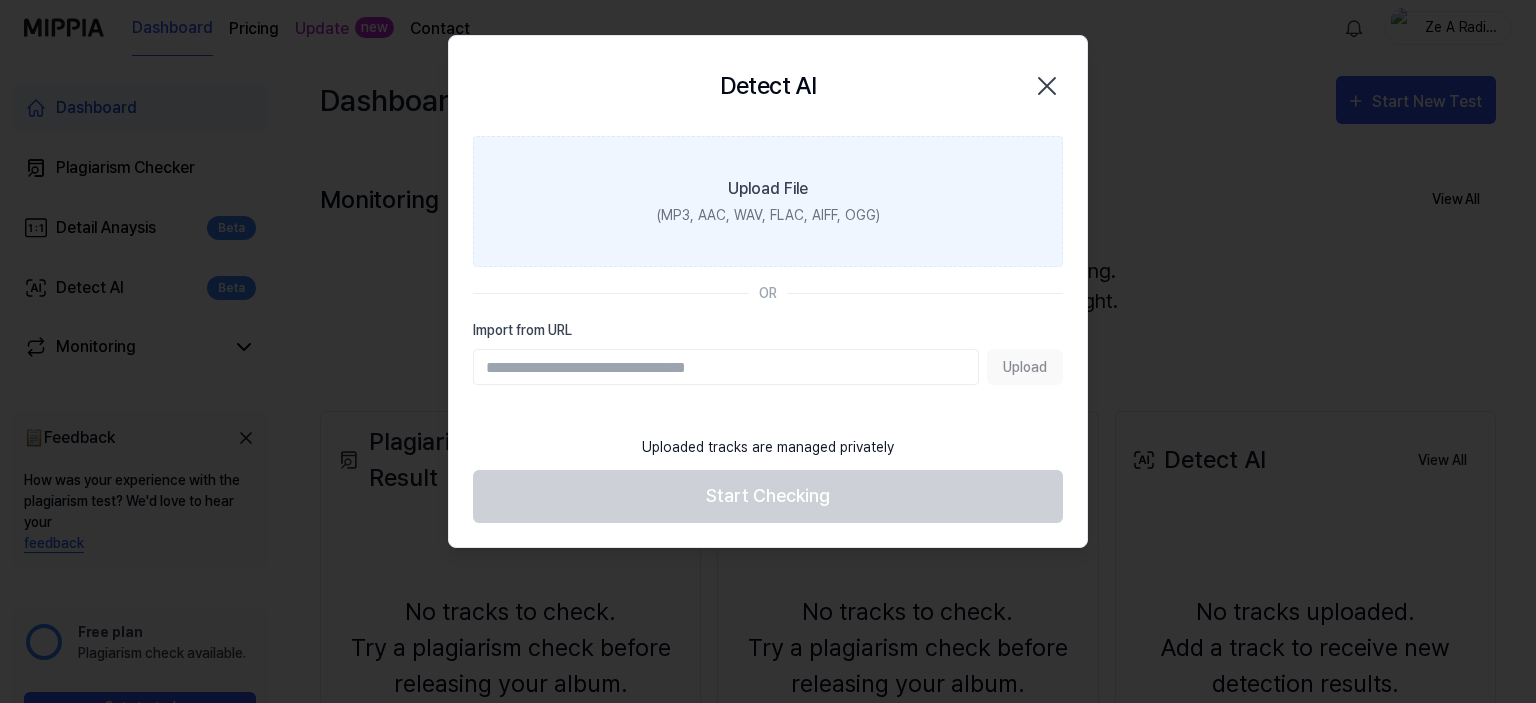 click on "(MP3, AAC, WAV, FLAC, AIFF, OGG)" at bounding box center [768, 215] 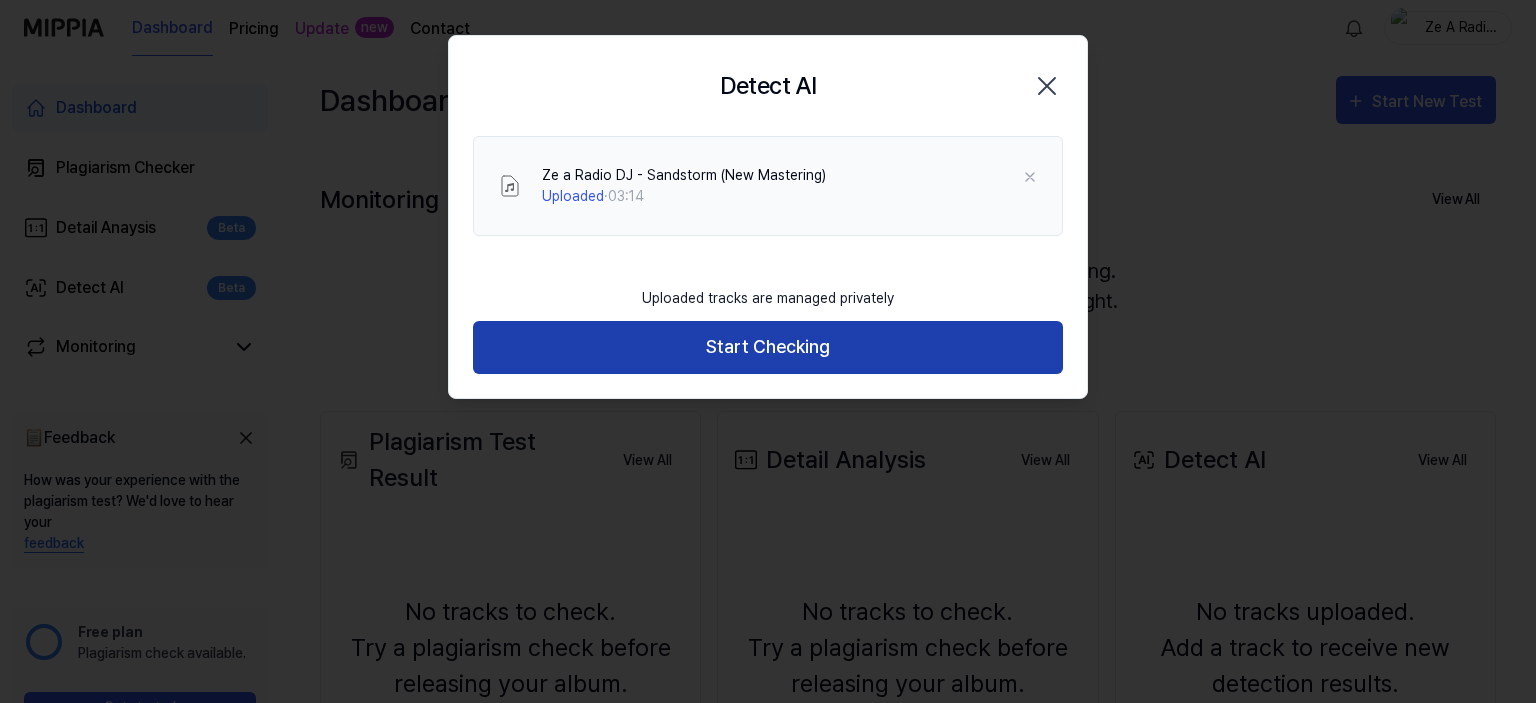 click on "Start Checking" at bounding box center (768, 347) 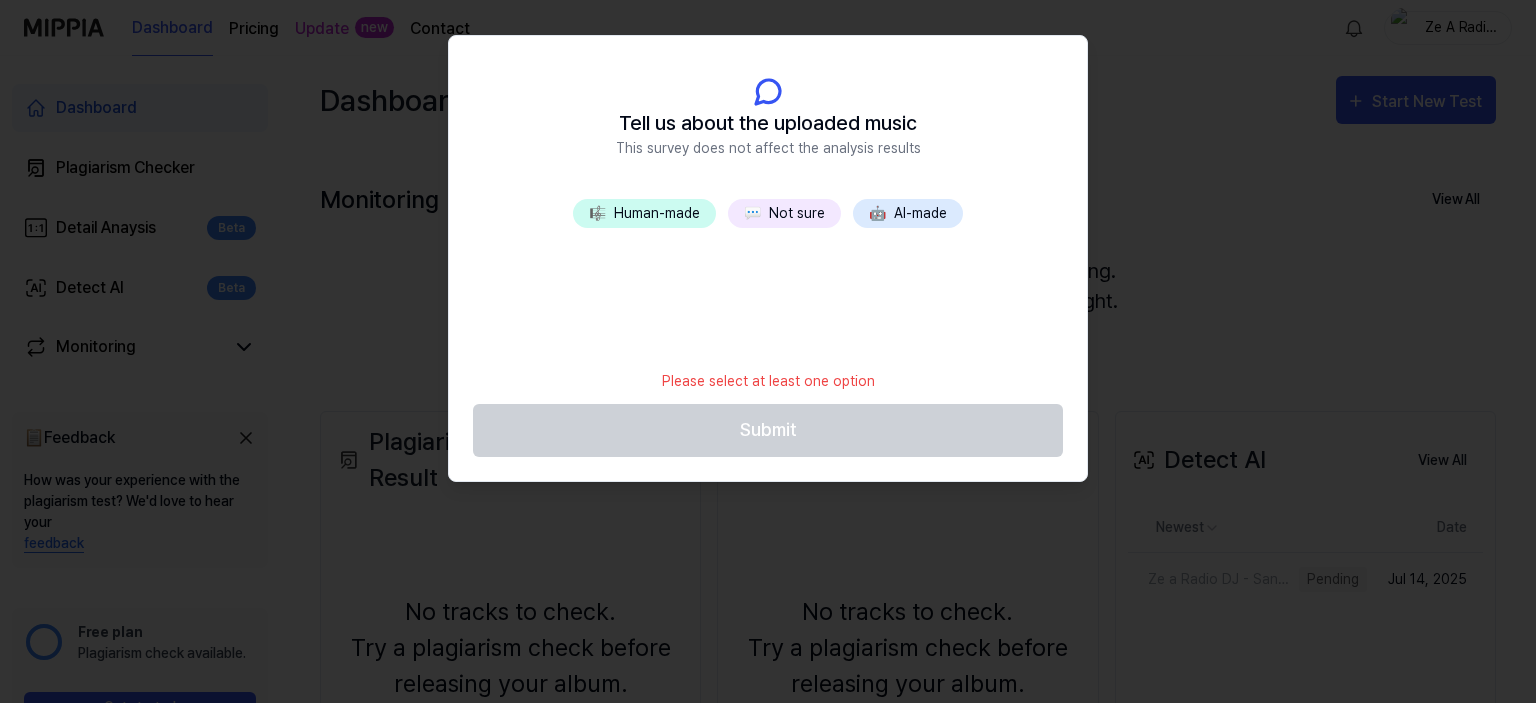 click on "🎼 Human-made" at bounding box center [644, 213] 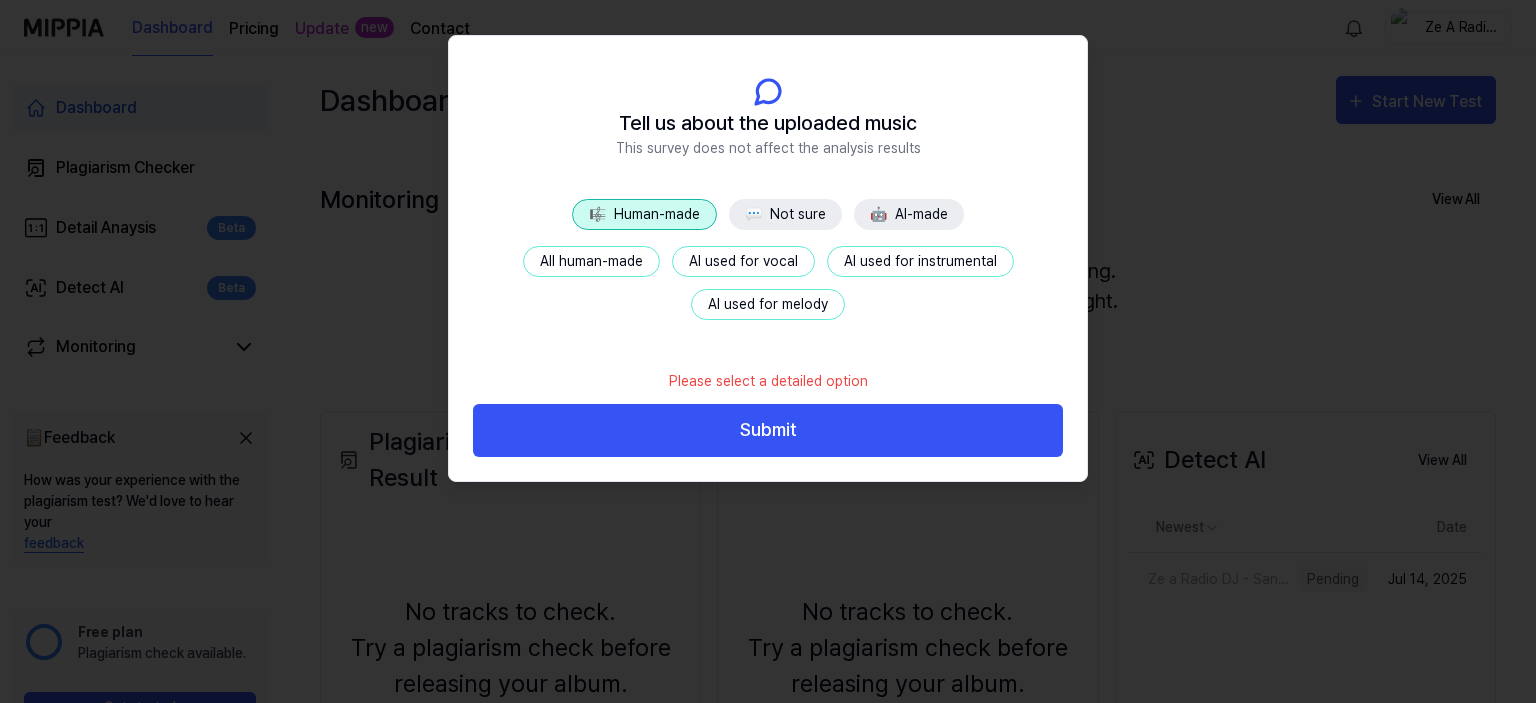 click on "All human-made" at bounding box center (591, 261) 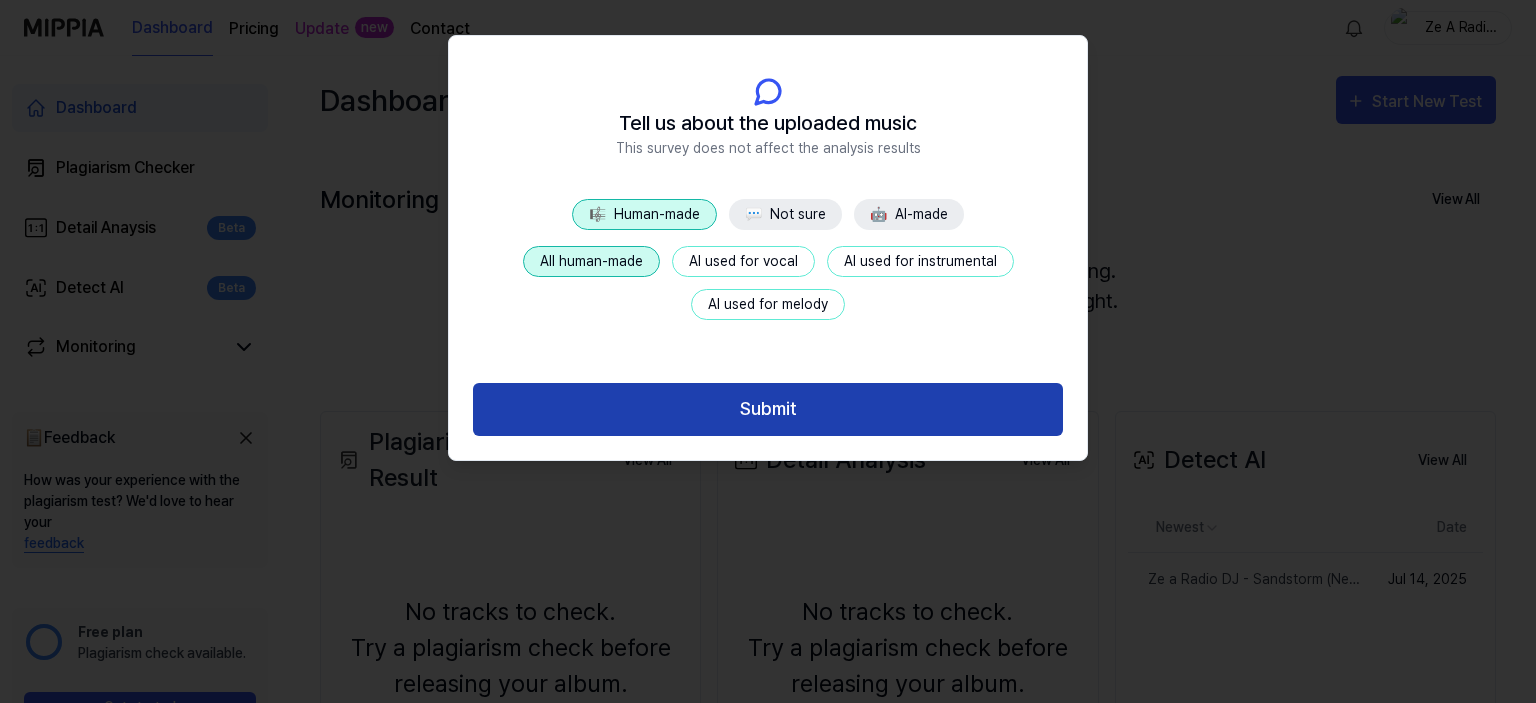 click on "Submit" at bounding box center (768, 409) 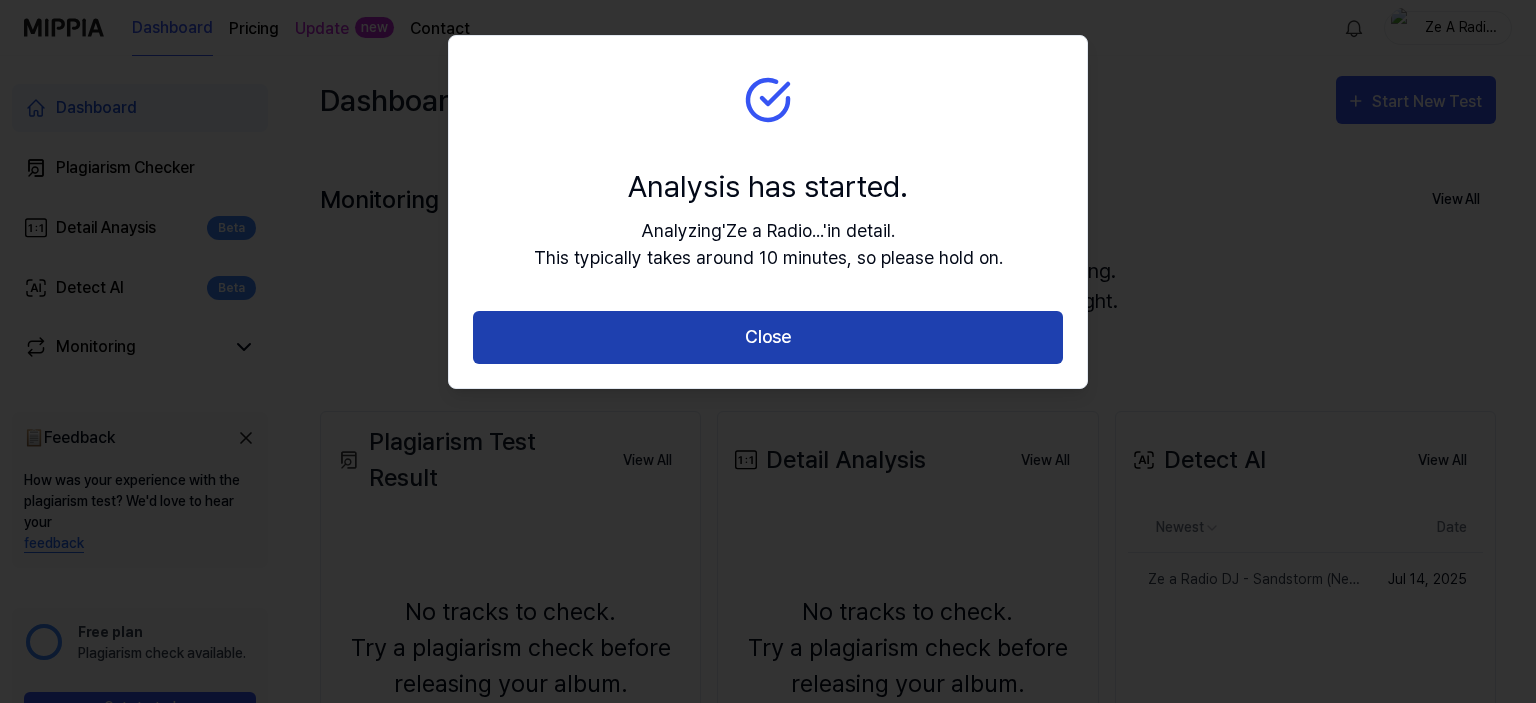 click on "Close" at bounding box center [768, 337] 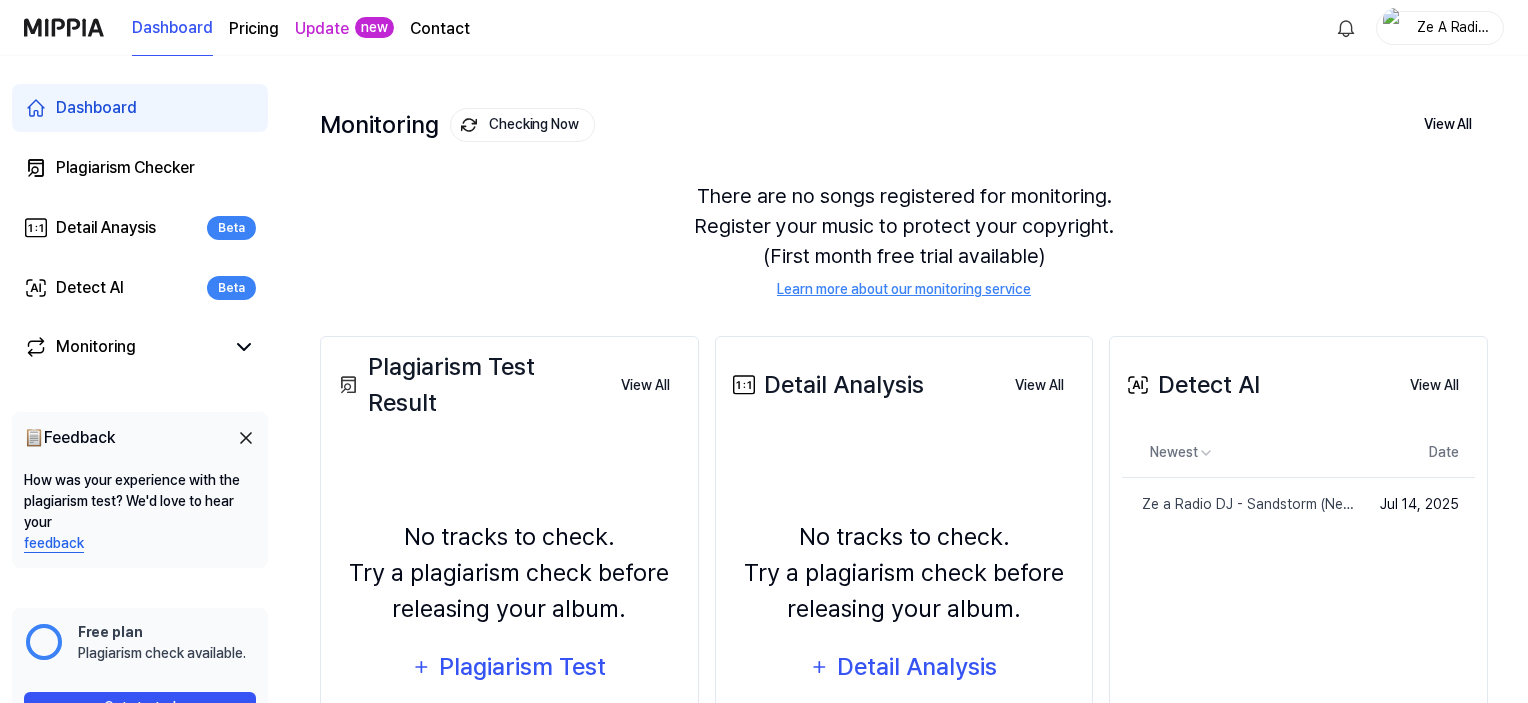 scroll, scrollTop: 0, scrollLeft: 0, axis: both 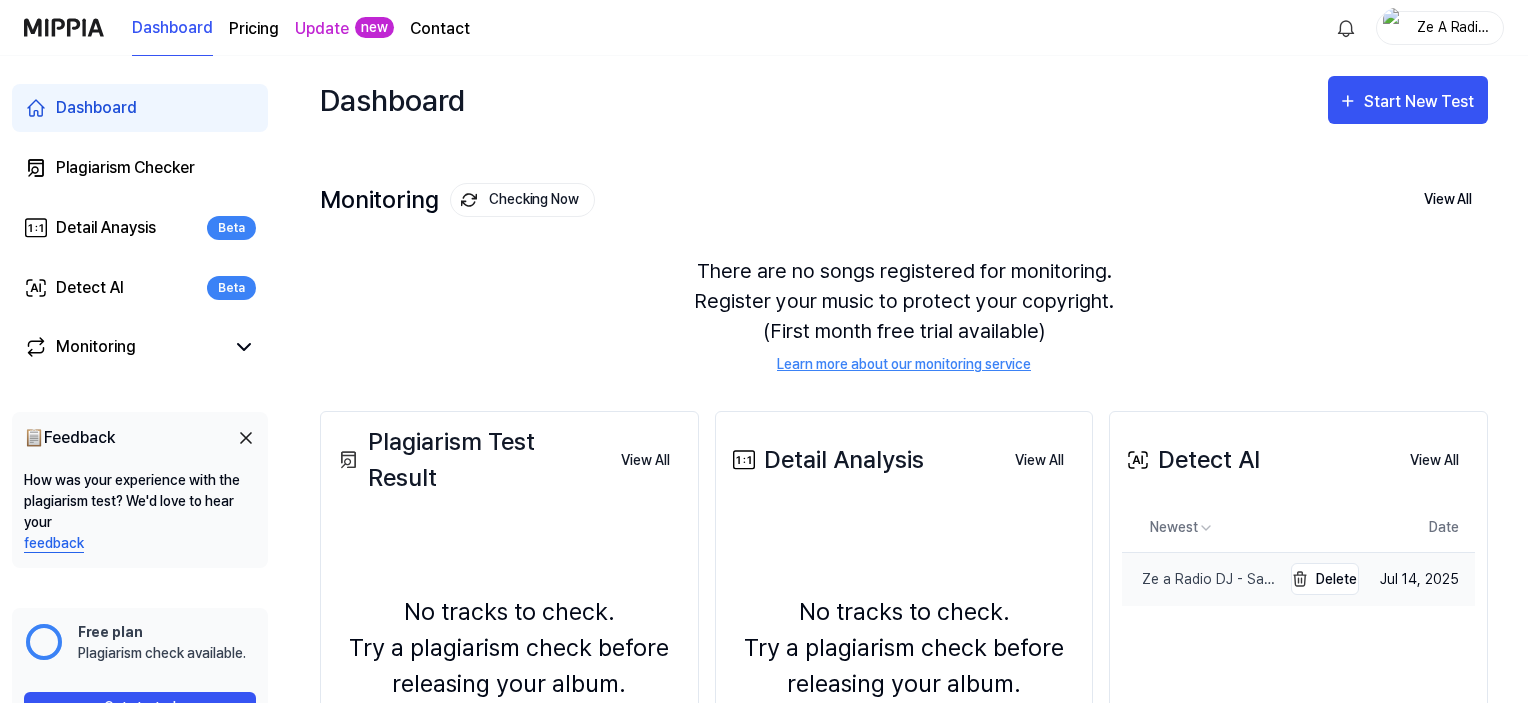 click on "Ze a Radio DJ - Sandstorm (New Mastering)" at bounding box center (1201, 579) 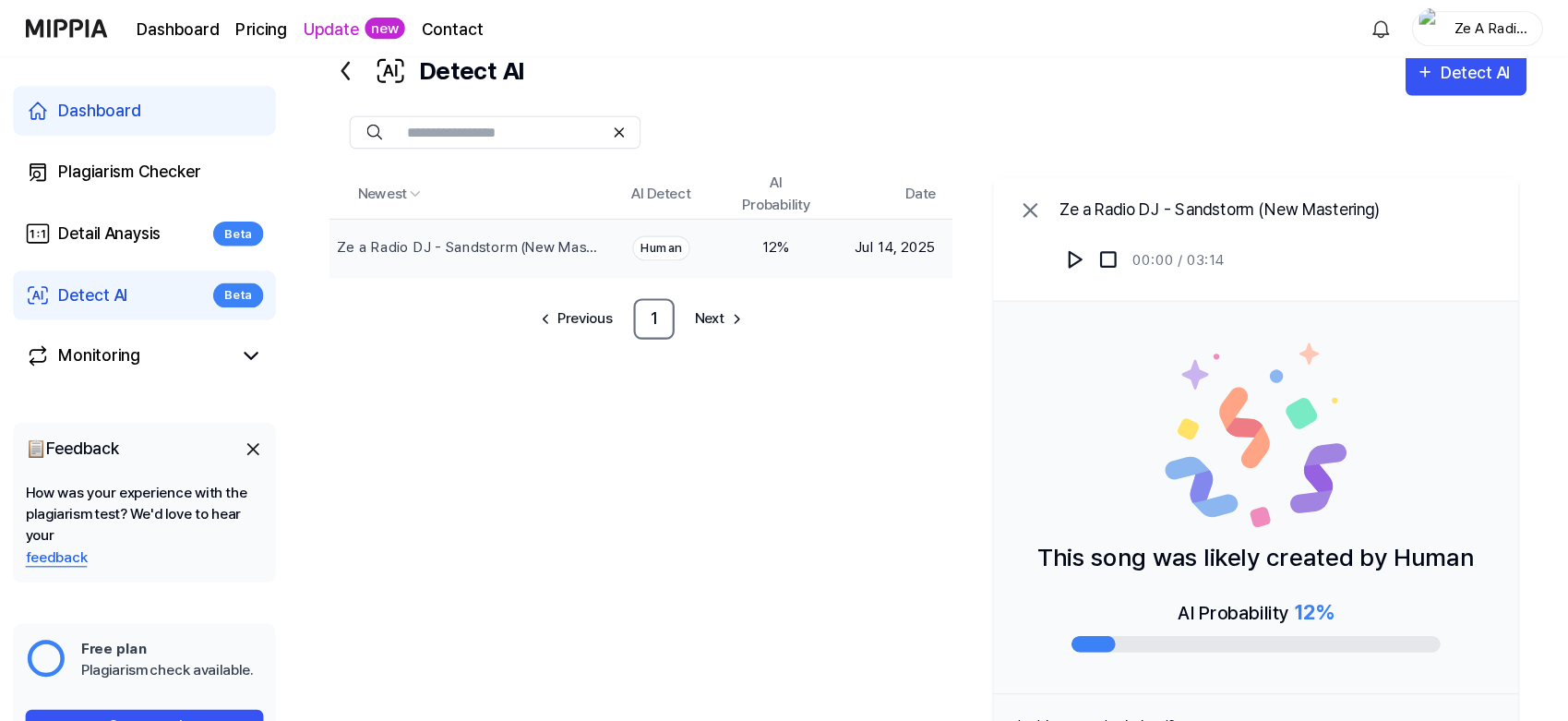 scroll, scrollTop: 0, scrollLeft: 0, axis: both 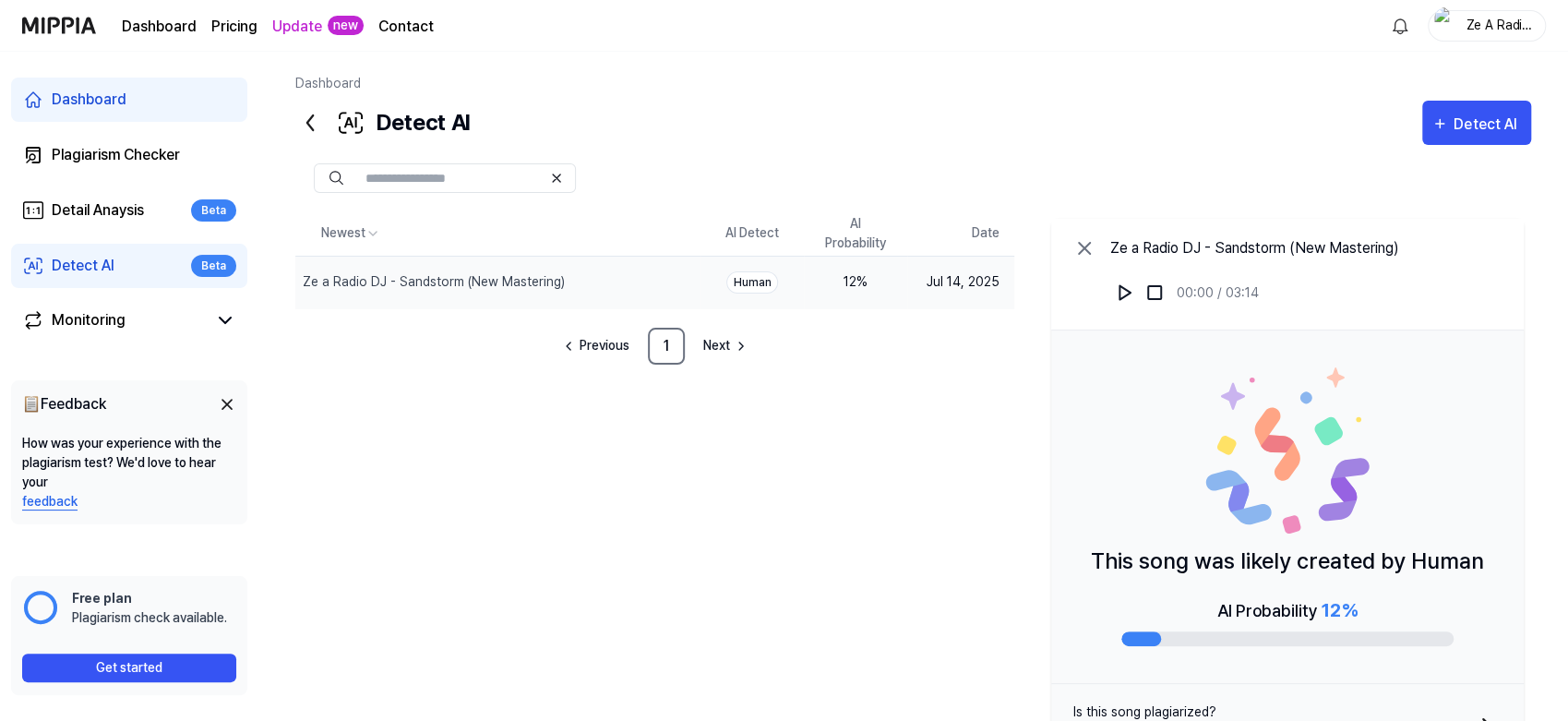 drag, startPoint x: 1352, startPoint y: 10, endPoint x: 720, endPoint y: 523, distance: 813.9982 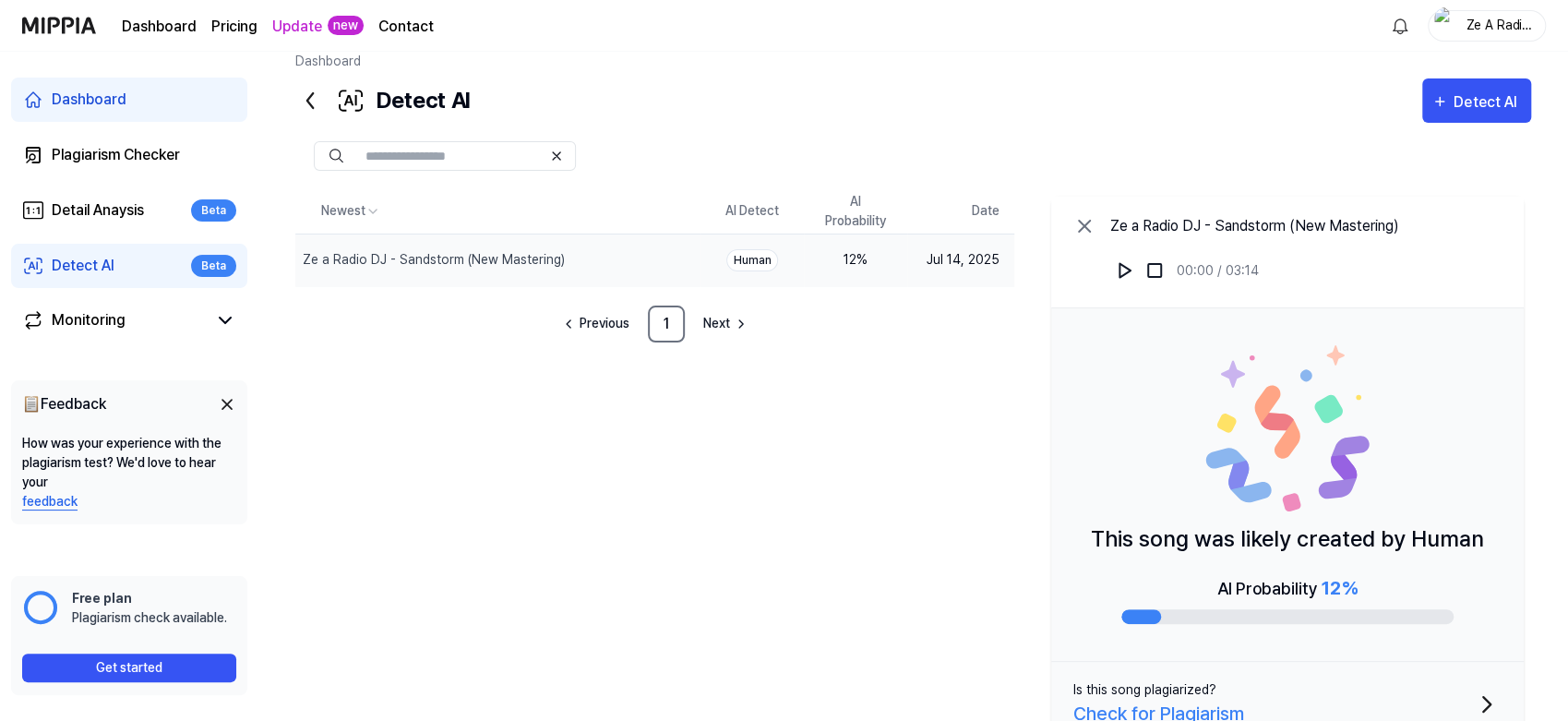 scroll, scrollTop: 0, scrollLeft: 0, axis: both 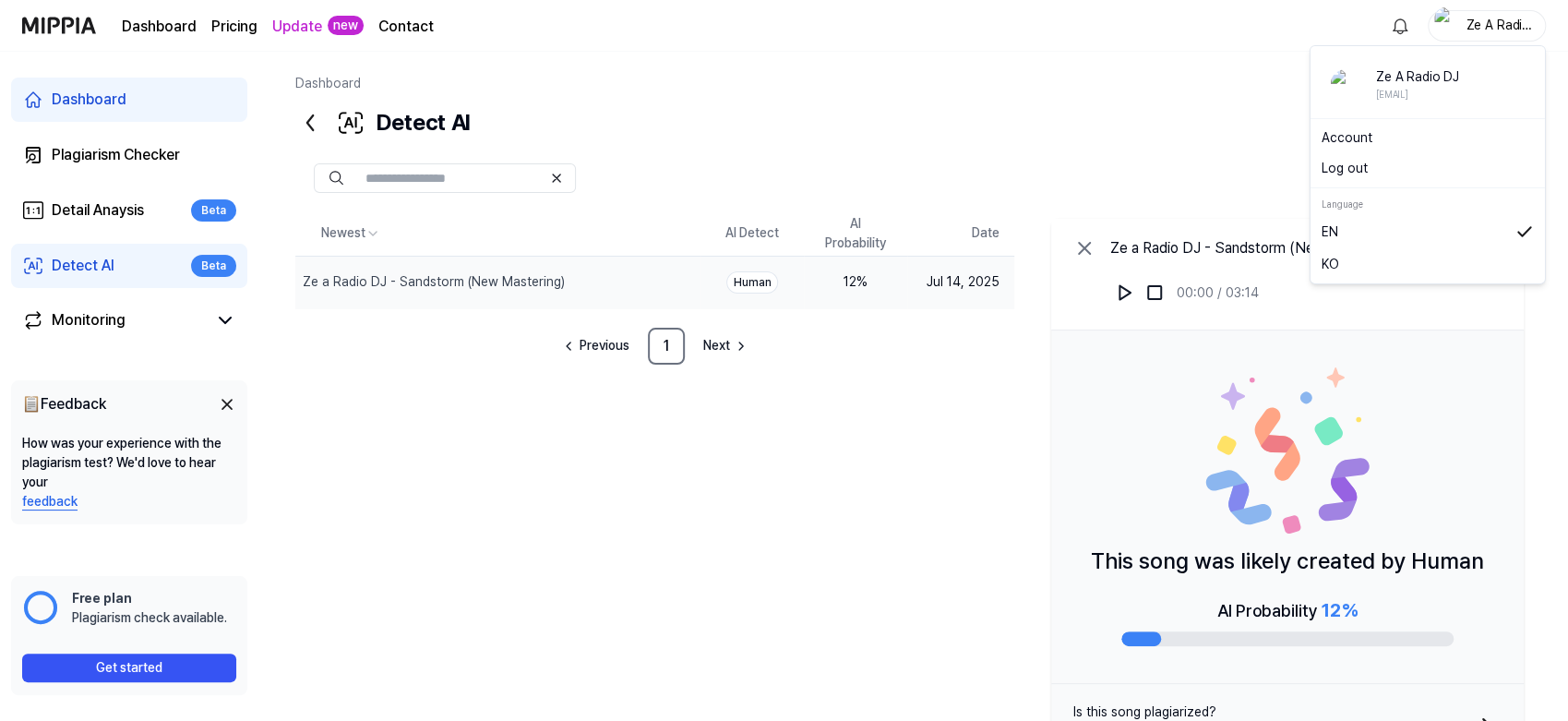 click on "Ze A Radio DJ" at bounding box center (1498, 25) 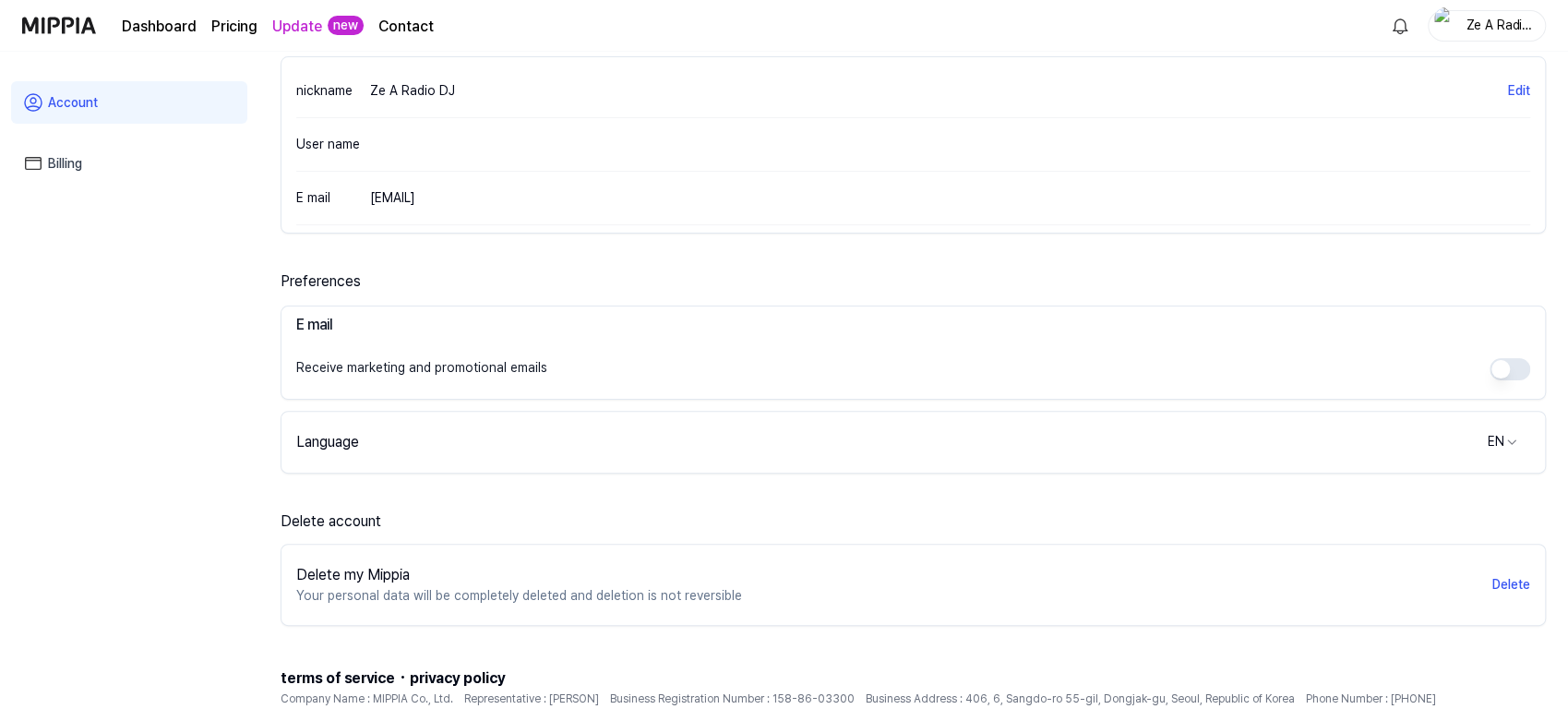 scroll, scrollTop: 288, scrollLeft: 0, axis: vertical 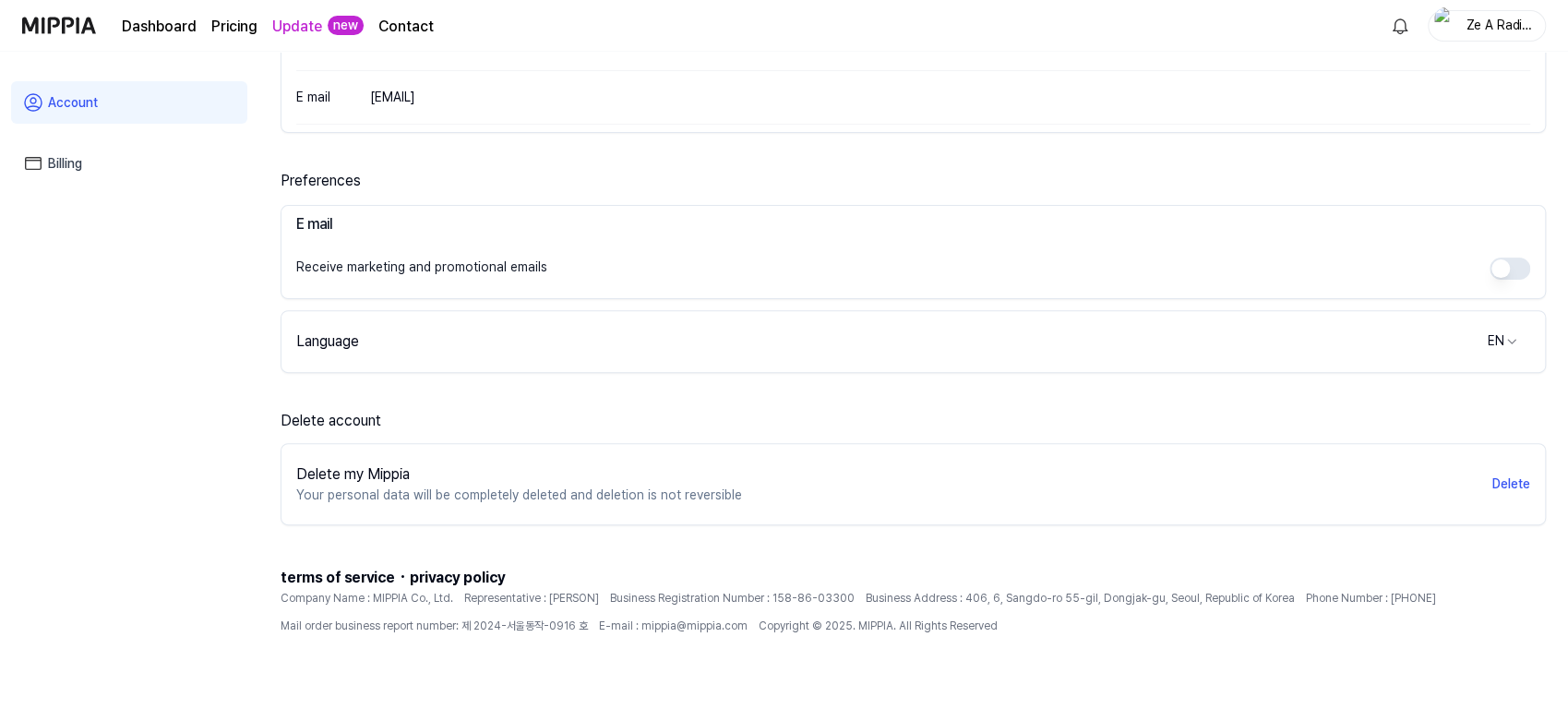 click on "Dashboard Pricing Update new Contact Ze A Radio DJ Account Billing Profile Image Upload Image Remove Image nickname Ze A Radio DJ Edit User name E mail [EMAIL] Preferences E mail Receive marketing and promotional emails Language EN Delete account Delete my Mippia Your personal data will be completely deleted and deletion is not reversible Delete terms of service · privacy policy Company Name : MIPPIA Co., Ltd. Representative : [PERSON] Business Registration Number : [NUMBER] Business Address : [NUMBER], [NUMBER], [STREET_NAME], [DISTRICT], [CITY], [COUNTRY] Phone Number : [PHONE] Mail order business report number: [NUMBER] 호 E-mail : [EMAIL] Copyright © 2025. MIPPIA. All Rights Reserved" at bounding box center [784, 72] 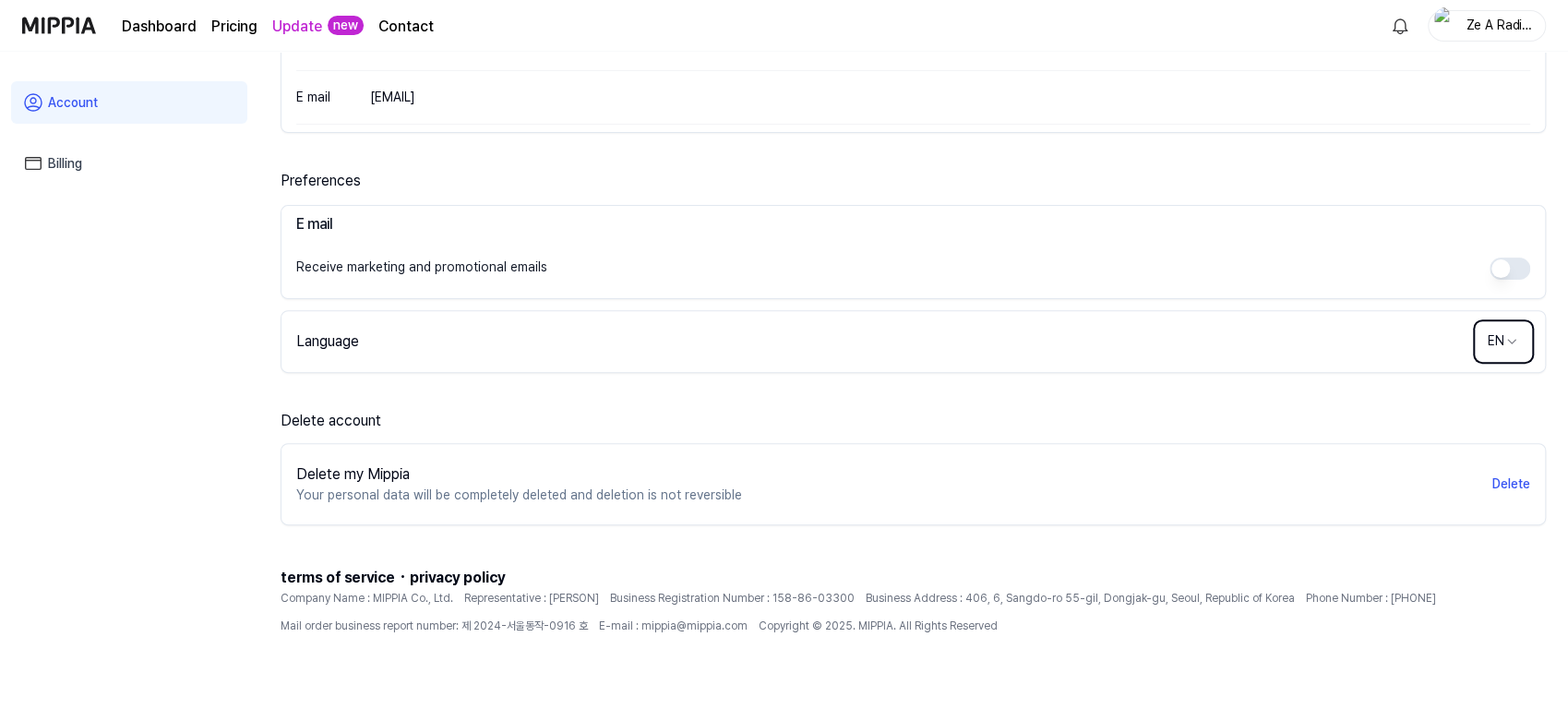 click on "Dashboard Pricing Update new Contact Ze A Radio DJ Account Billing Profile Image Upload Image Remove Image nickname Ze A Radio DJ Edit User name E mail [EMAIL] Preferences E mail Receive marketing and promotional emails Language EN Delete account Delete my Mippia Your personal data will be completely deleted and deletion is not reversible Delete terms of service · privacy policy Company Name : MIPPIA Co., Ltd. Representative : [PERSON] Business Registration Number : [NUMBER] Business Address : [NUMBER], [NUMBER], [STREET_NAME], [DISTRICT], [CITY], [COUNTRY] Phone Number : [PHONE] Mail order business report number: [NUMBER] 호 E-mail : [EMAIL] Copyright © 2025. MIPPIA. All Rights Reserved" at bounding box center (784, 72) 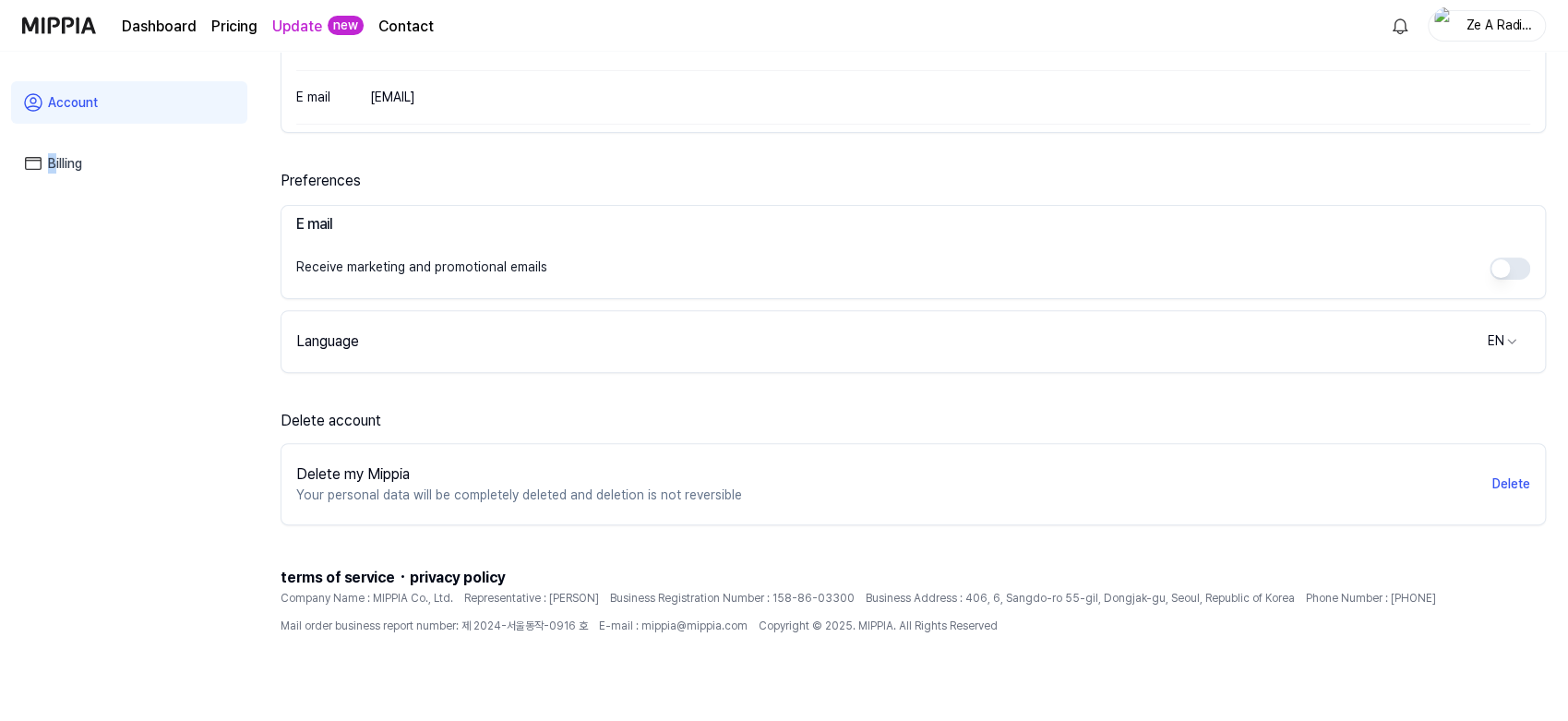 click on "Account Billing" at bounding box center [129, 388] 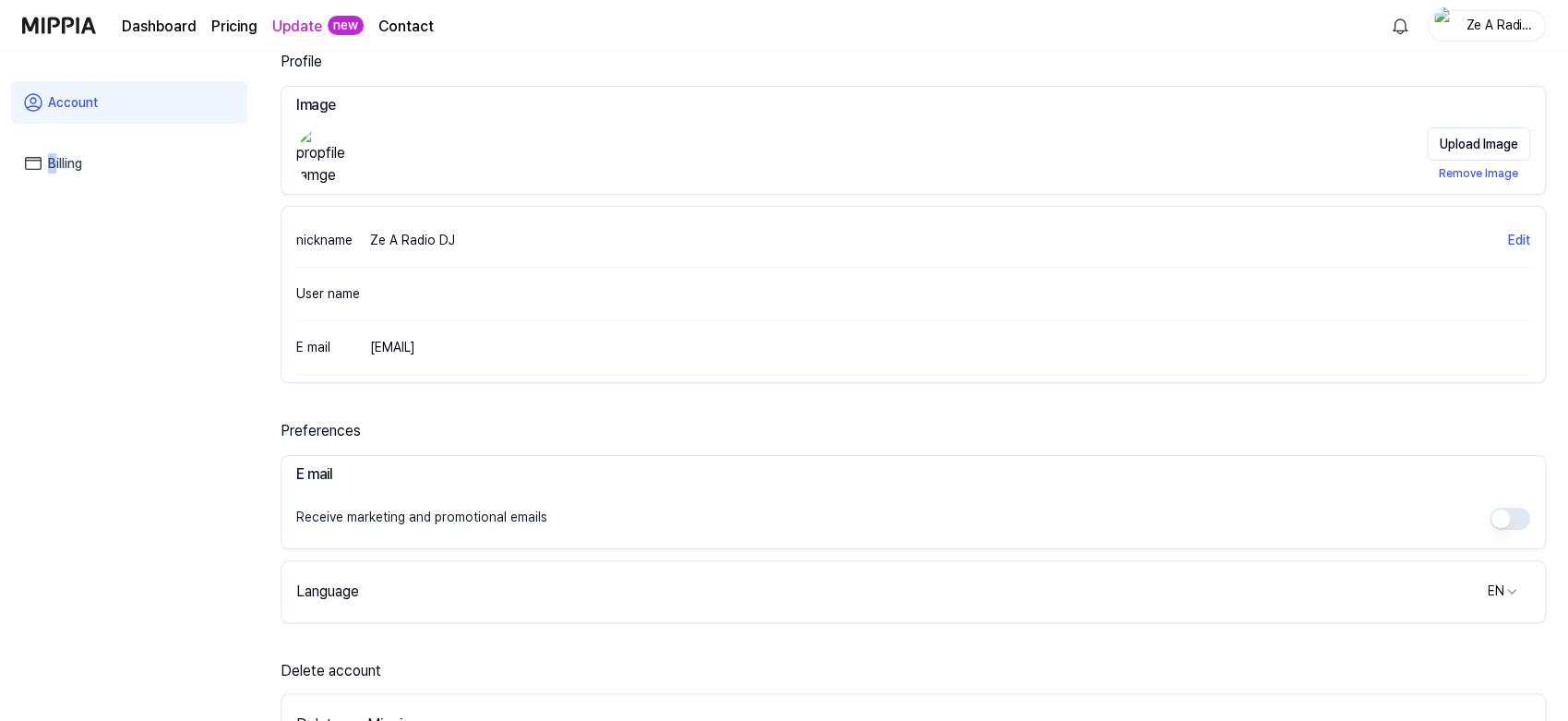 scroll, scrollTop: 0, scrollLeft: 0, axis: both 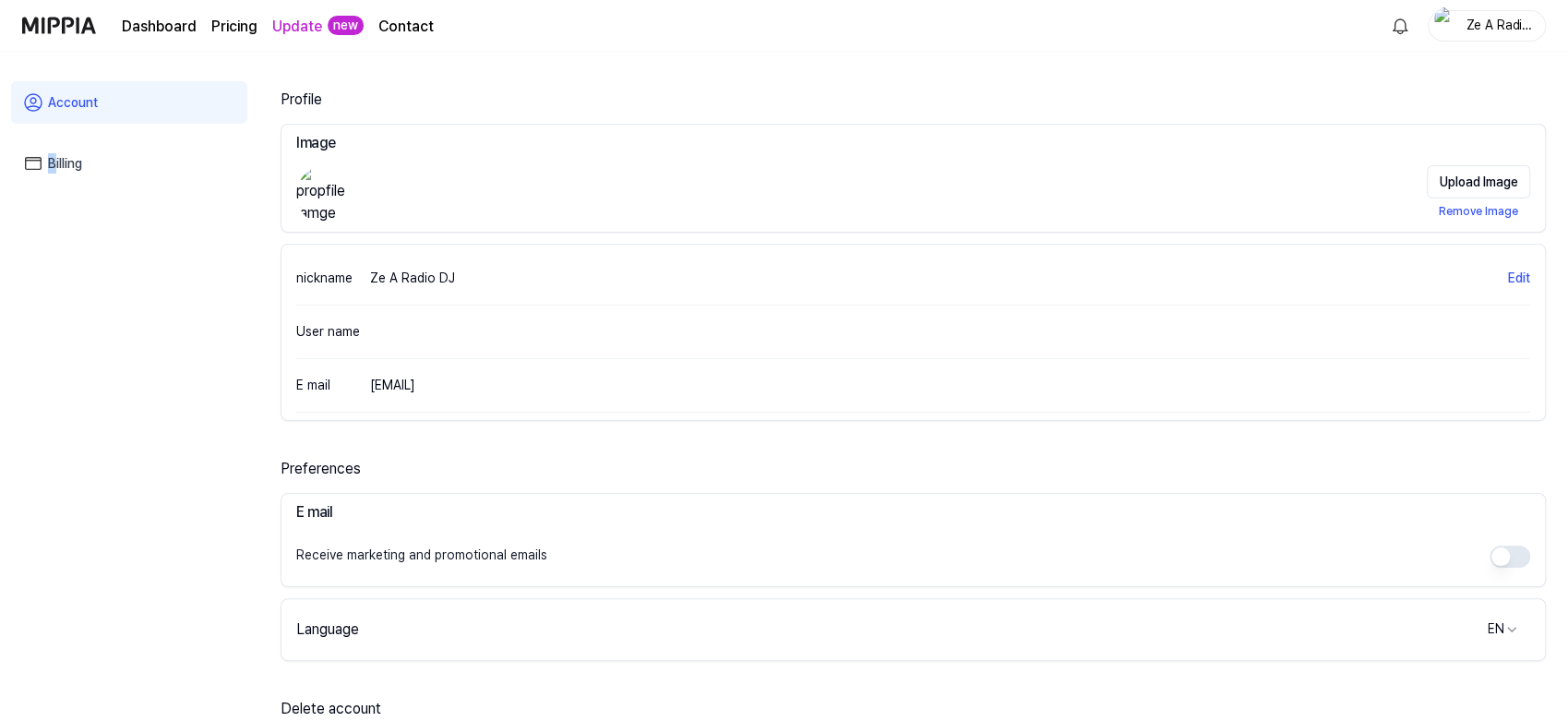 click on "Billing" at bounding box center [129, 163] 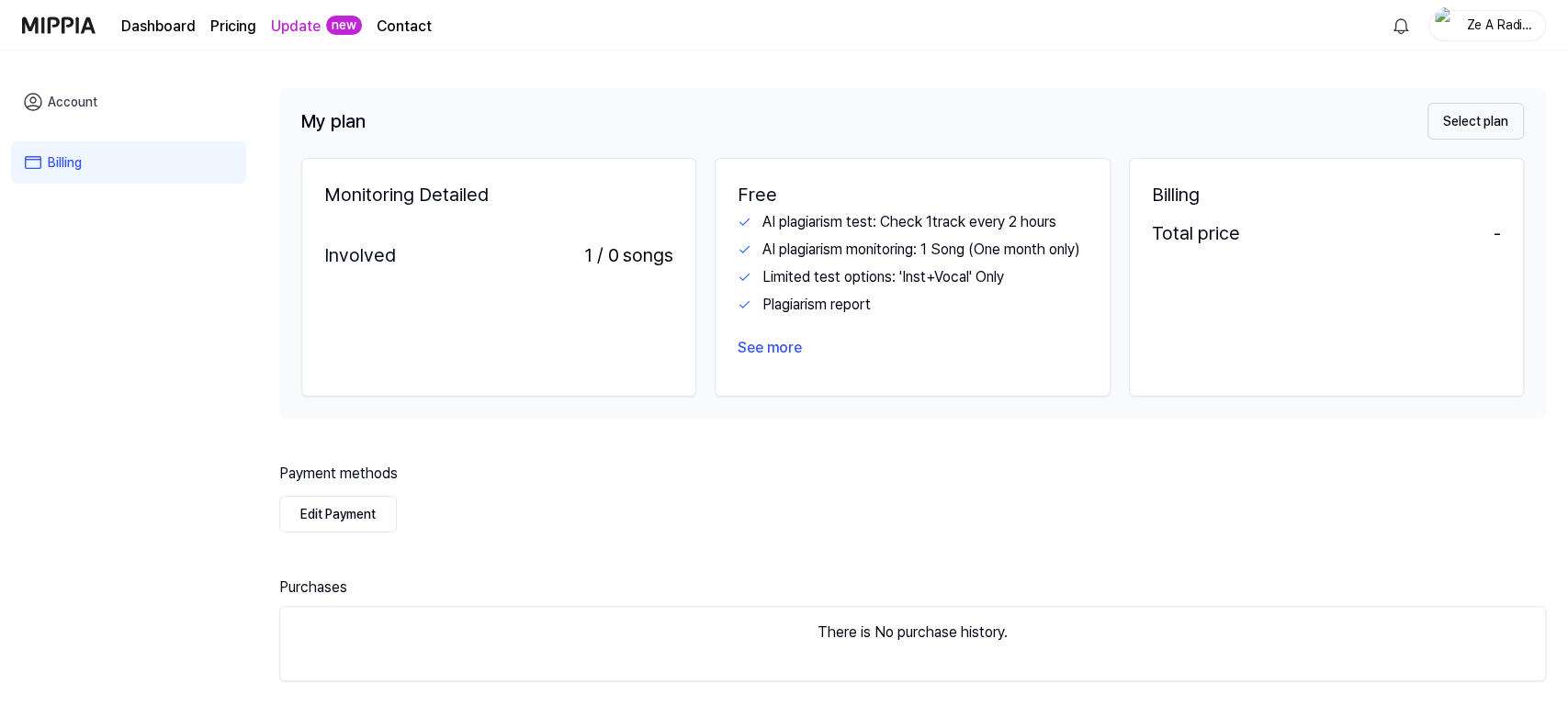 click on "Total price" at bounding box center (1196, 247) 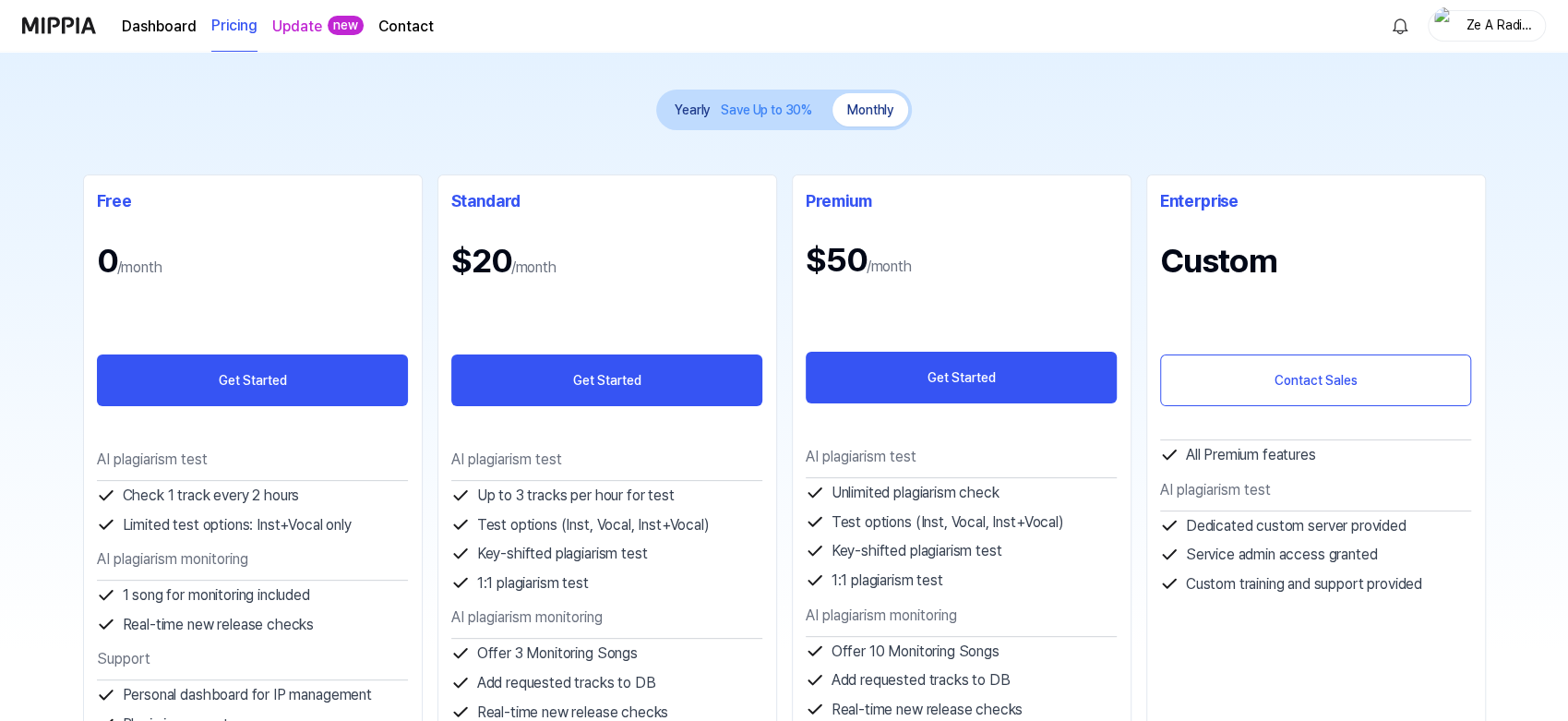 scroll, scrollTop: 0, scrollLeft: 0, axis: both 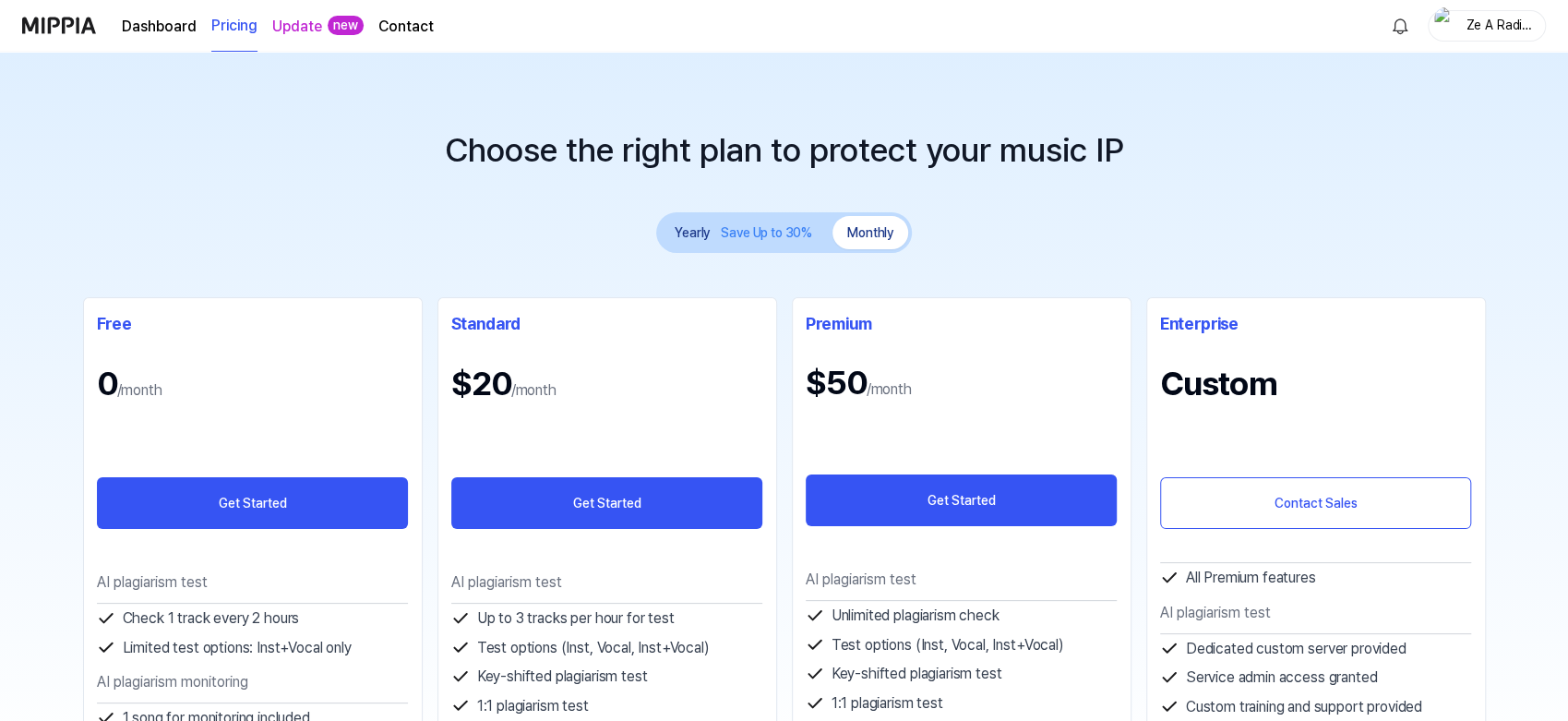 click on "Dashboard" at bounding box center [159, 27] 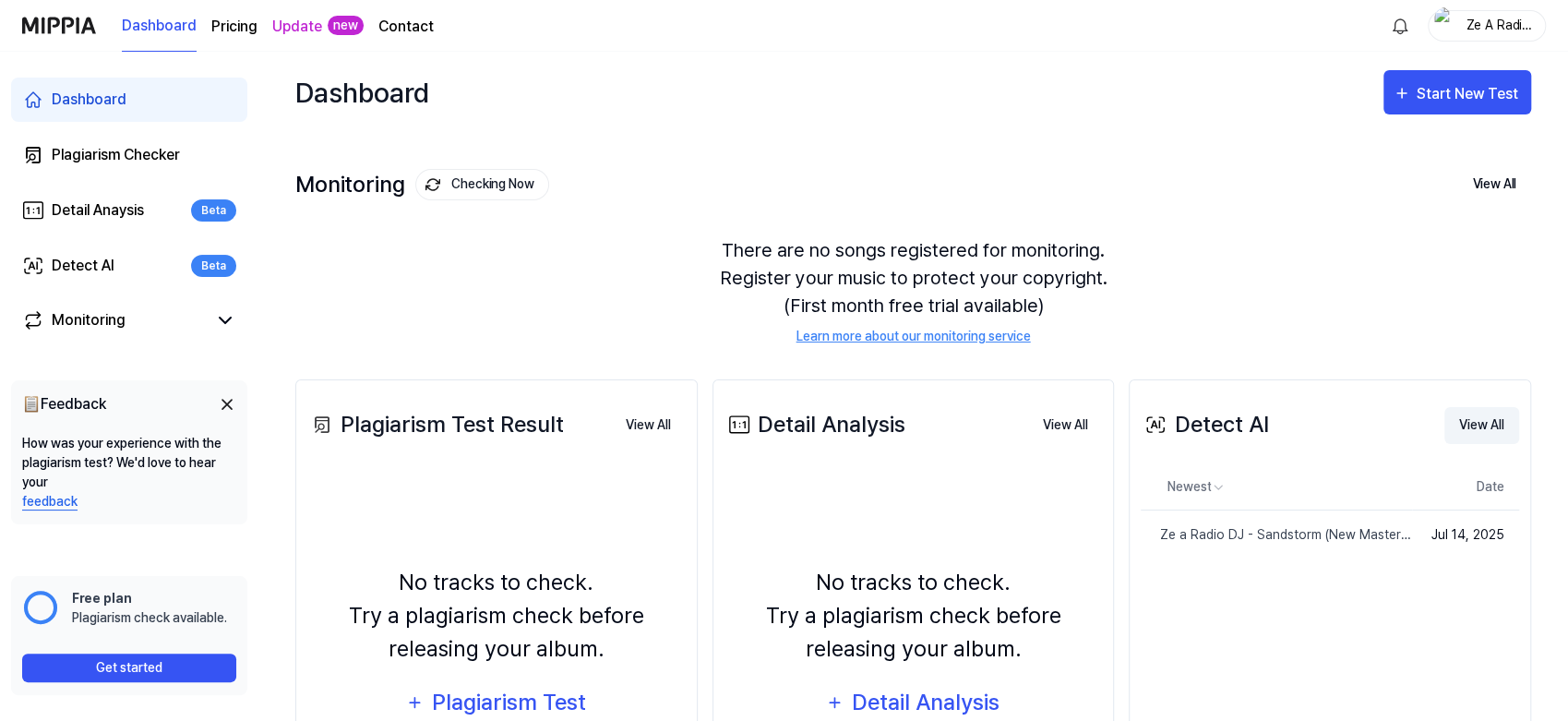 click on "View All" at bounding box center [1481, 426] 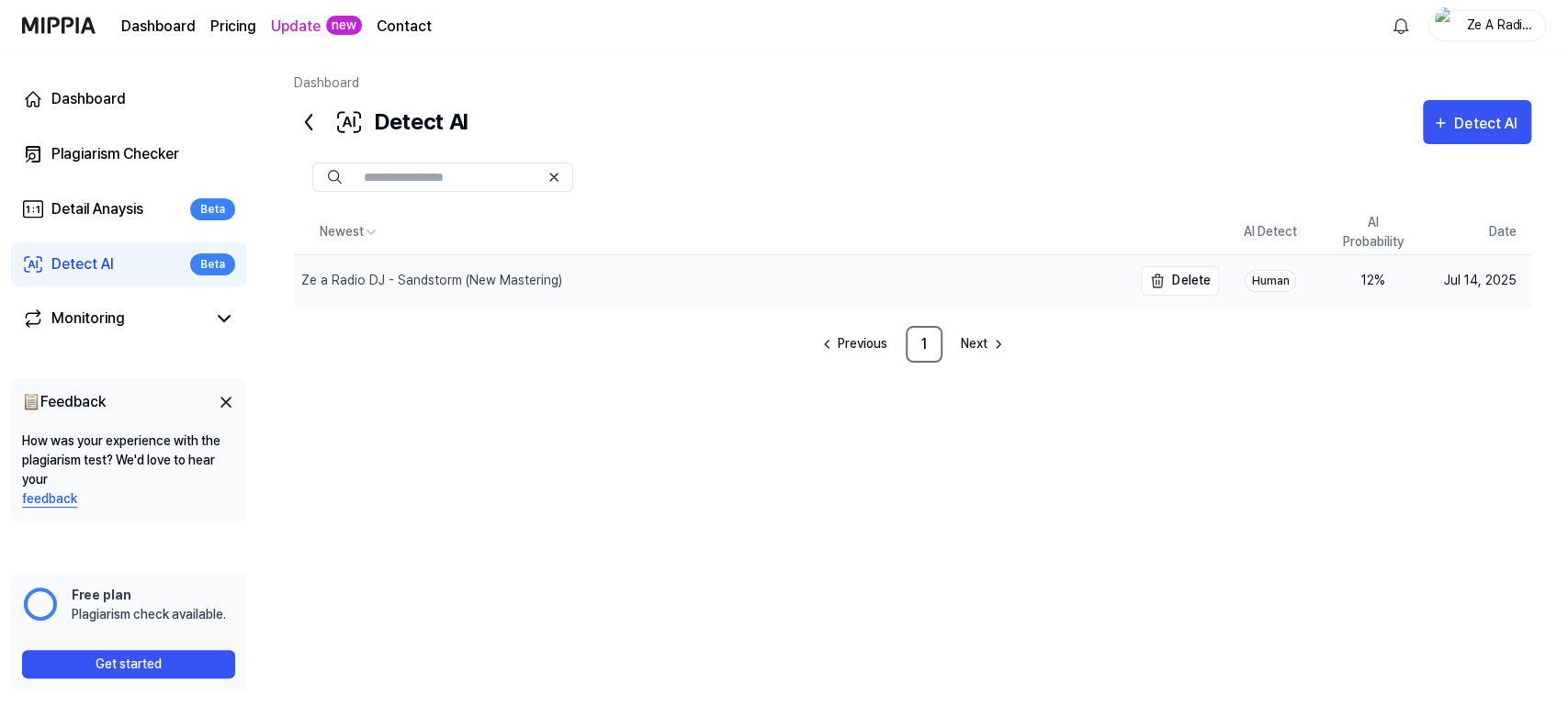 click on "Ze a Radio DJ - Sandstorm (New Mastering)" at bounding box center [432, 280] 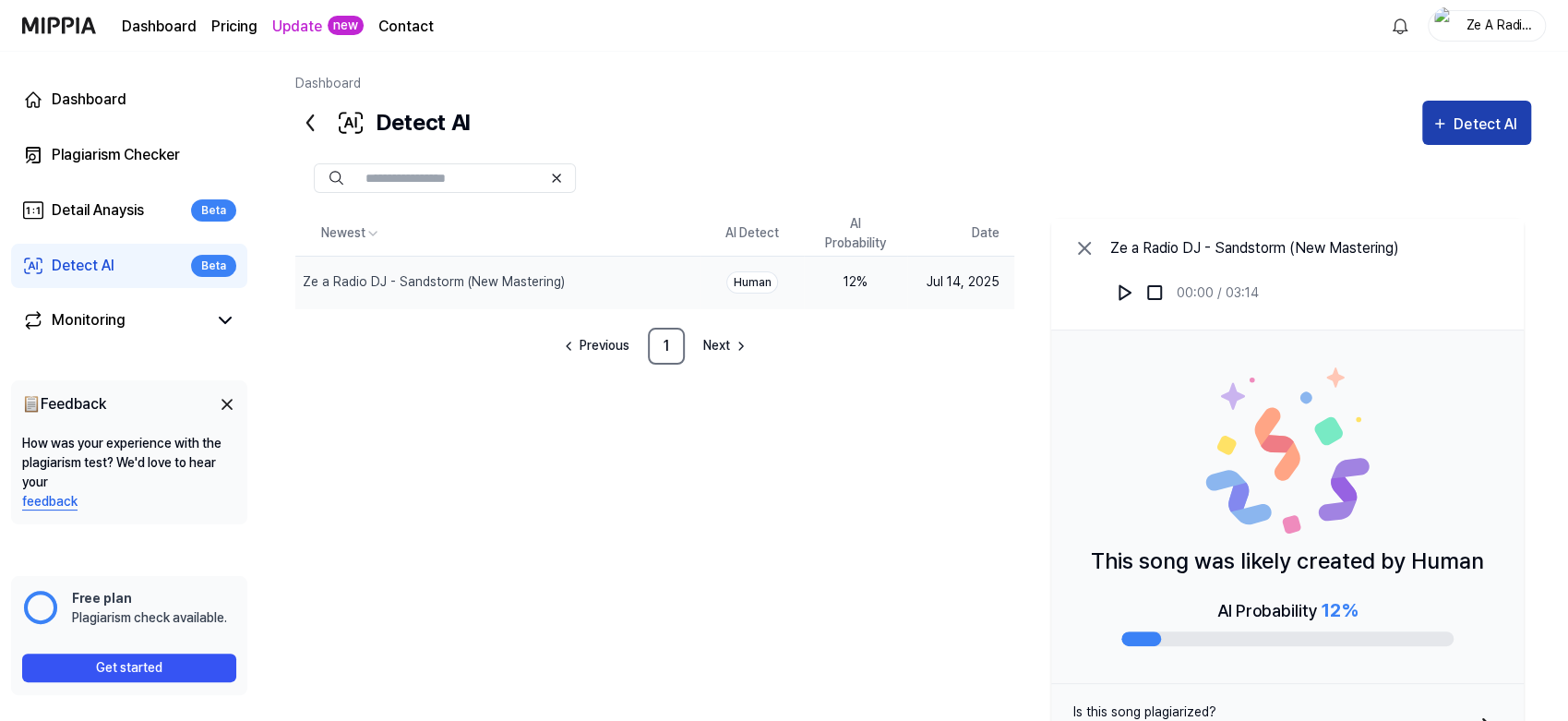 click on "Detect AI" at bounding box center (1488, 125) 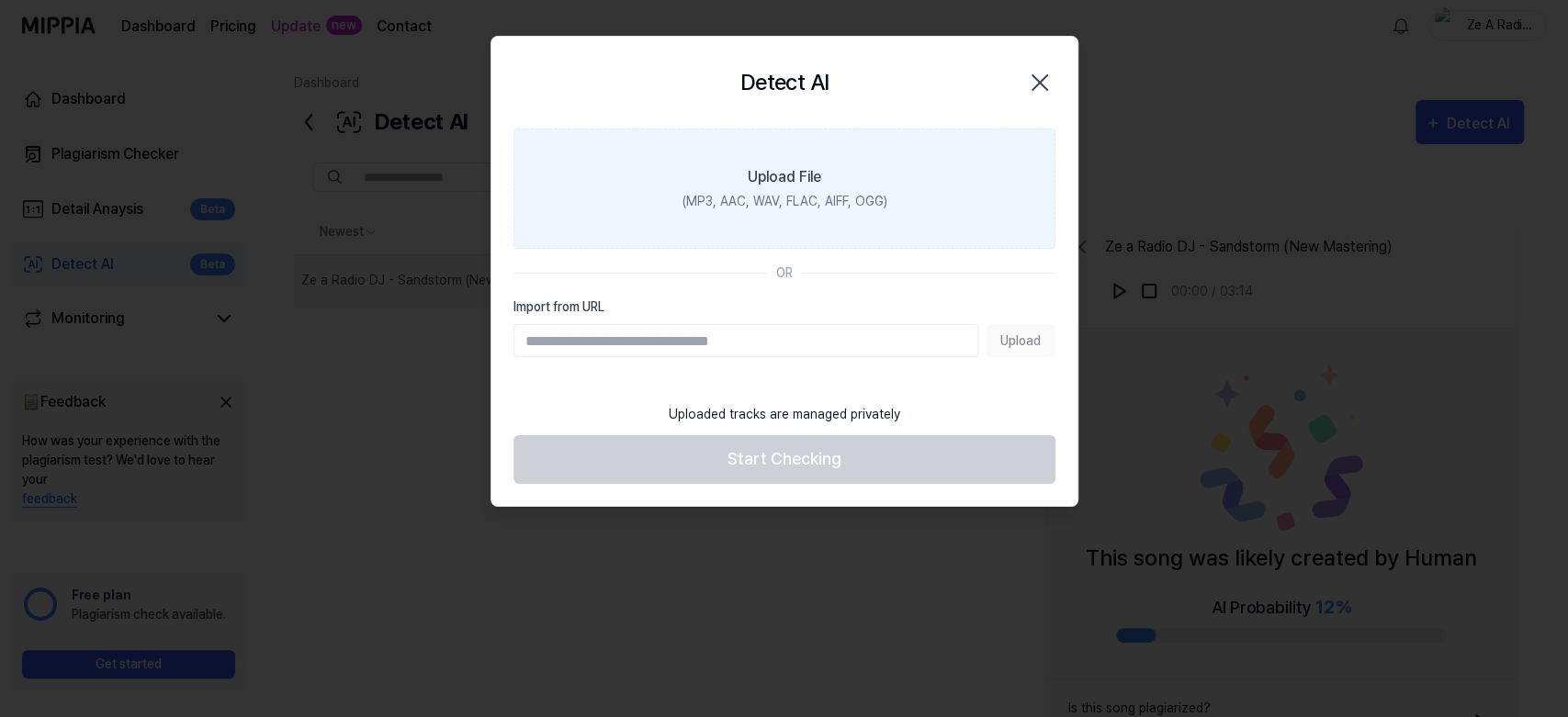 click on "(MP3, AAC, WAV, FLAC, AIFF, OGG)" at bounding box center [784, 201] 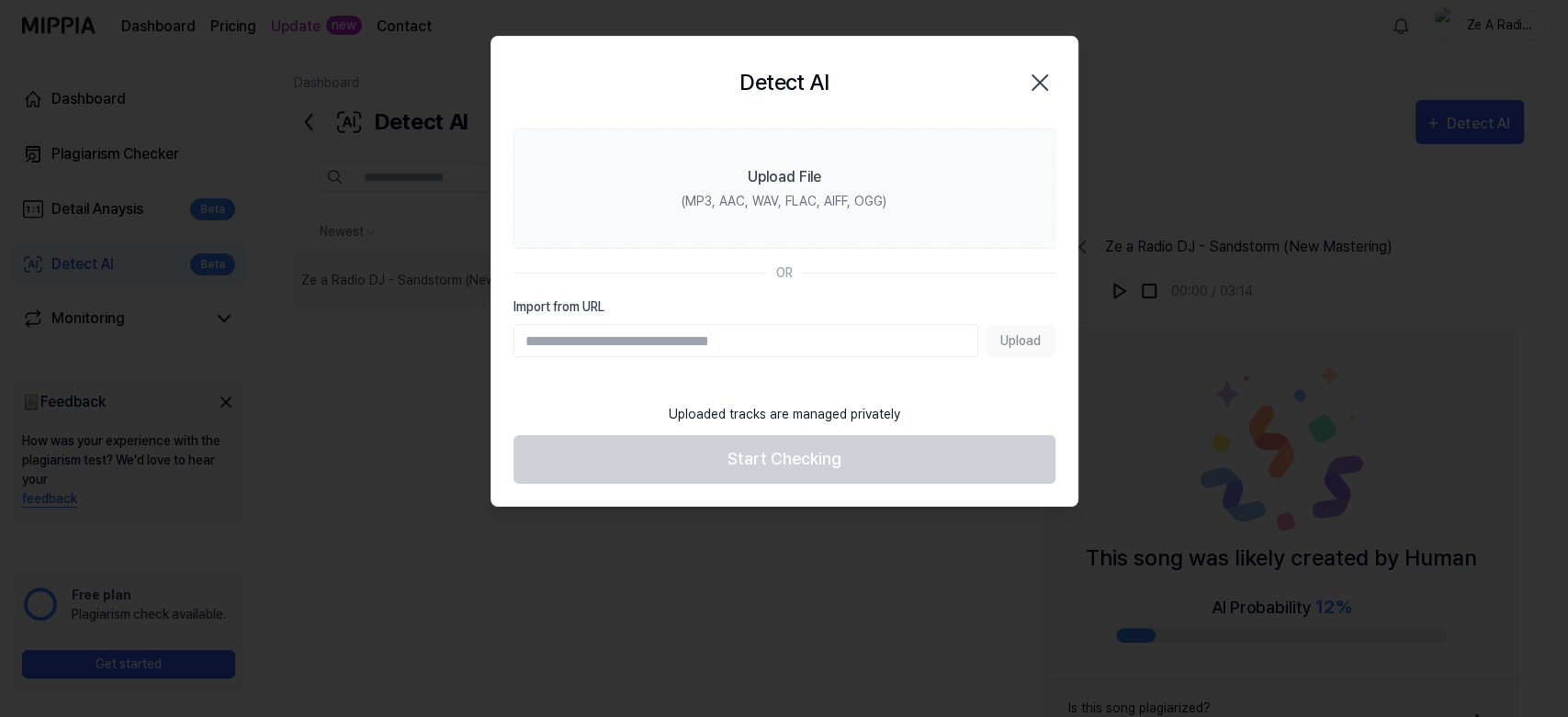 click 